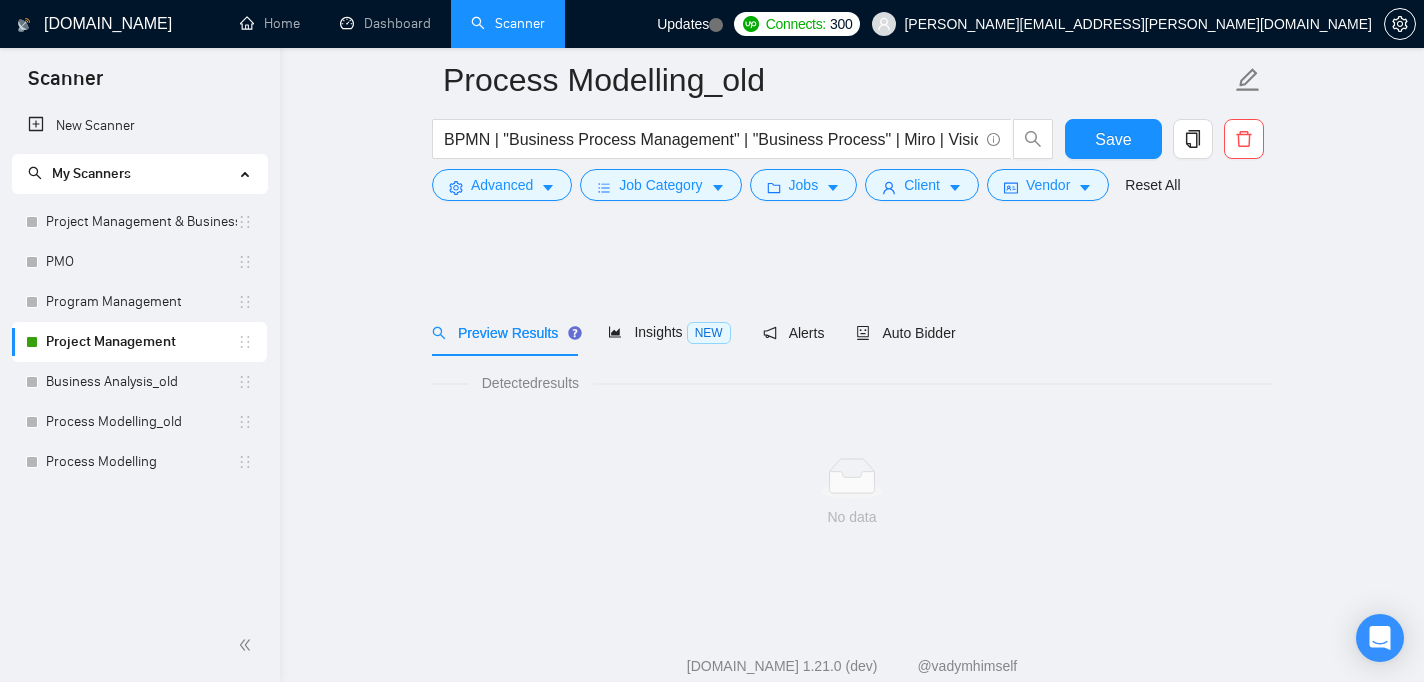 scroll, scrollTop: 48, scrollLeft: 0, axis: vertical 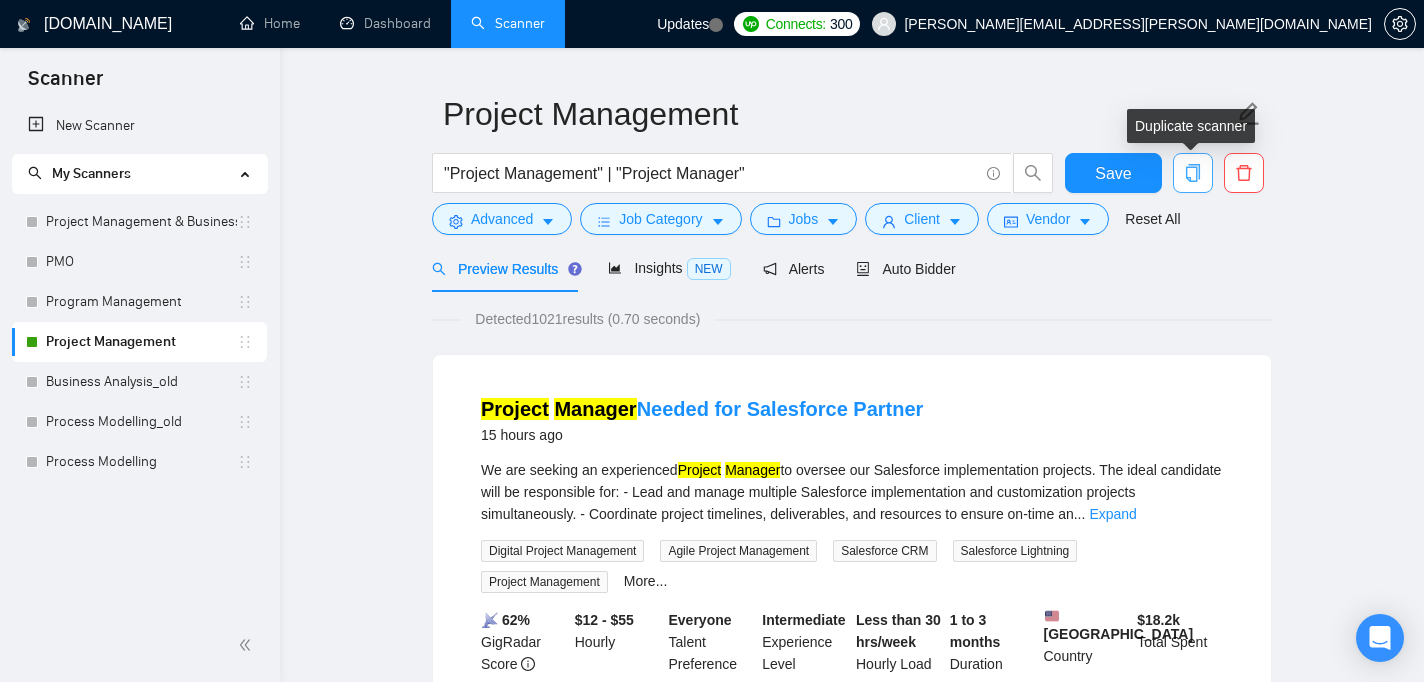 click 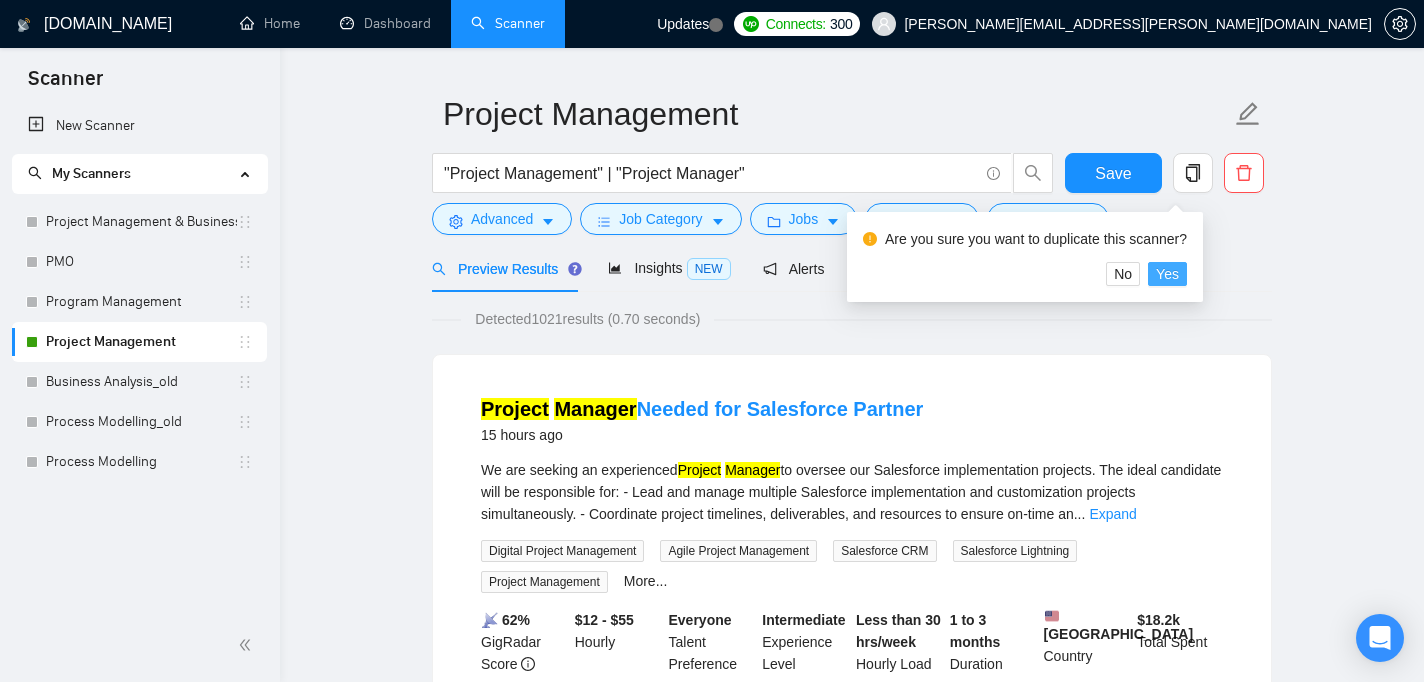 click on "Yes" at bounding box center (1167, 274) 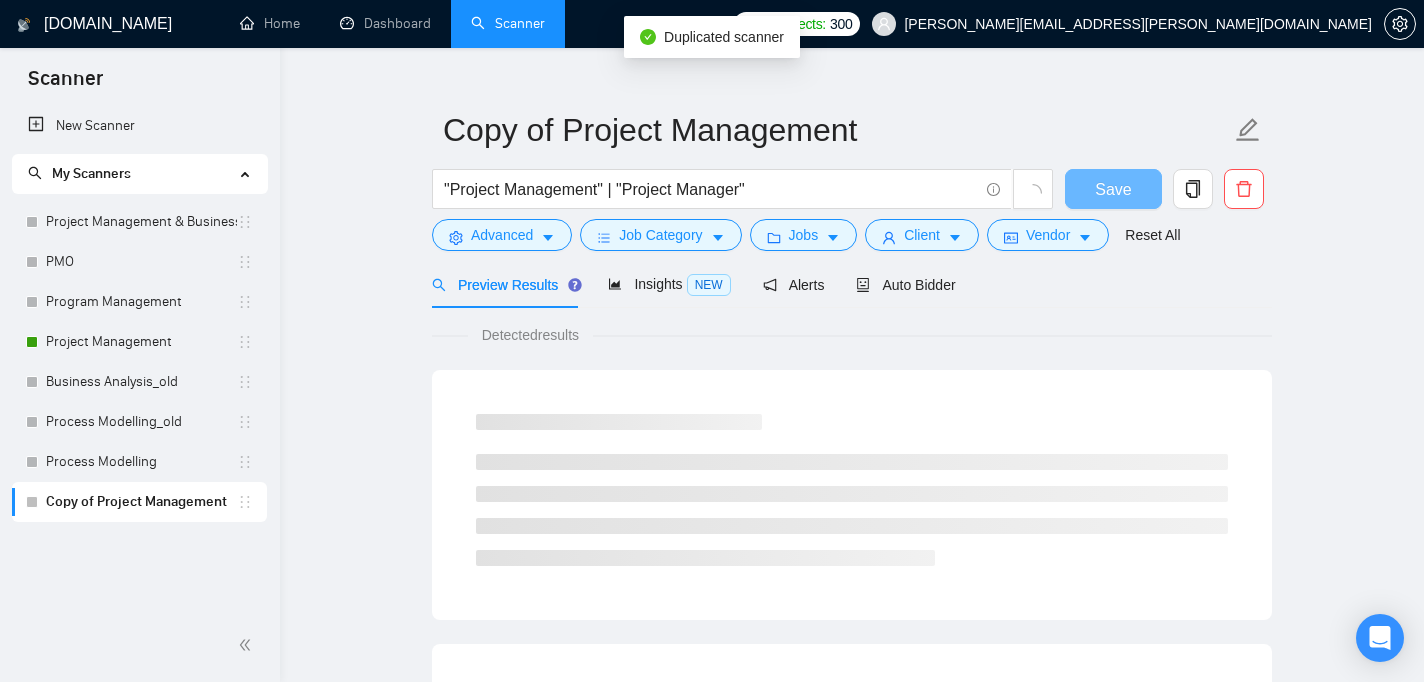 scroll, scrollTop: 48, scrollLeft: 0, axis: vertical 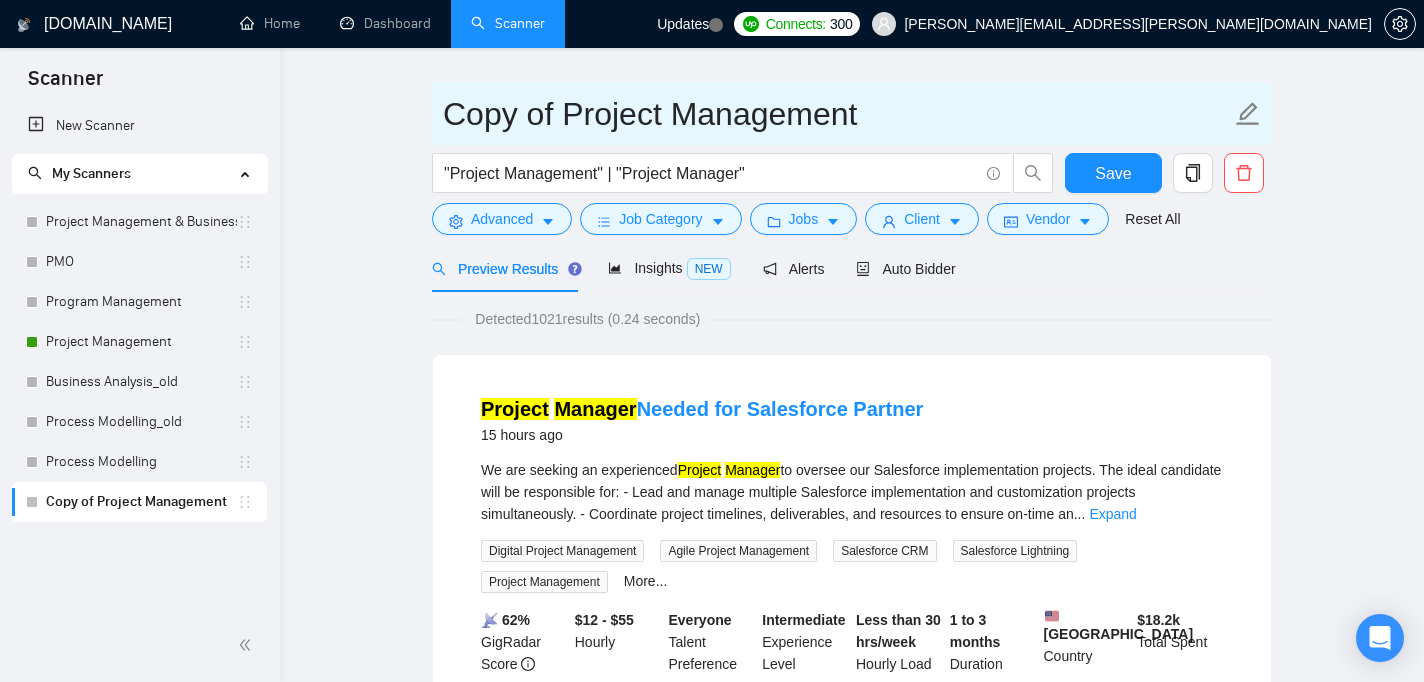 drag, startPoint x: 857, startPoint y: 120, endPoint x: 438, endPoint y: 108, distance: 419.1718 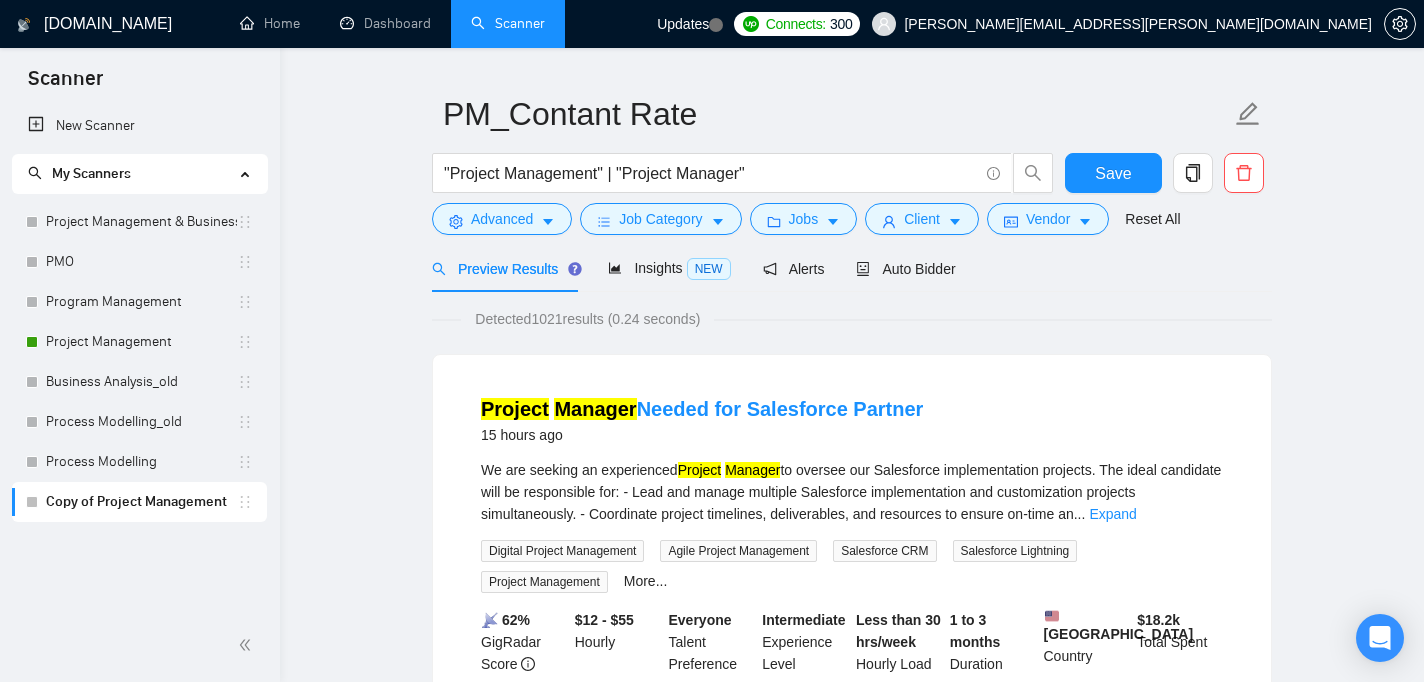 click on "PM_Contant Rate "Project Management" | "Project Manager" Save Advanced   Job Category   Jobs   Client   Vendor   Reset All Preview Results Insights NEW Alerts Auto Bidder Detected   1021  results   (0.24 seconds) Project   Manager  Needed for Salesforce Partner 15 hours ago We are seeking an experienced  Project   Manager  to oversee our Salesforce implementation projects. The ideal candidate will be responsible for:
- Lead and manage multiple Salesforce implementation and customization projects simultaneously.
- Coordinate project timelines, deliverables, and resources to ensure on-time an ... Expand Digital Project Management Agile Project Management Salesforce CRM Salesforce Lightning Project Management More... 📡   62% GigRadar Score   $12 - $55 Hourly Everyone Talent Preference Intermediate Experience Level Less than 30 hrs/week Hourly Load 1 to 3 months Duration   [GEOGRAPHIC_DATA] Country $ 18.2k Total Spent $21.17 Avg Rate Paid 10-99 Company Size Verified Payment Verified [DATE] Member Since ⭐️" at bounding box center (852, 2408) 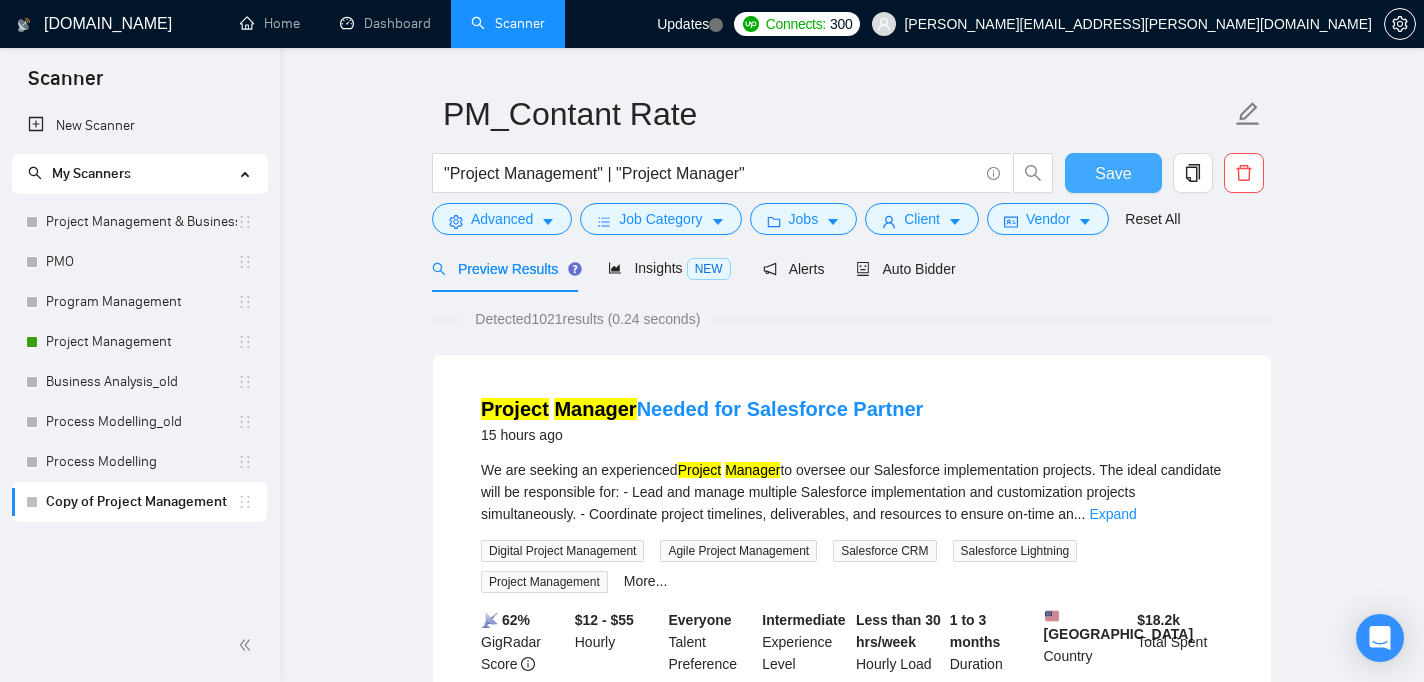 click on "Save" at bounding box center (1113, 173) 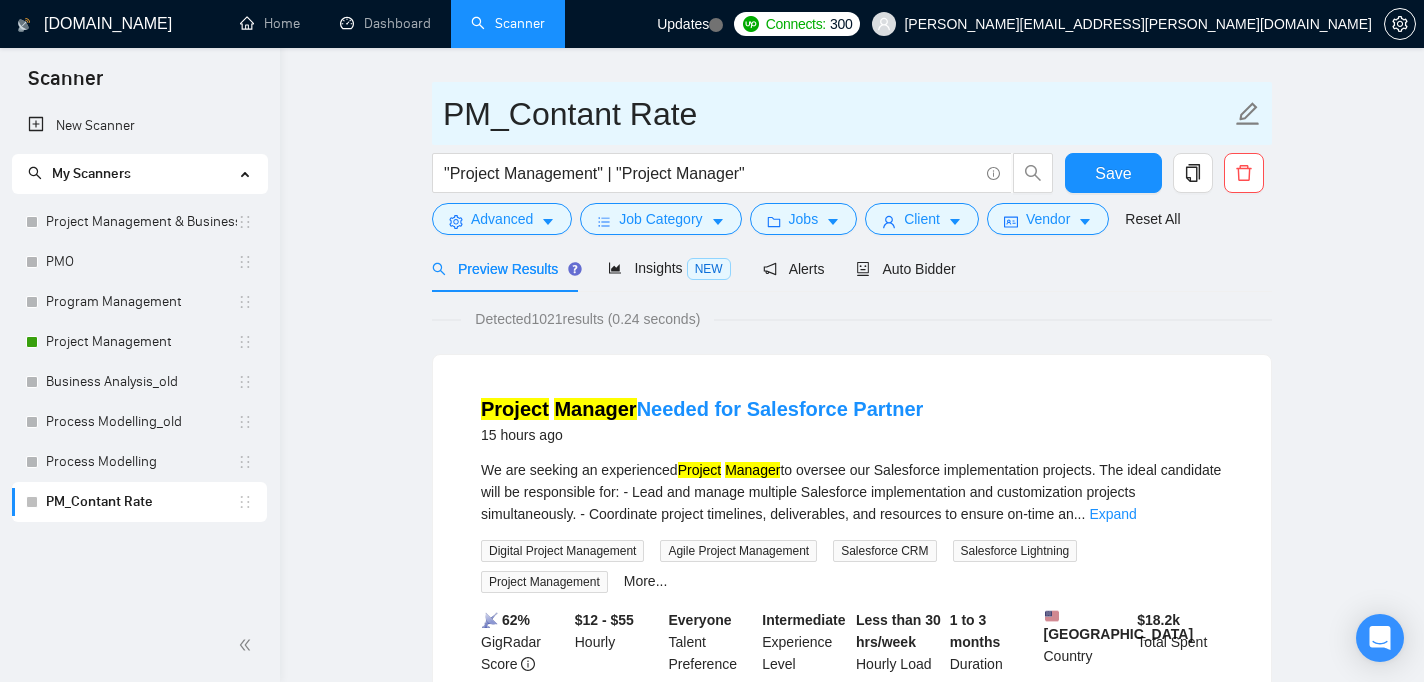 click 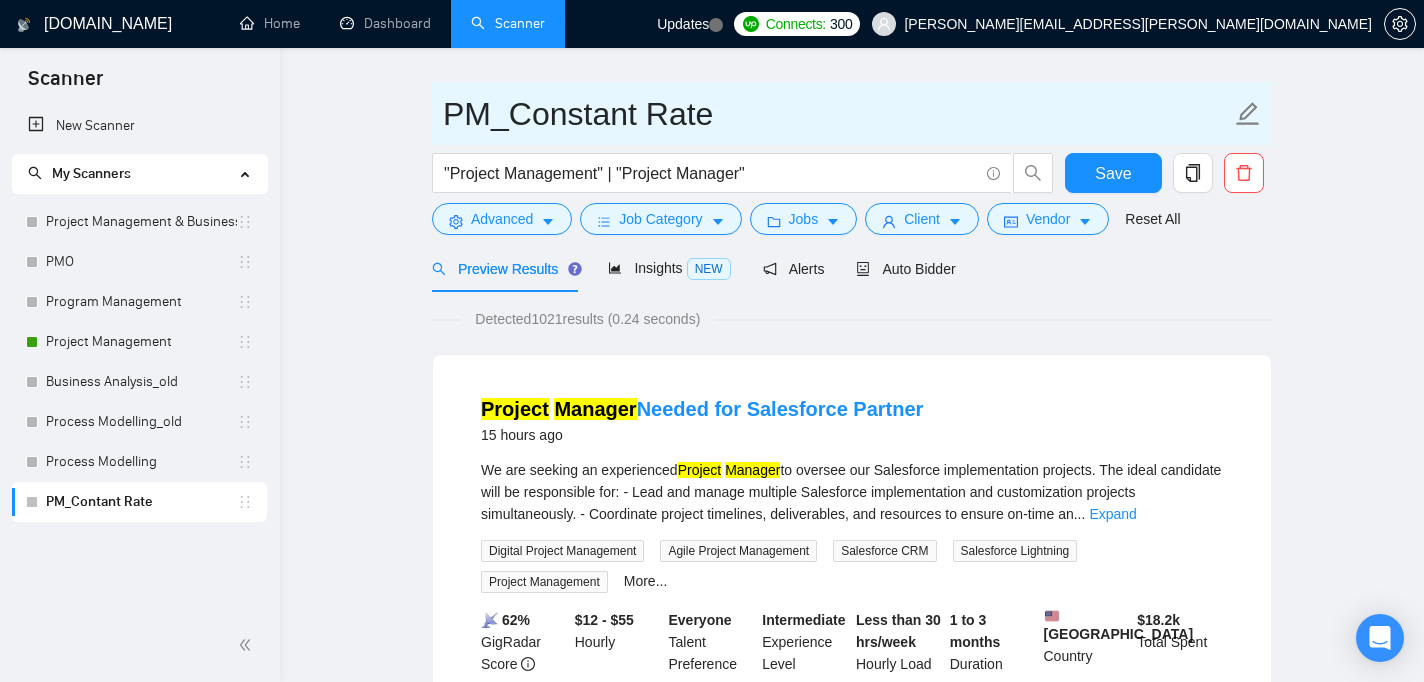type on "PM_Constant Rate" 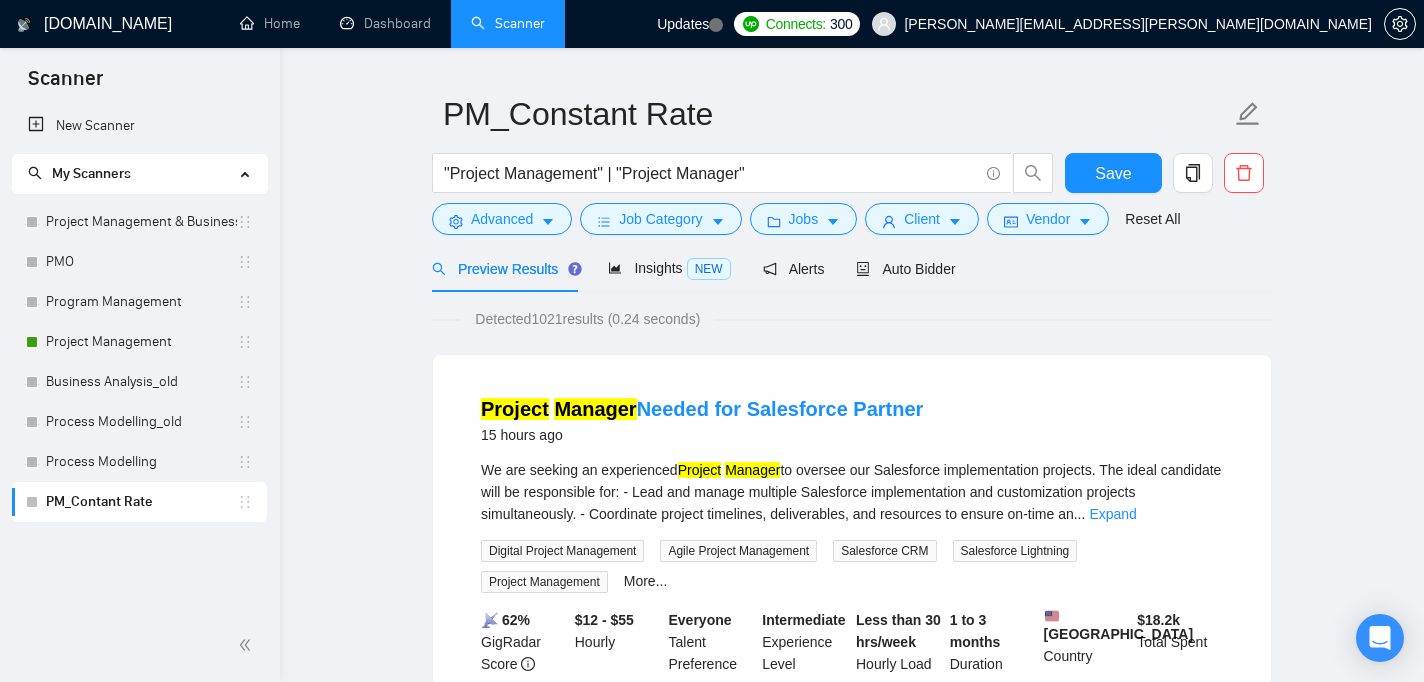 click on "PM_Constant Rate "Project Management" | "Project Manager" Save Advanced   Job Category   Jobs   Client   Vendor   Reset All Preview Results Insights NEW Alerts Auto Bidder Detected   1021  results   (0.24 seconds) Project   Manager  Needed for Salesforce Partner 15 hours ago We are seeking an experienced  Project   Manager  to oversee our Salesforce implementation projects. The ideal candidate will be responsible for:
- Lead and manage multiple Salesforce implementation and customization projects simultaneously.
- Coordinate project timelines, deliverables, and resources to ensure on-time an ... Expand Digital Project Management Agile Project Management Salesforce CRM Salesforce Lightning Project Management More... 📡   62% GigRadar Score   $12 - $55 Hourly Everyone Talent Preference Intermediate Experience Level Less than 30 hrs/week Hourly Load 1 to 3 months Duration   [GEOGRAPHIC_DATA] Country $ 18.2k Total Spent $21.17 Avg Rate Paid 10-99 Company Size Verified Payment Verified [DATE] Member Since ⭐️" at bounding box center [852, 2408] 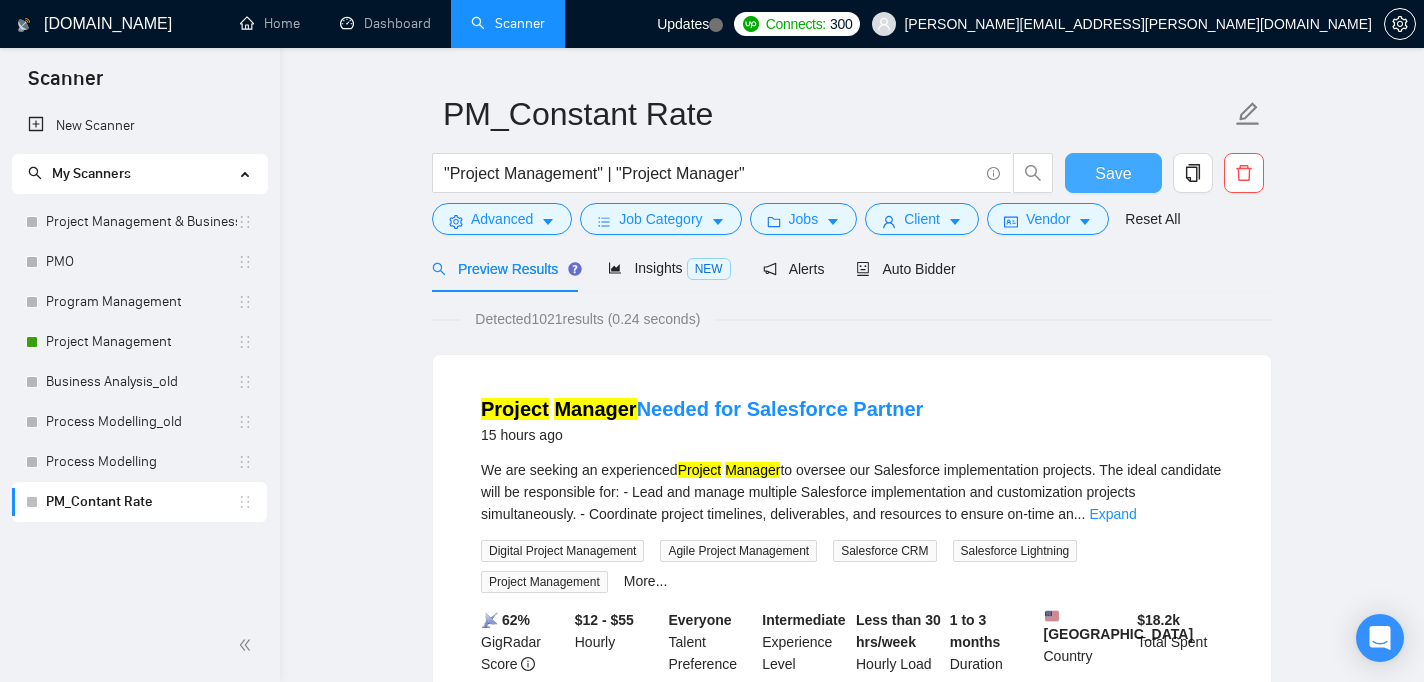 click on "Save" at bounding box center (1113, 173) 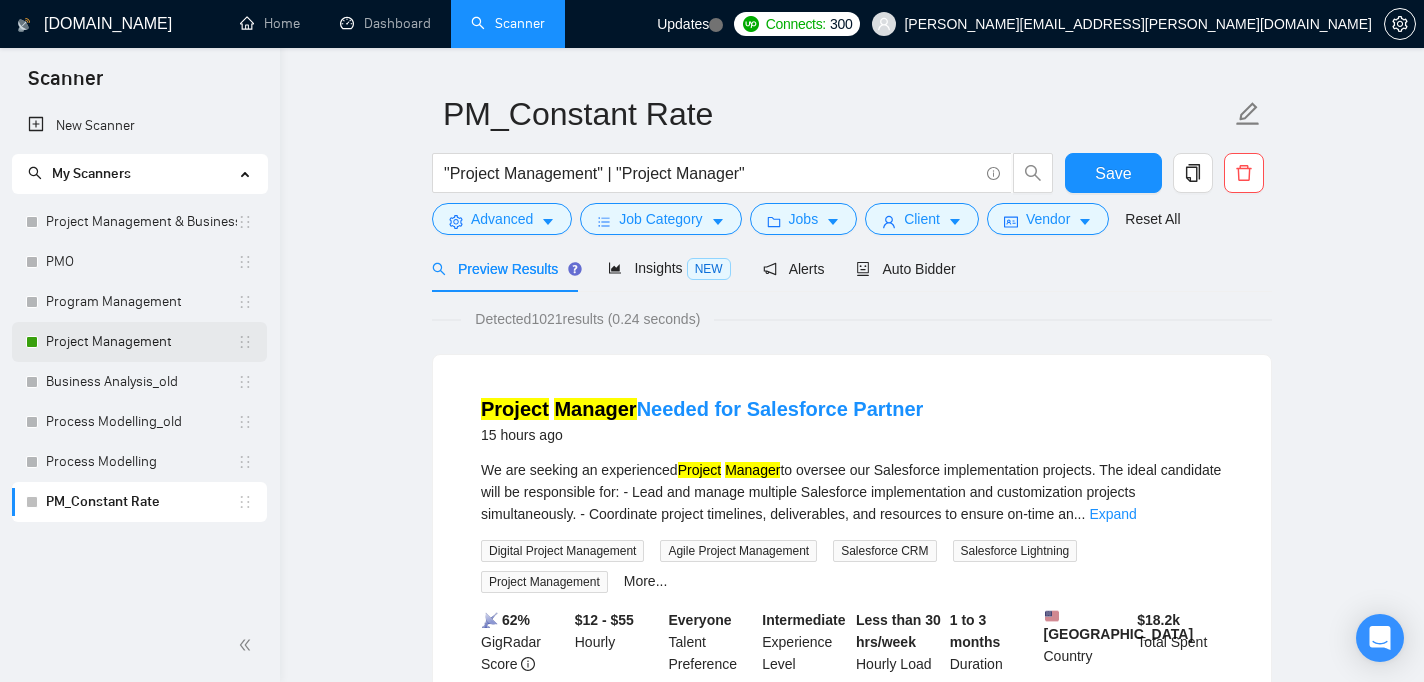 click on "Project Management" at bounding box center [141, 342] 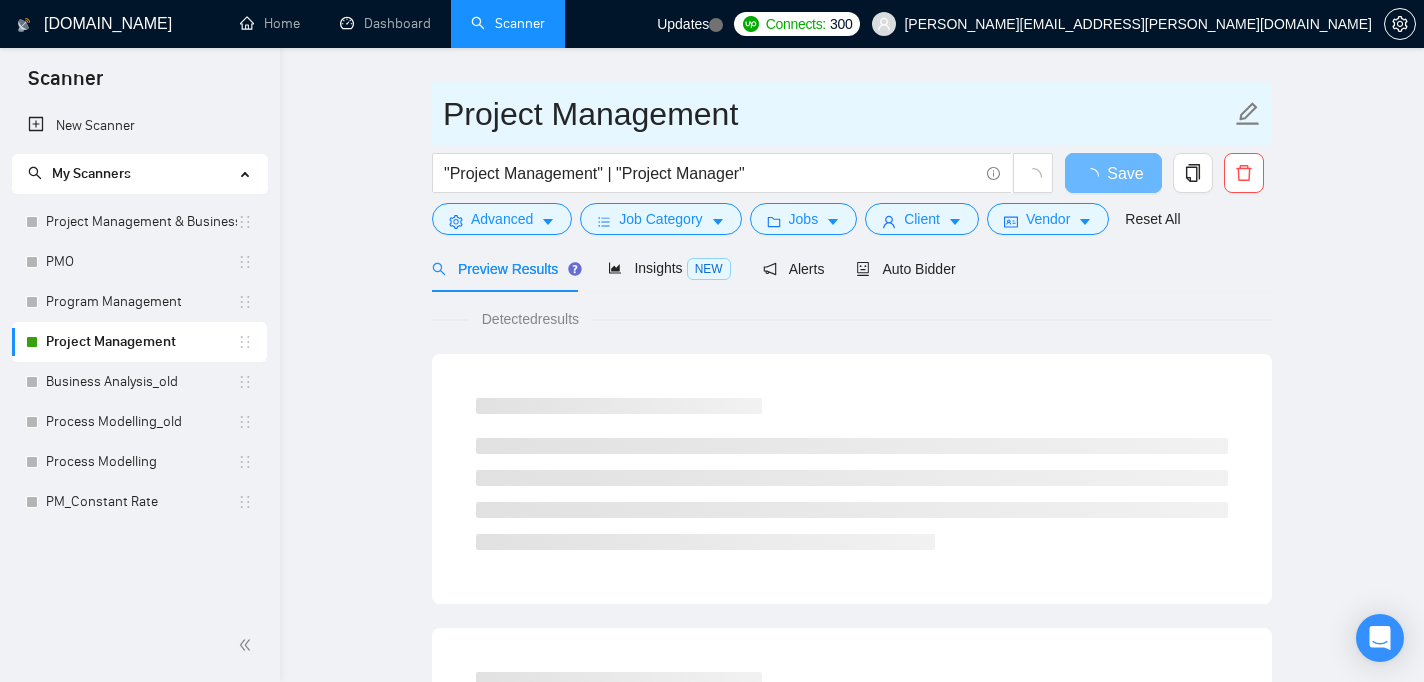 drag, startPoint x: 741, startPoint y: 115, endPoint x: 420, endPoint y: 120, distance: 321.03894 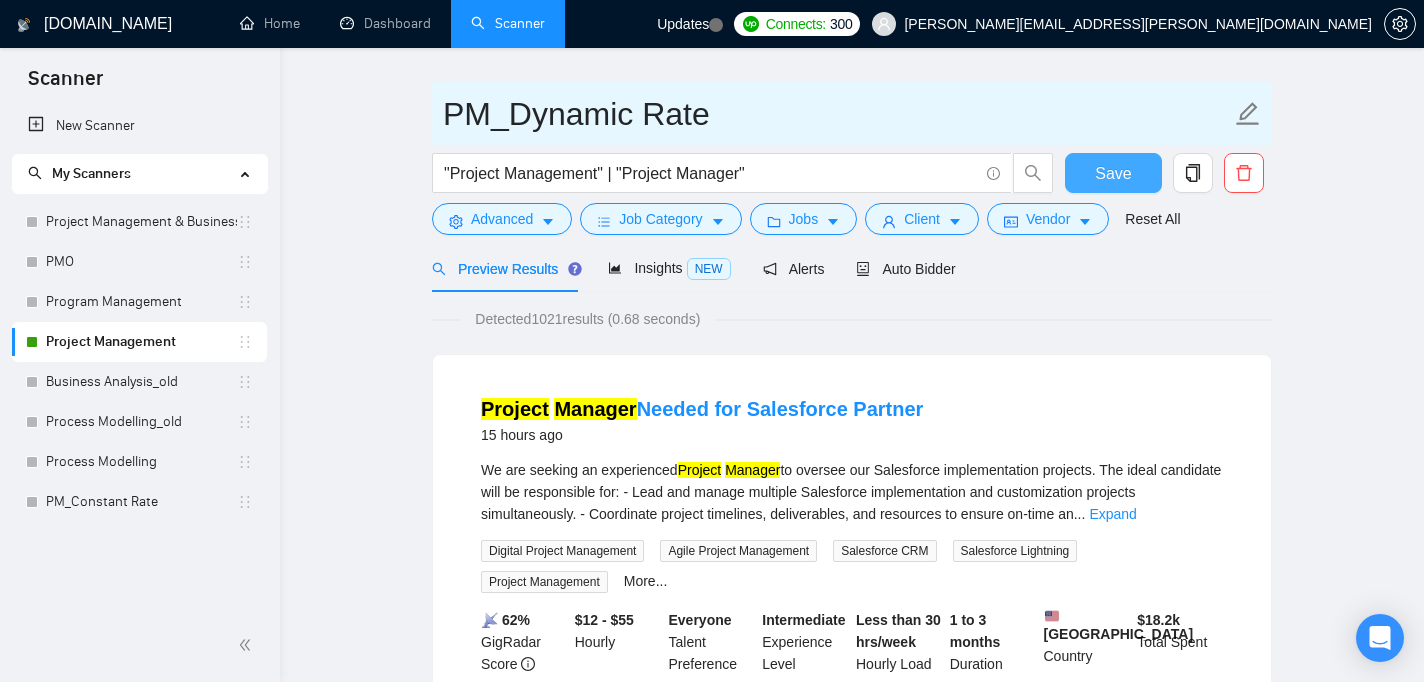 type on "PM_Dynamic Rate" 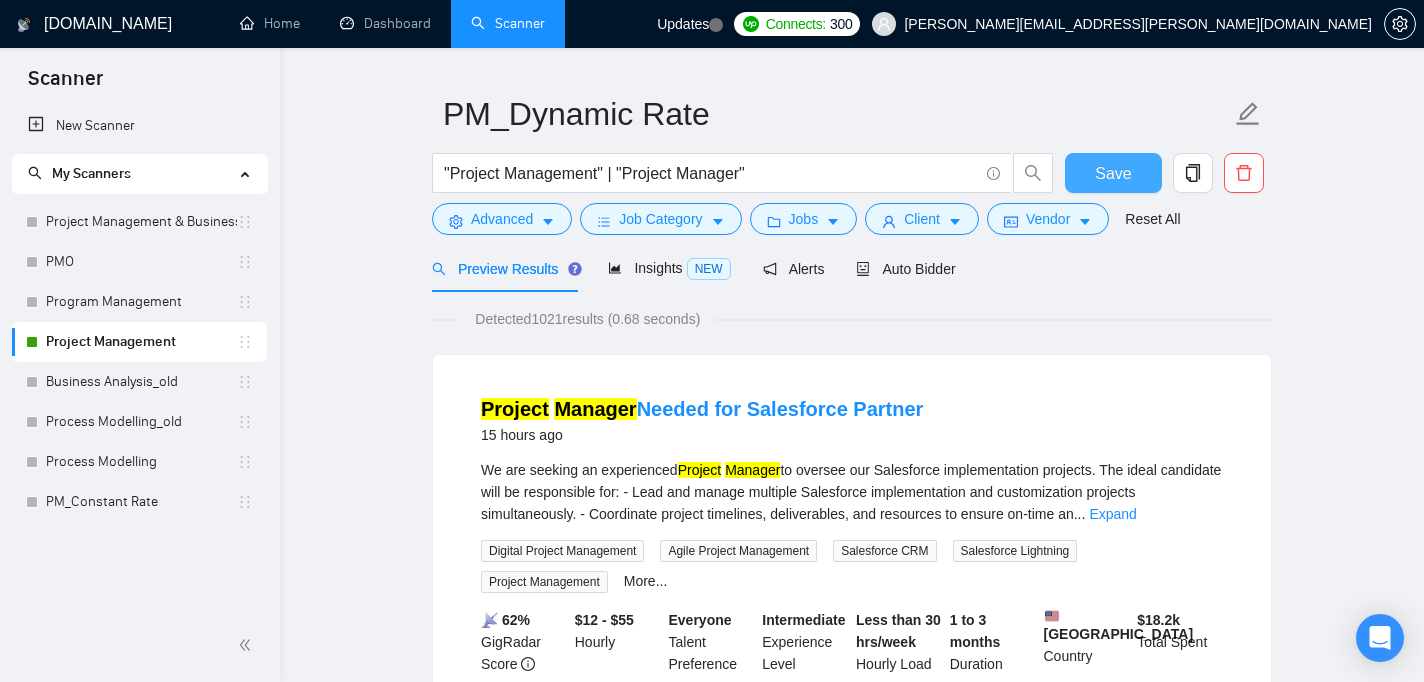 click on "Save" at bounding box center (1113, 173) 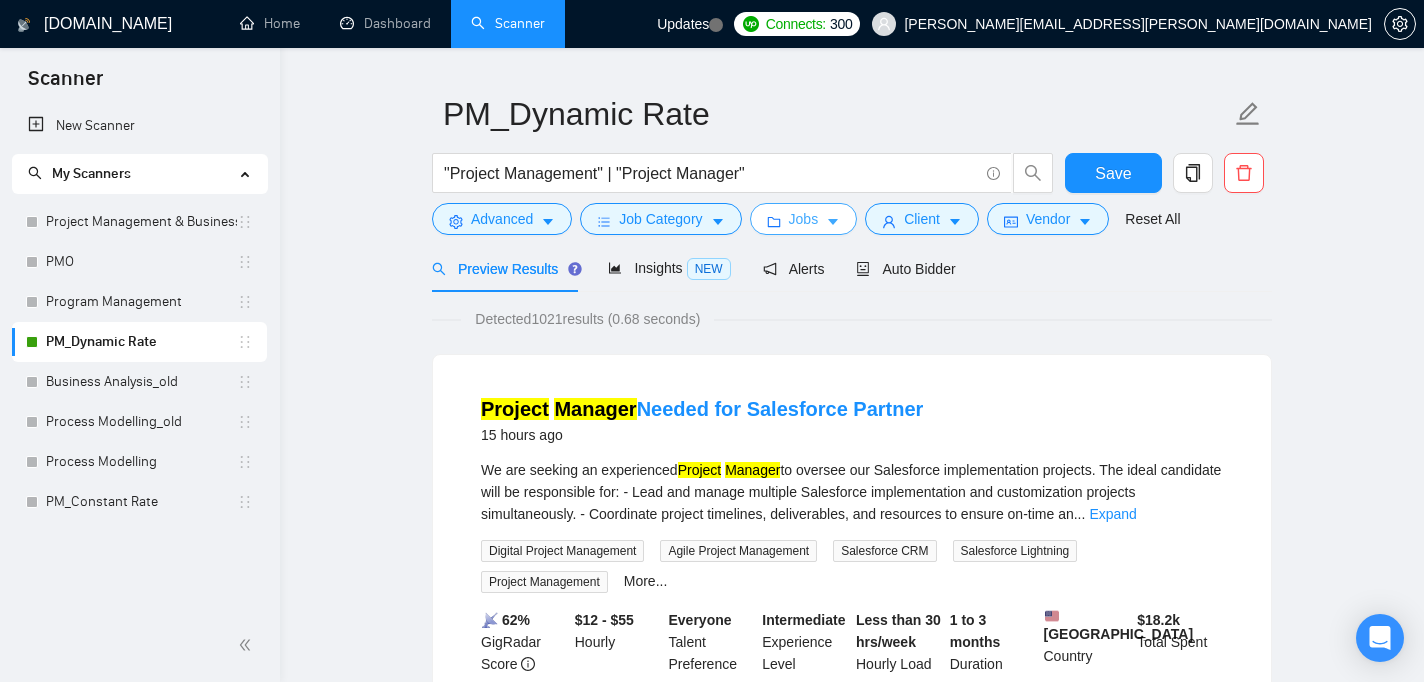 click on "Jobs" at bounding box center (804, 219) 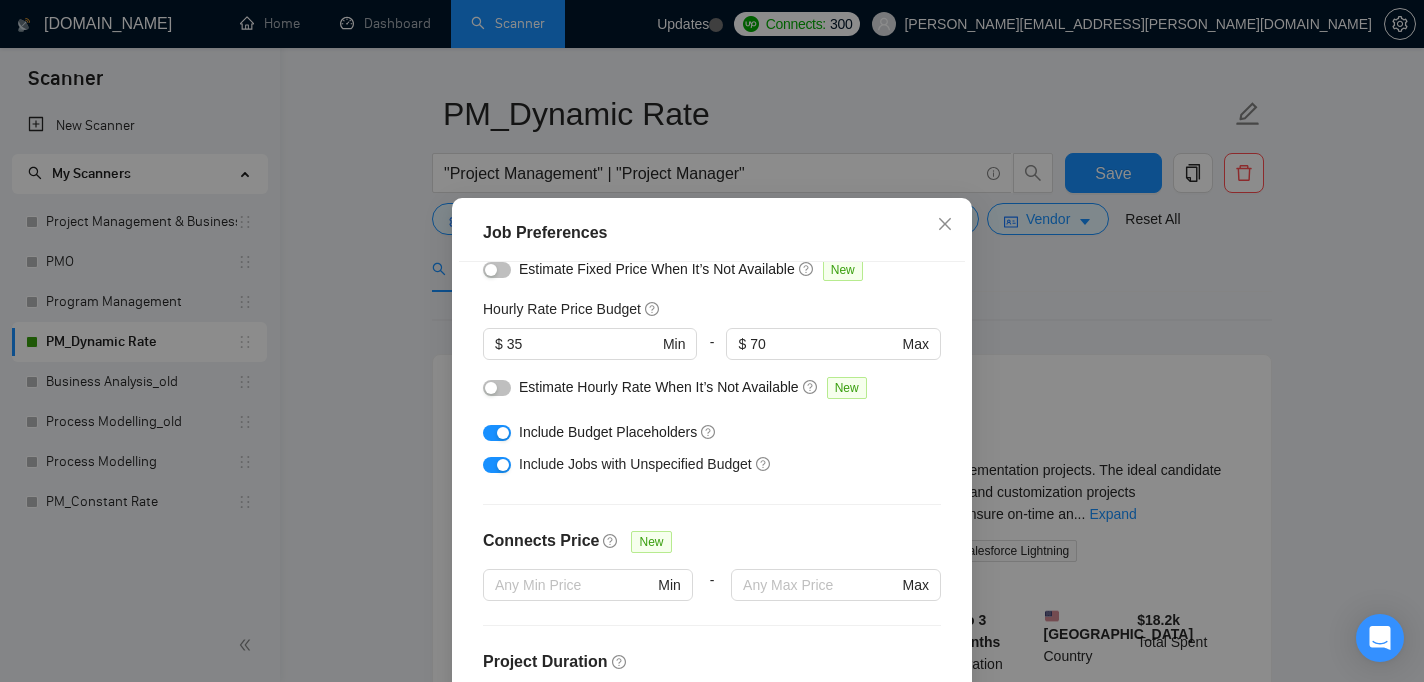 scroll, scrollTop: 226, scrollLeft: 0, axis: vertical 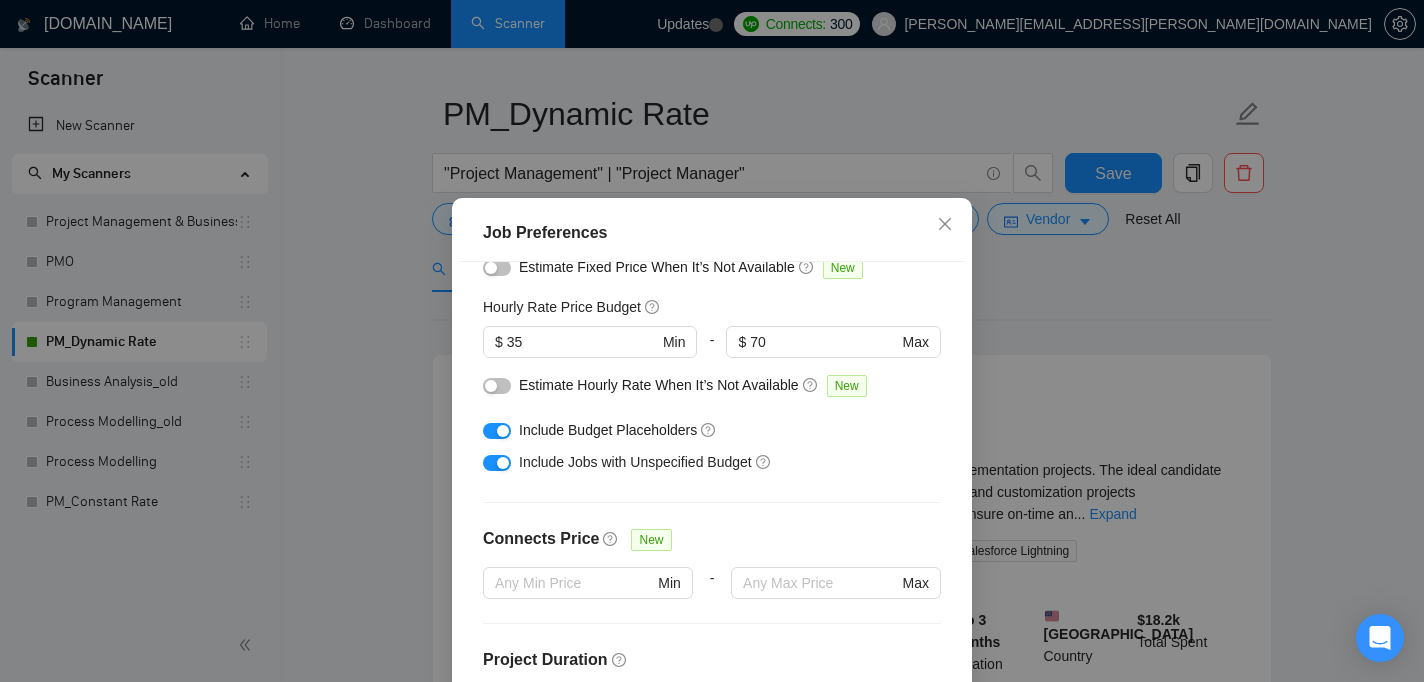 click at bounding box center (497, 431) 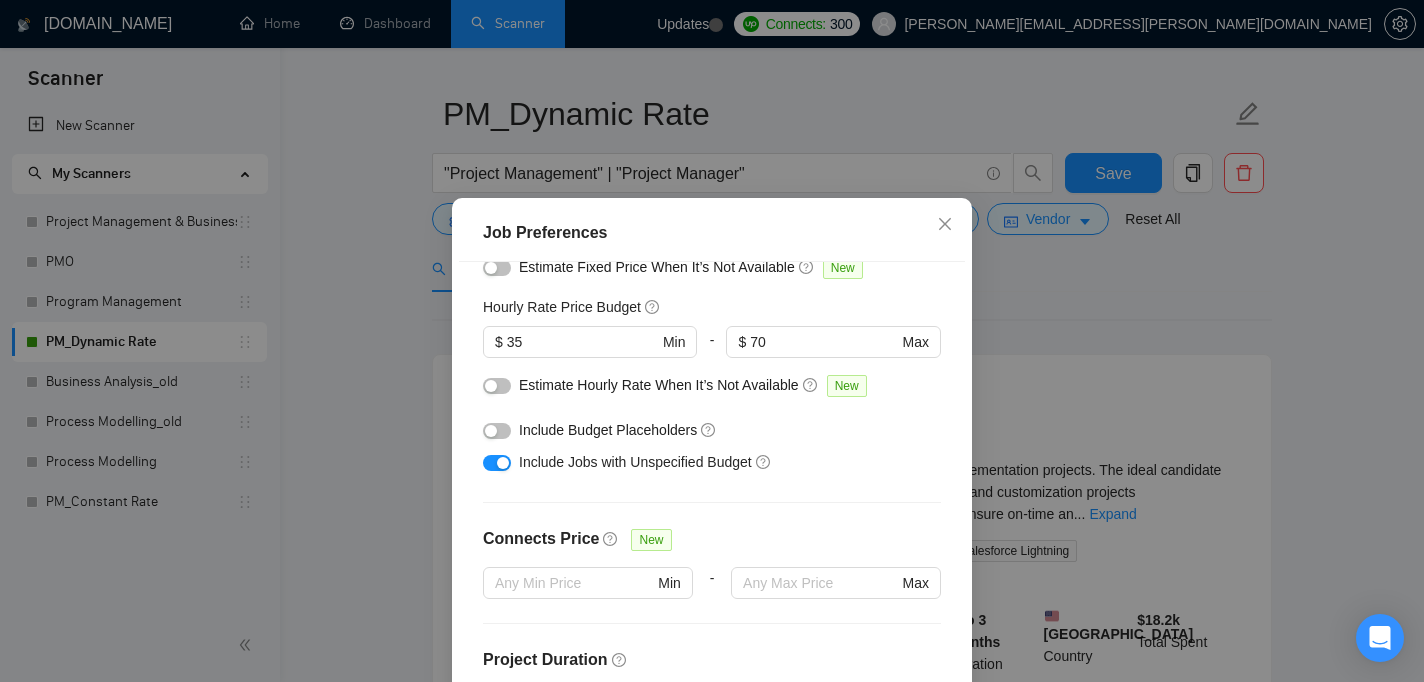 click at bounding box center [497, 463] 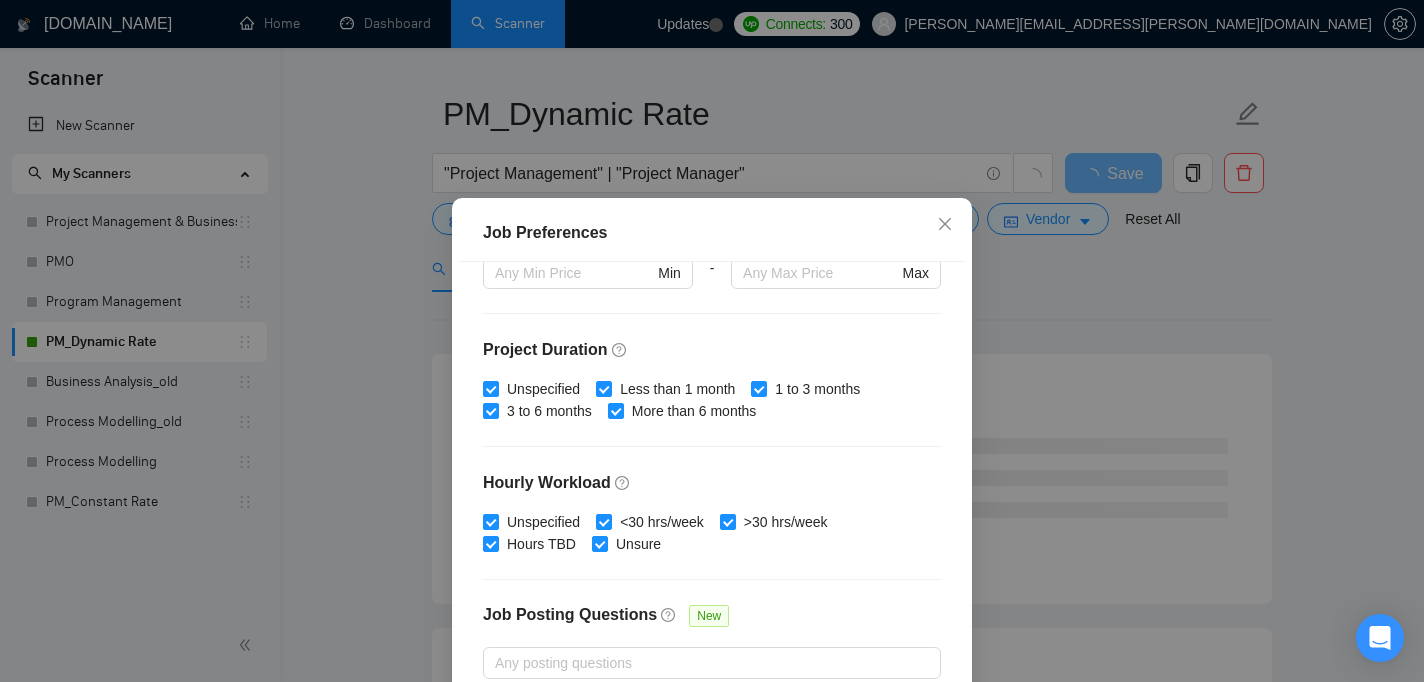 scroll, scrollTop: 650, scrollLeft: 0, axis: vertical 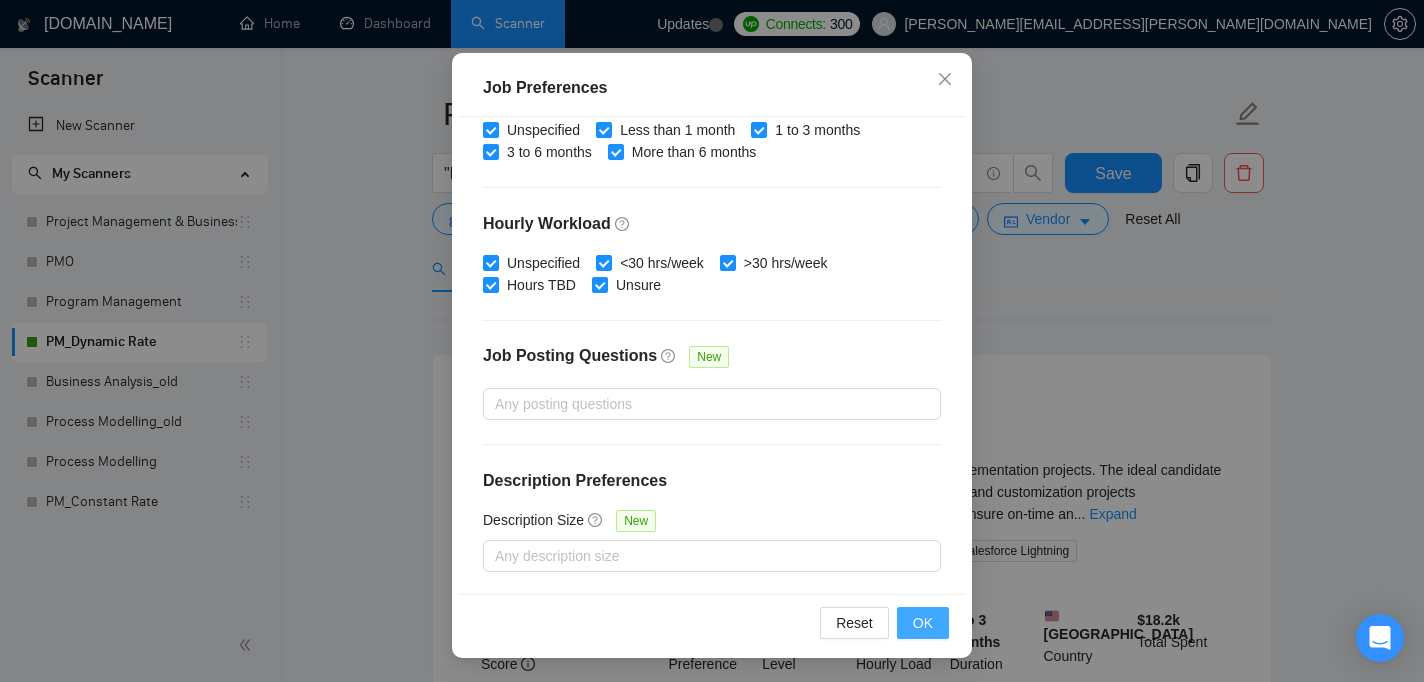 click on "OK" at bounding box center (923, 623) 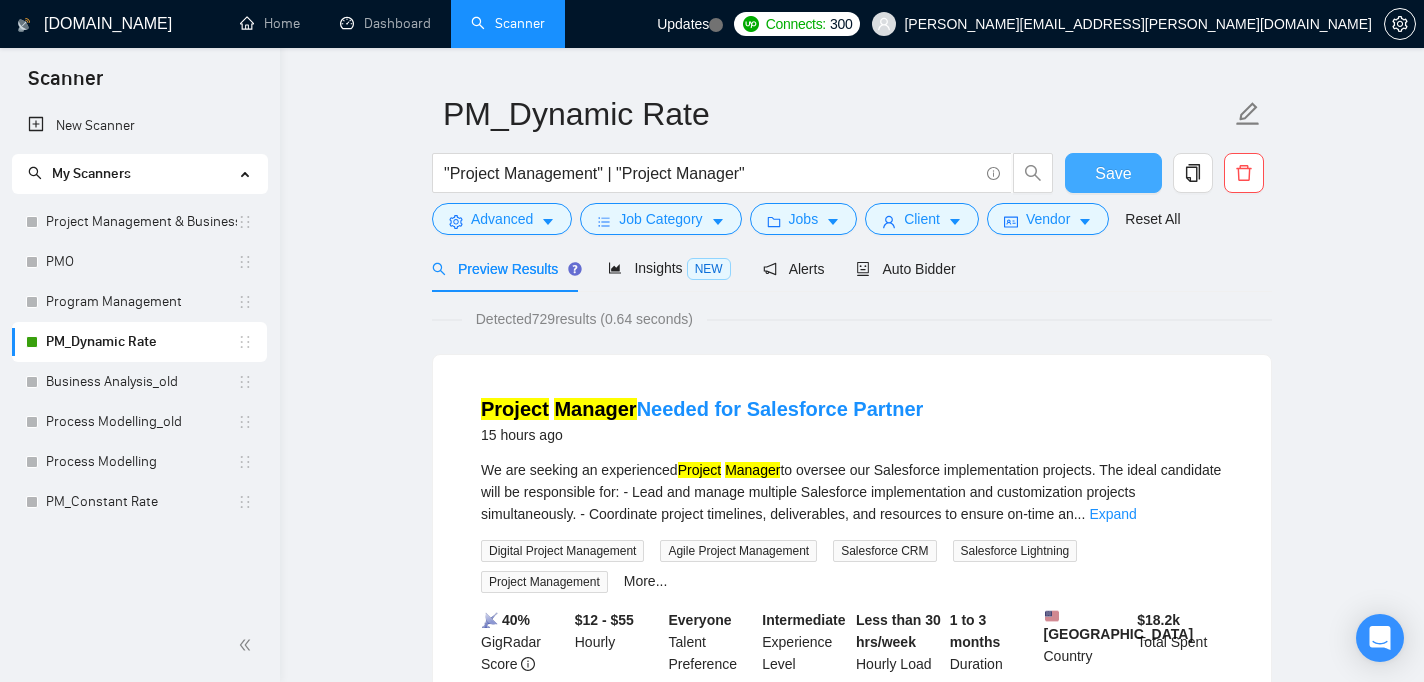 click on "Save" at bounding box center [1113, 173] 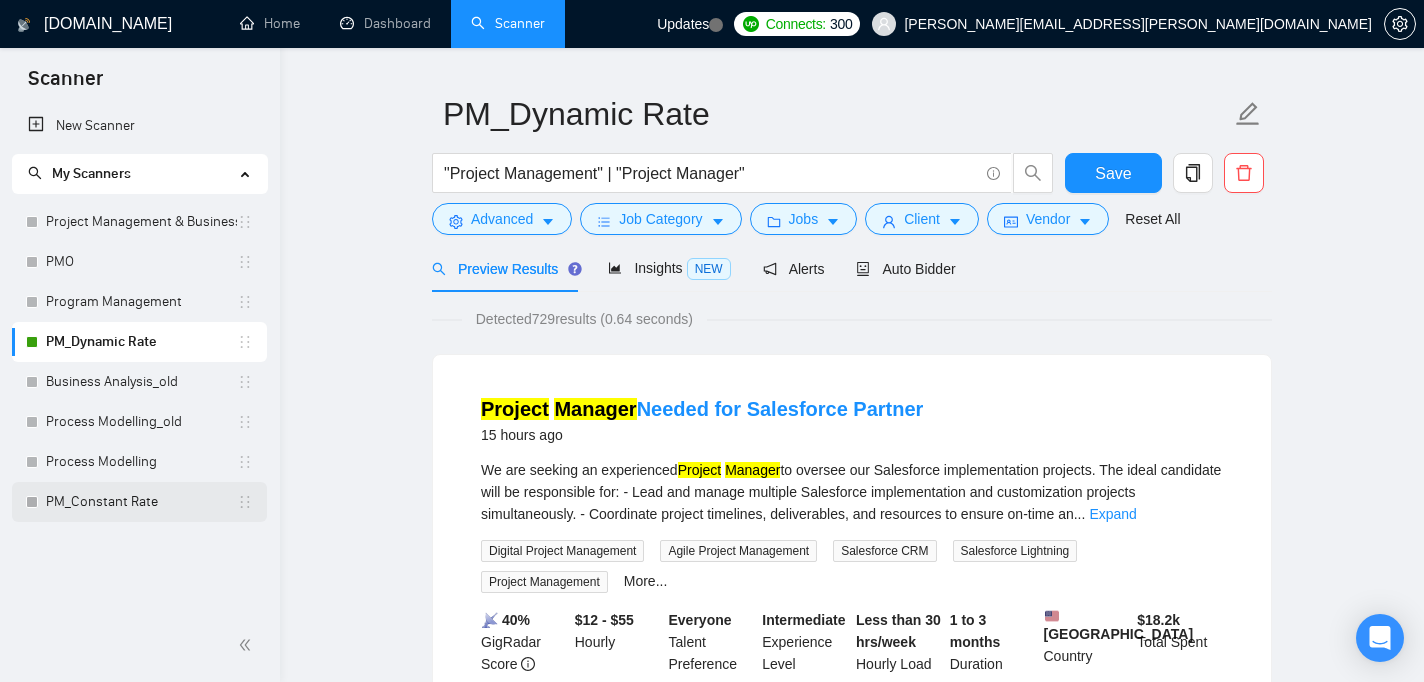 click on "PM_Constant Rate" at bounding box center (141, 502) 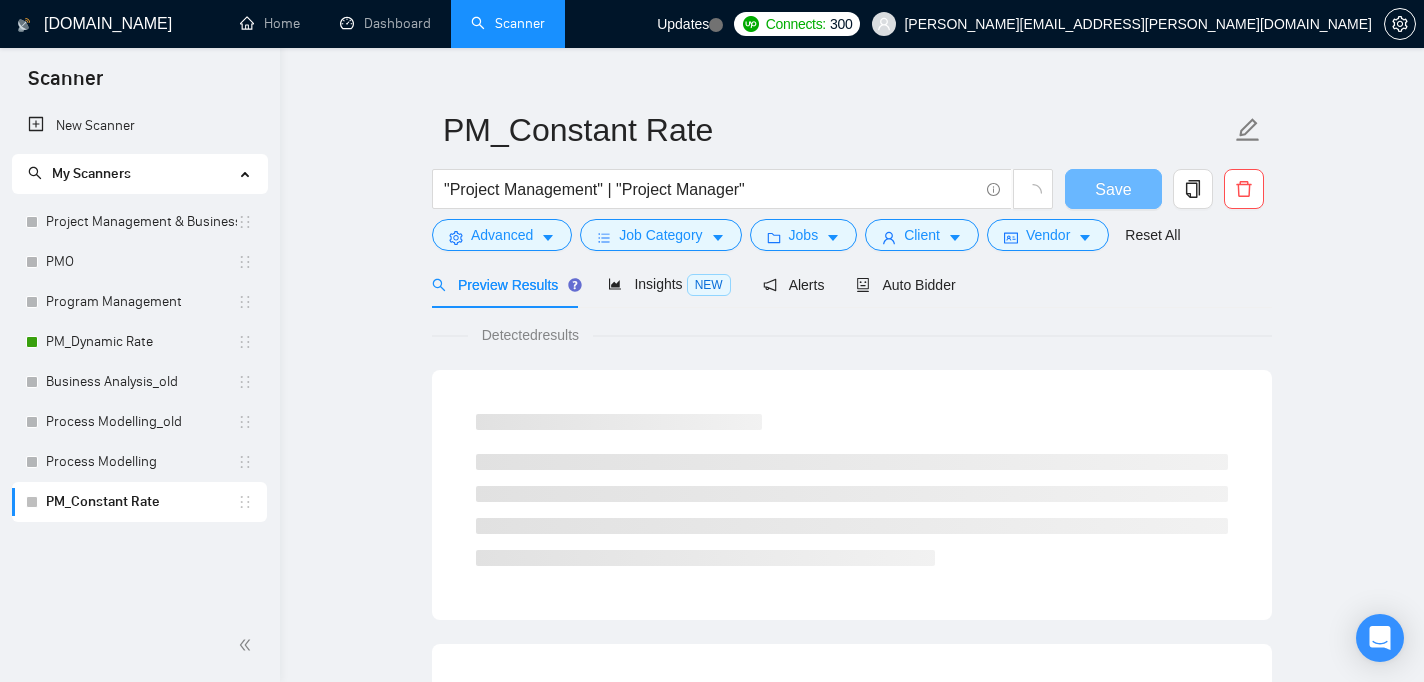 scroll, scrollTop: 48, scrollLeft: 0, axis: vertical 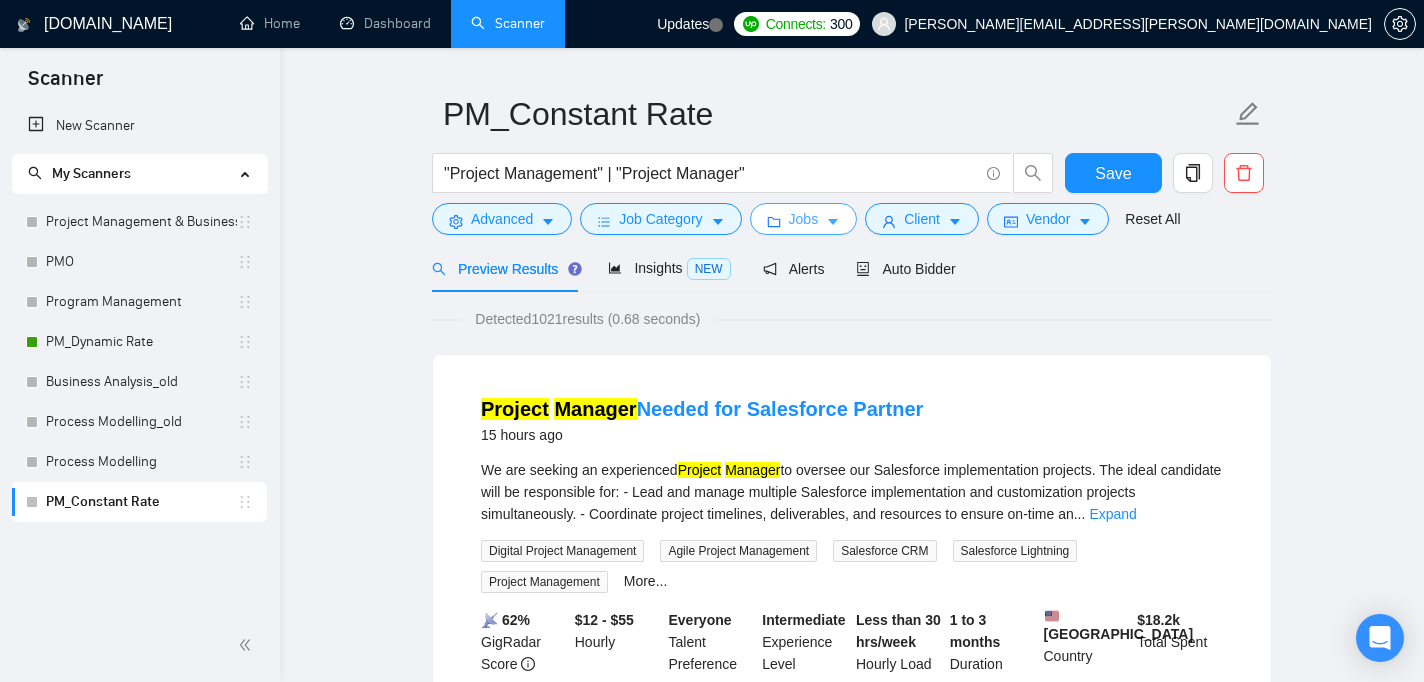 click 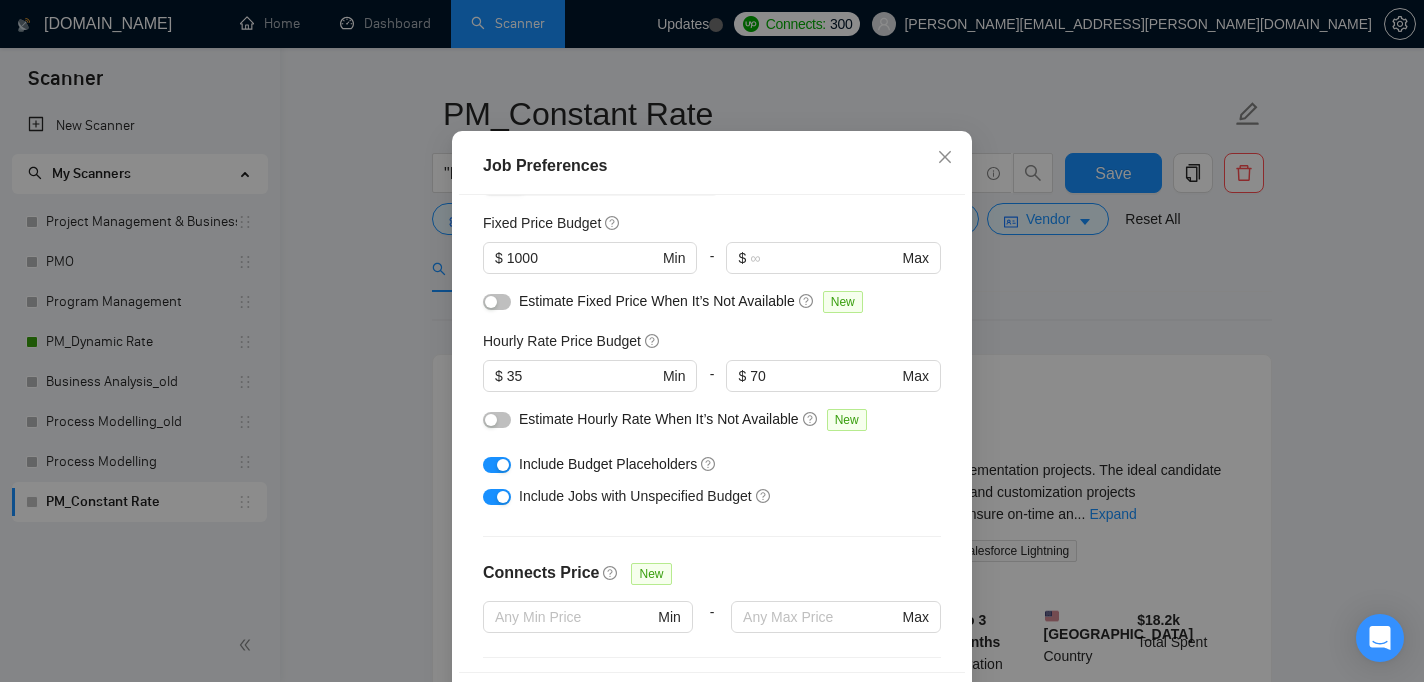 scroll, scrollTop: 50, scrollLeft: 0, axis: vertical 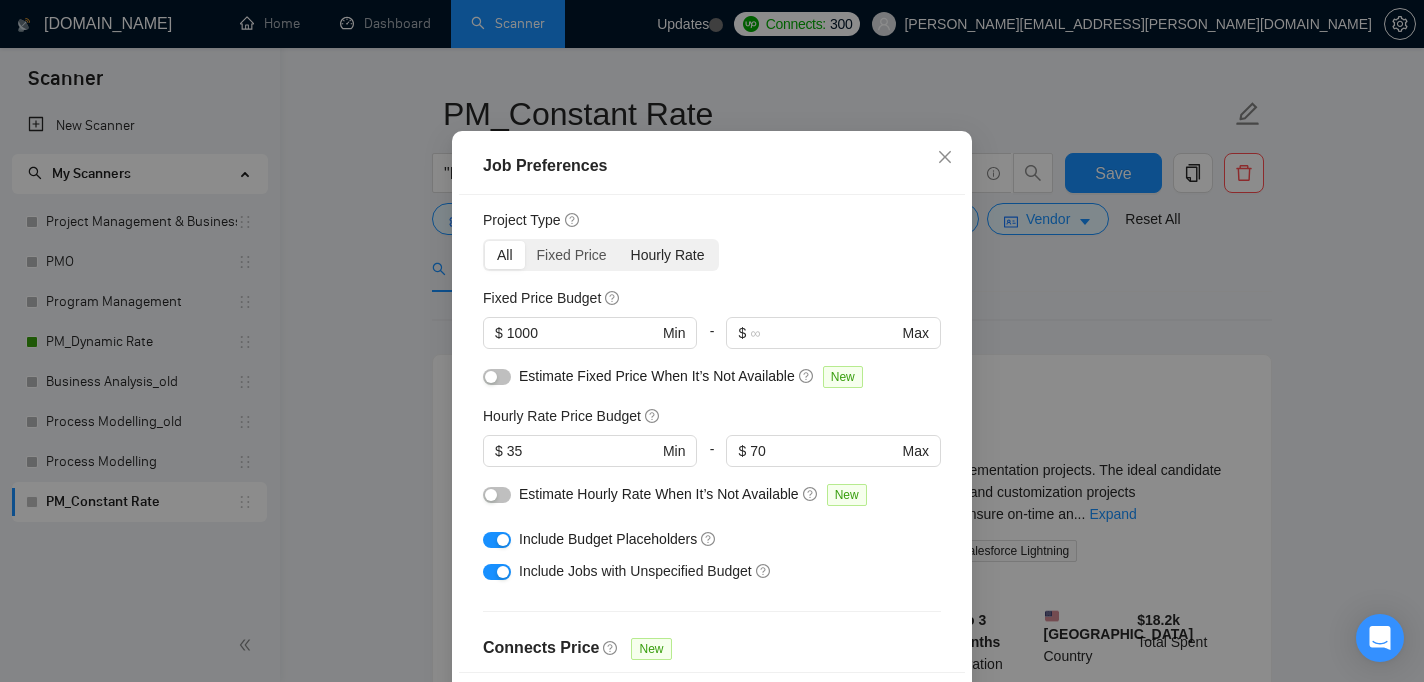 click on "Hourly Rate" at bounding box center (668, 255) 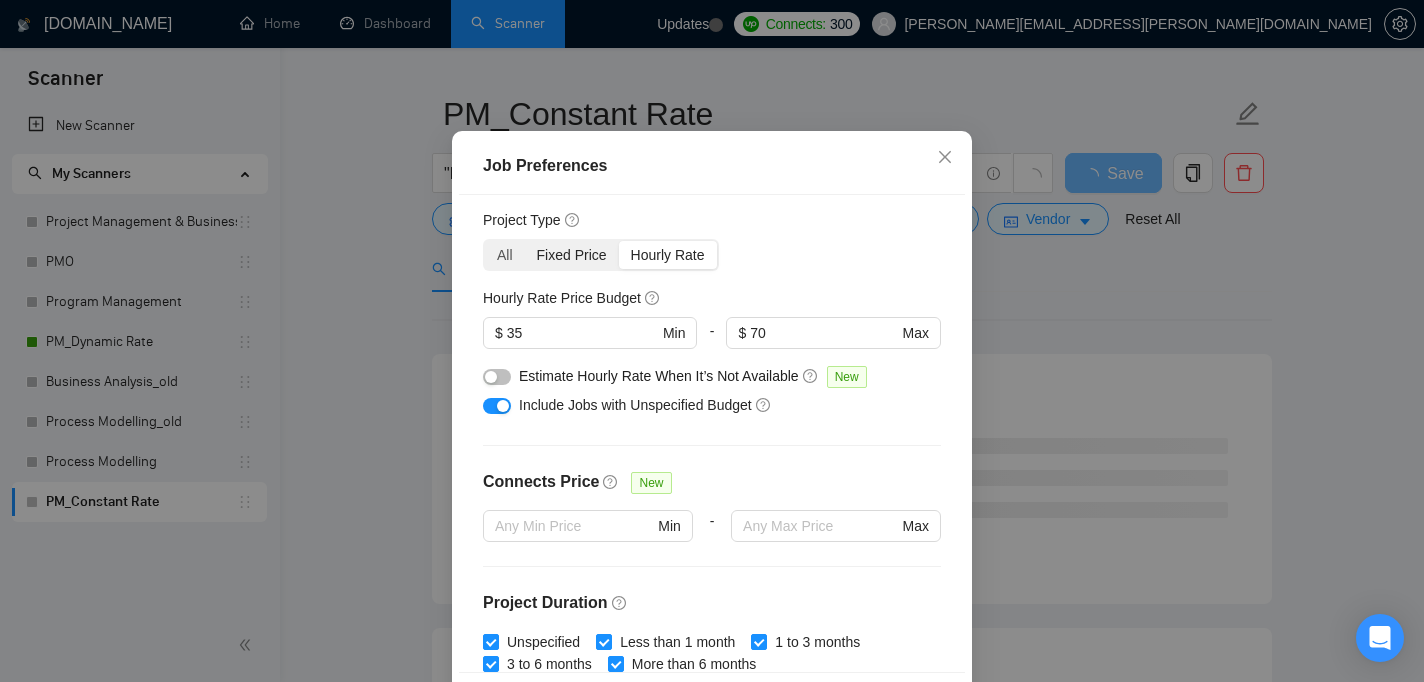 click on "Fixed Price" at bounding box center (572, 255) 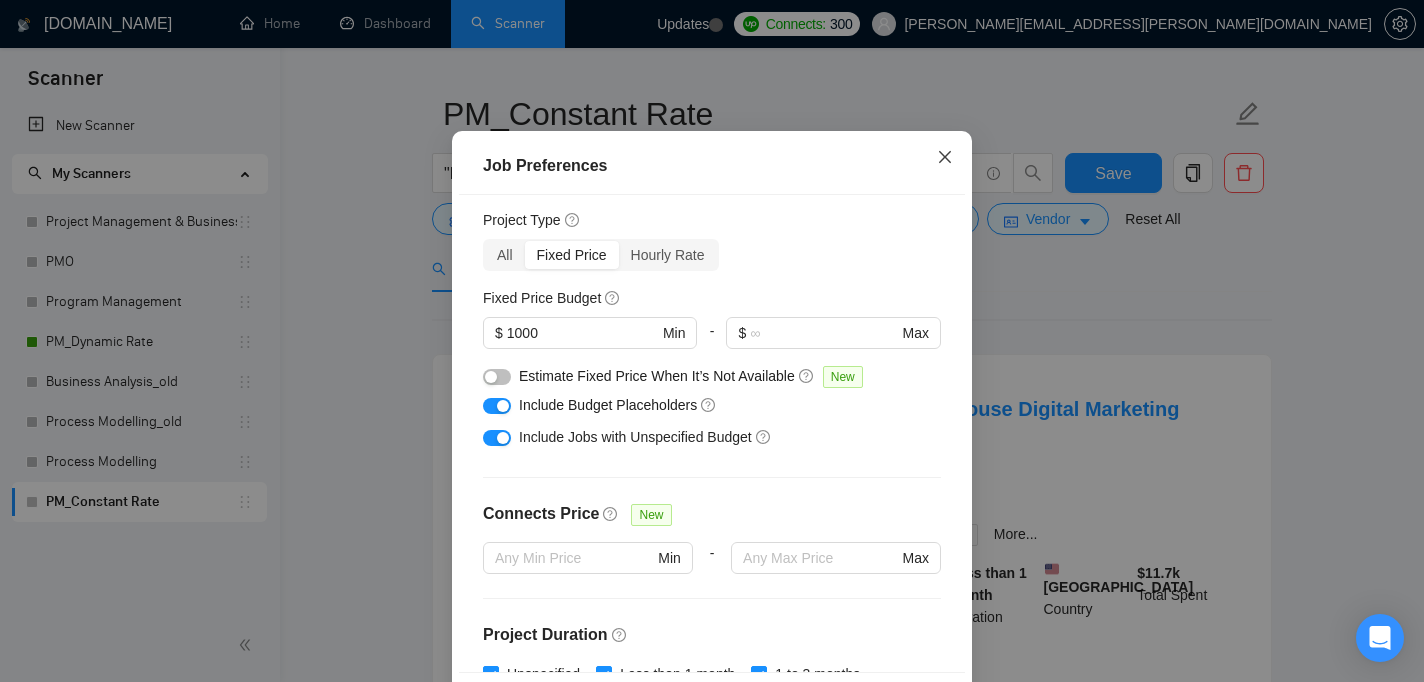 click 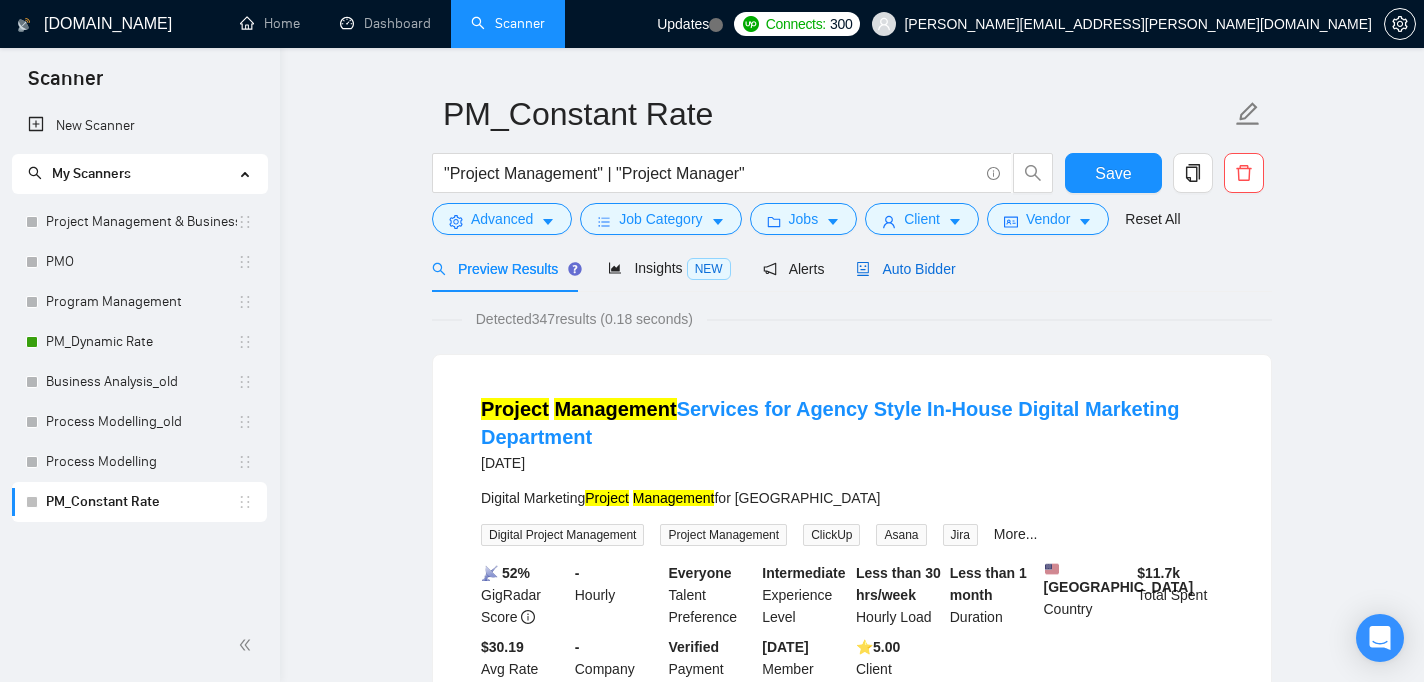 click on "Auto Bidder" at bounding box center (905, 269) 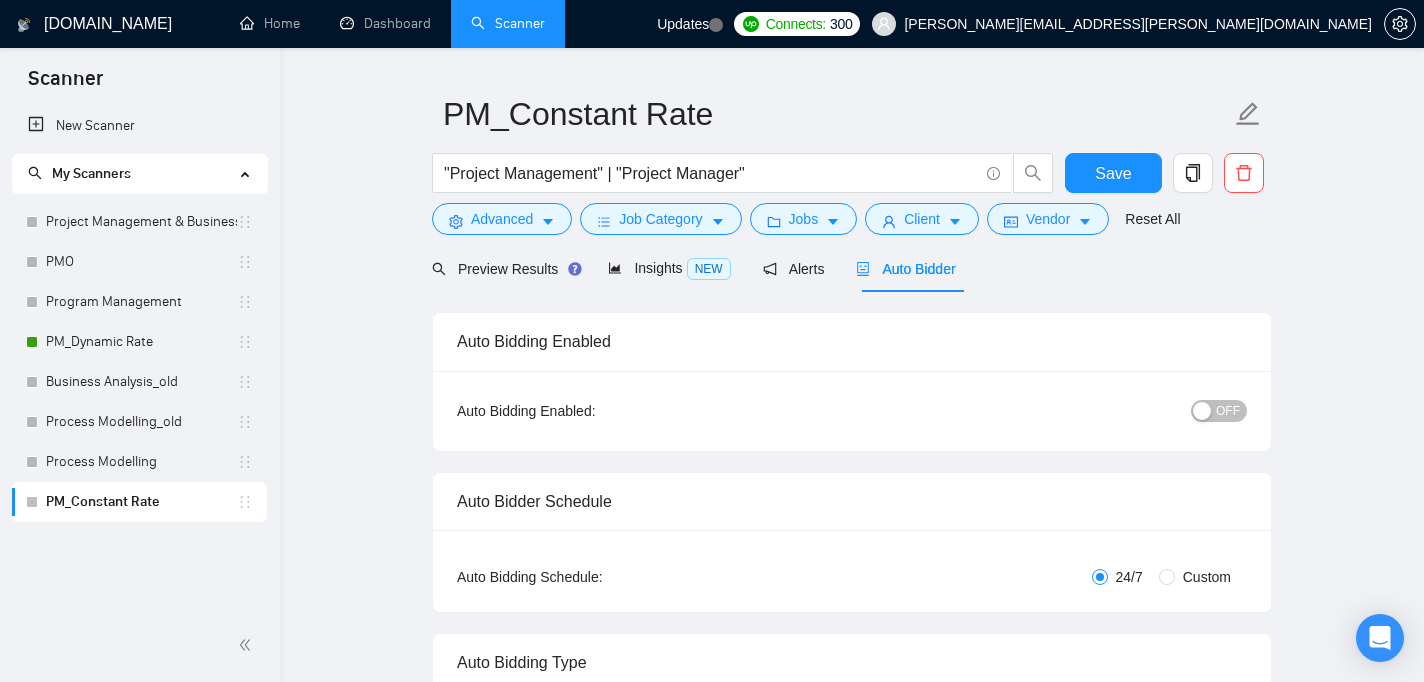 type 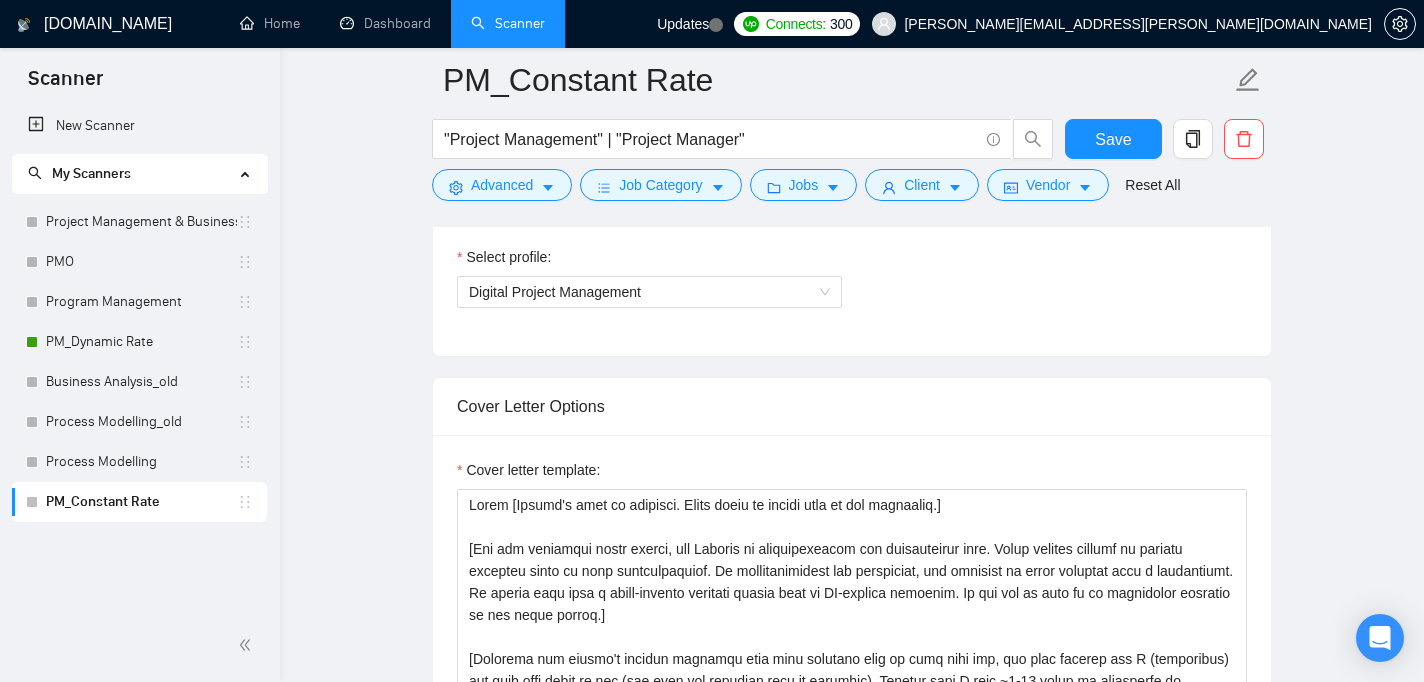 scroll, scrollTop: 1187, scrollLeft: 0, axis: vertical 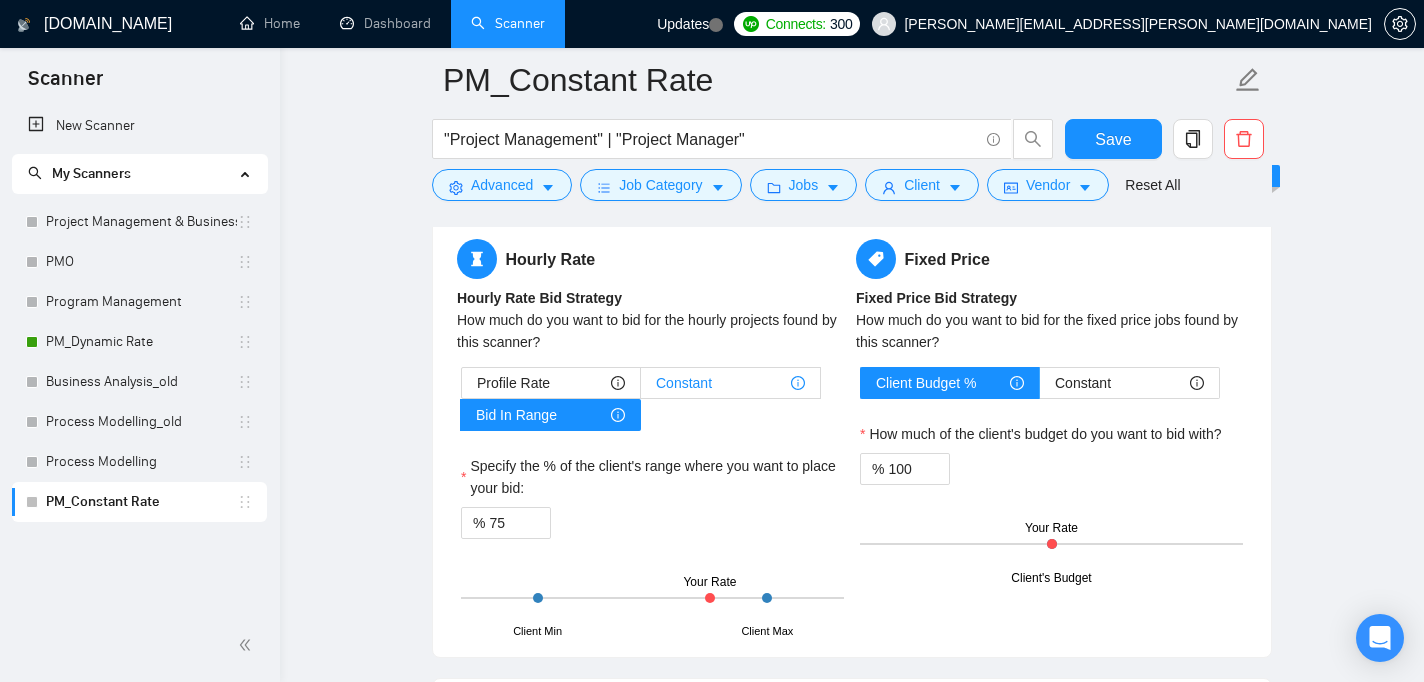 click on "Constant" at bounding box center (684, 383) 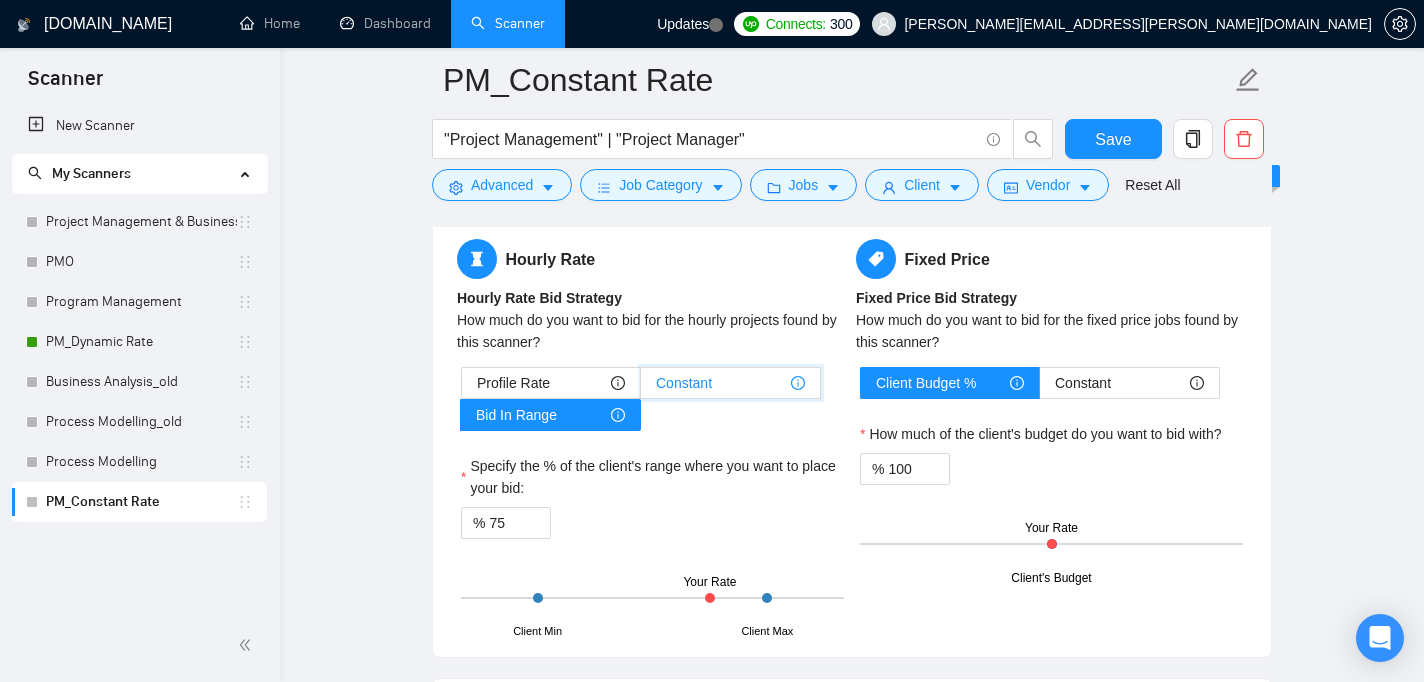 click on "Constant" at bounding box center (641, 388) 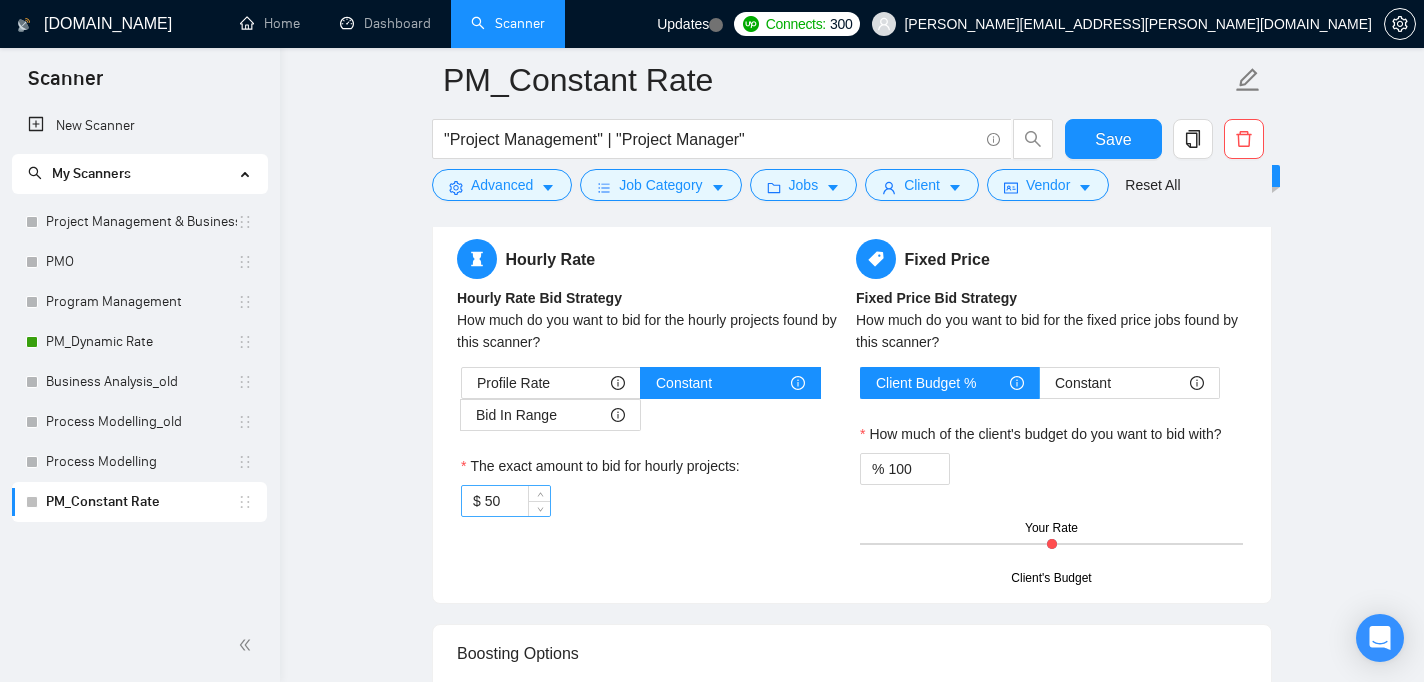 click on "50" at bounding box center (517, 501) 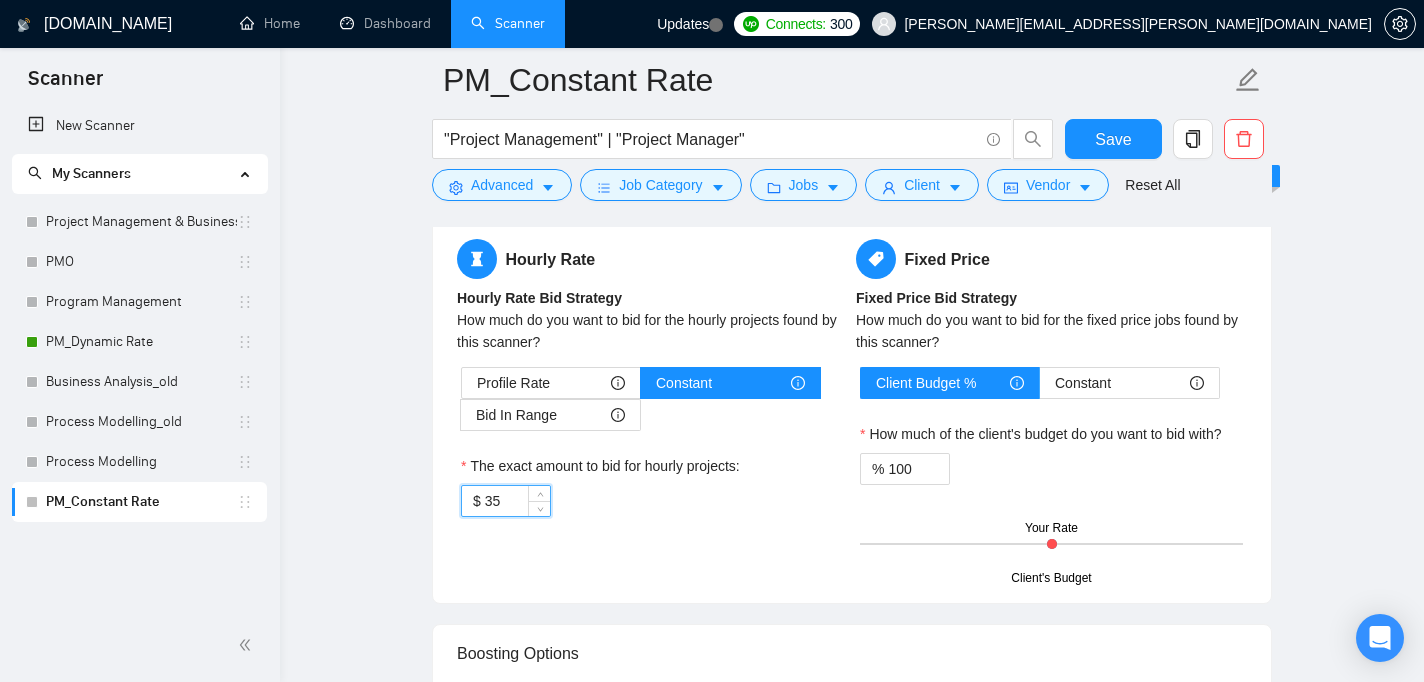 click on "Hourly Rate Hourly Rate Bid Strategy How much do you want to bid for the hourly projects found by this scanner? Profile Rate Constant  Bid In Range The exact amount to bid for hourly projects: $ 35" at bounding box center [652, 390] 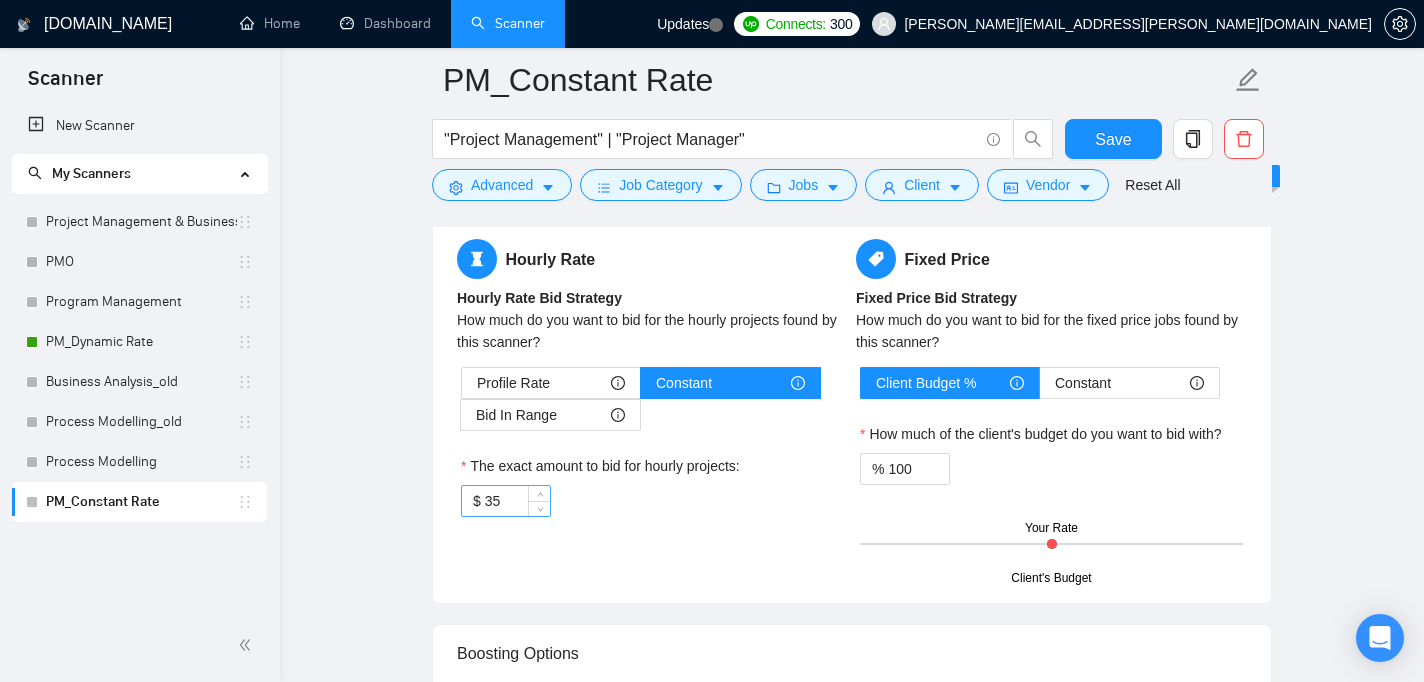 click on "35" at bounding box center (517, 501) 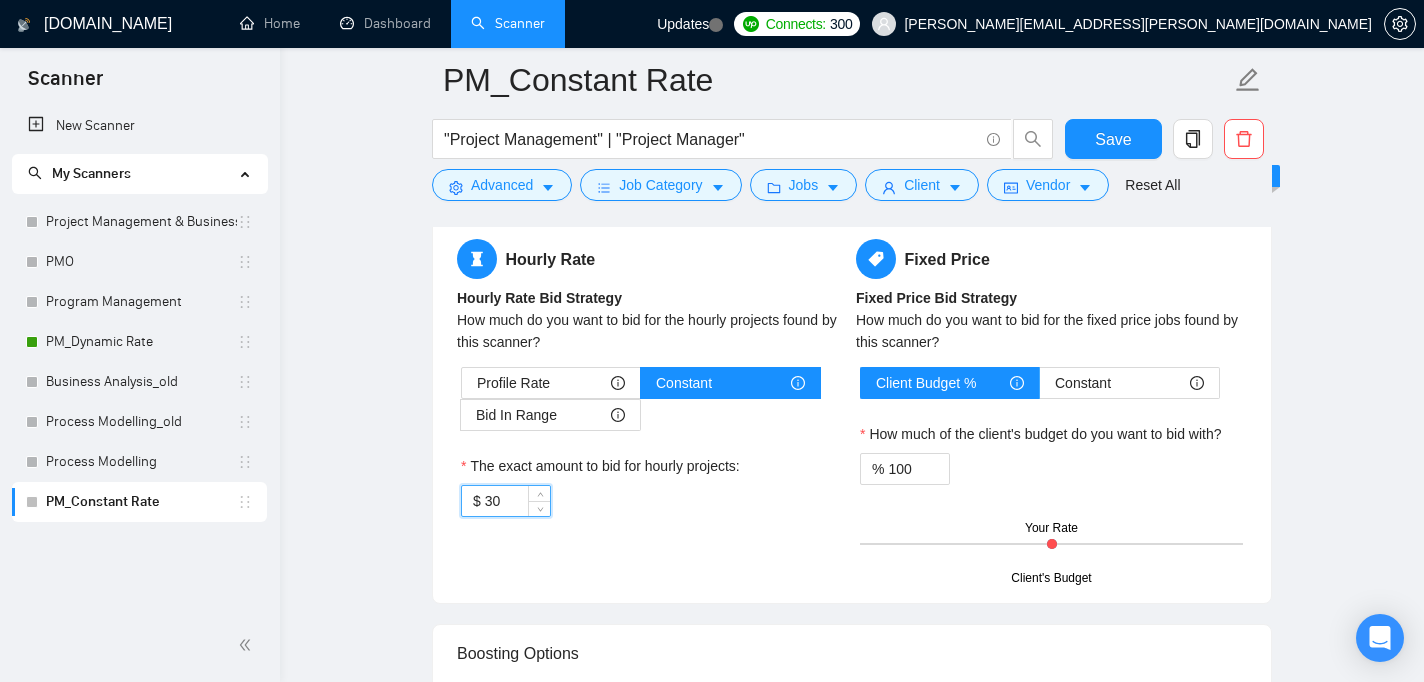 type on "30" 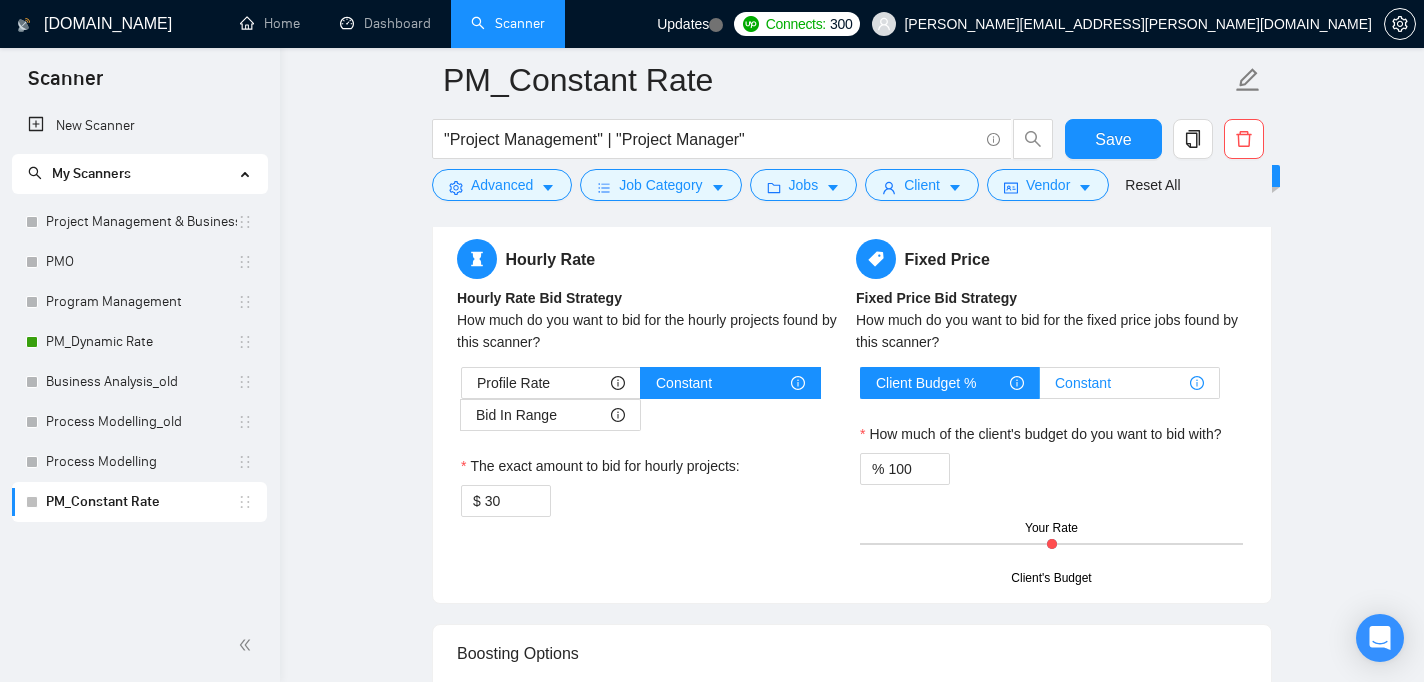 click on "Constant" at bounding box center (1083, 383) 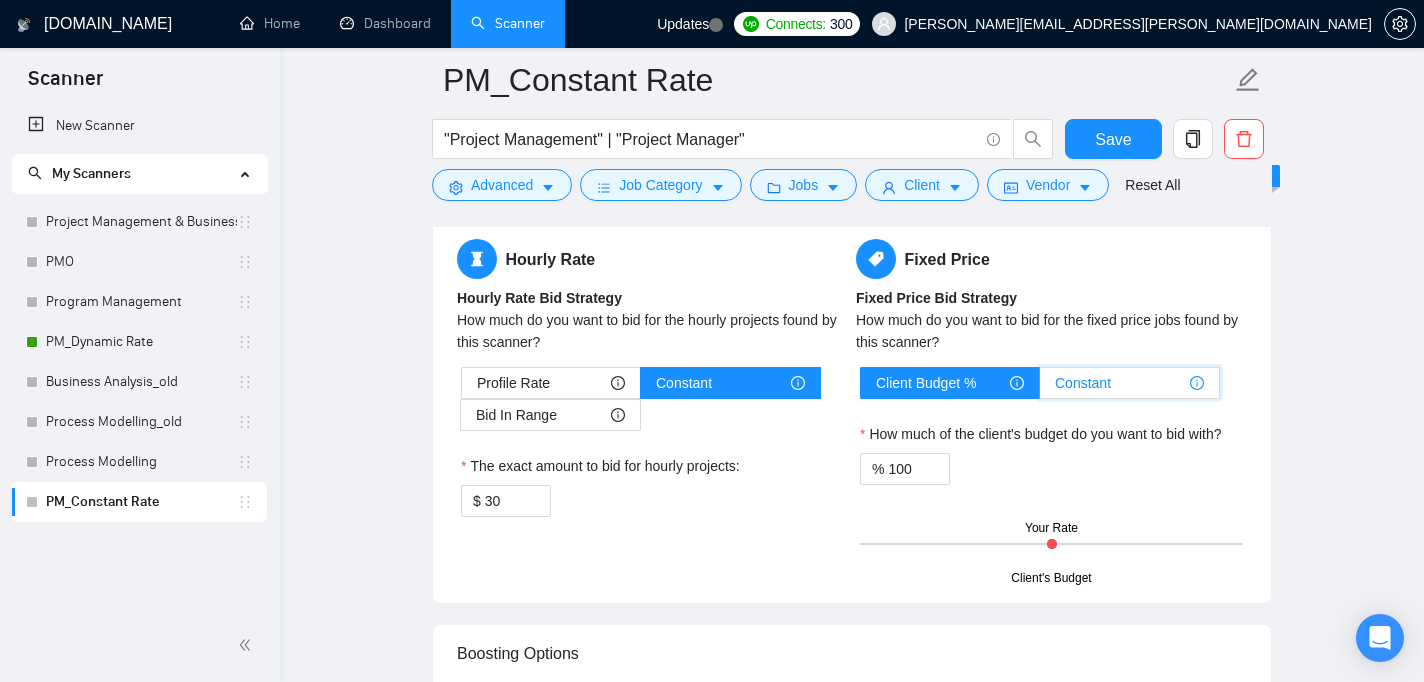 click on "Constant" at bounding box center [1040, 388] 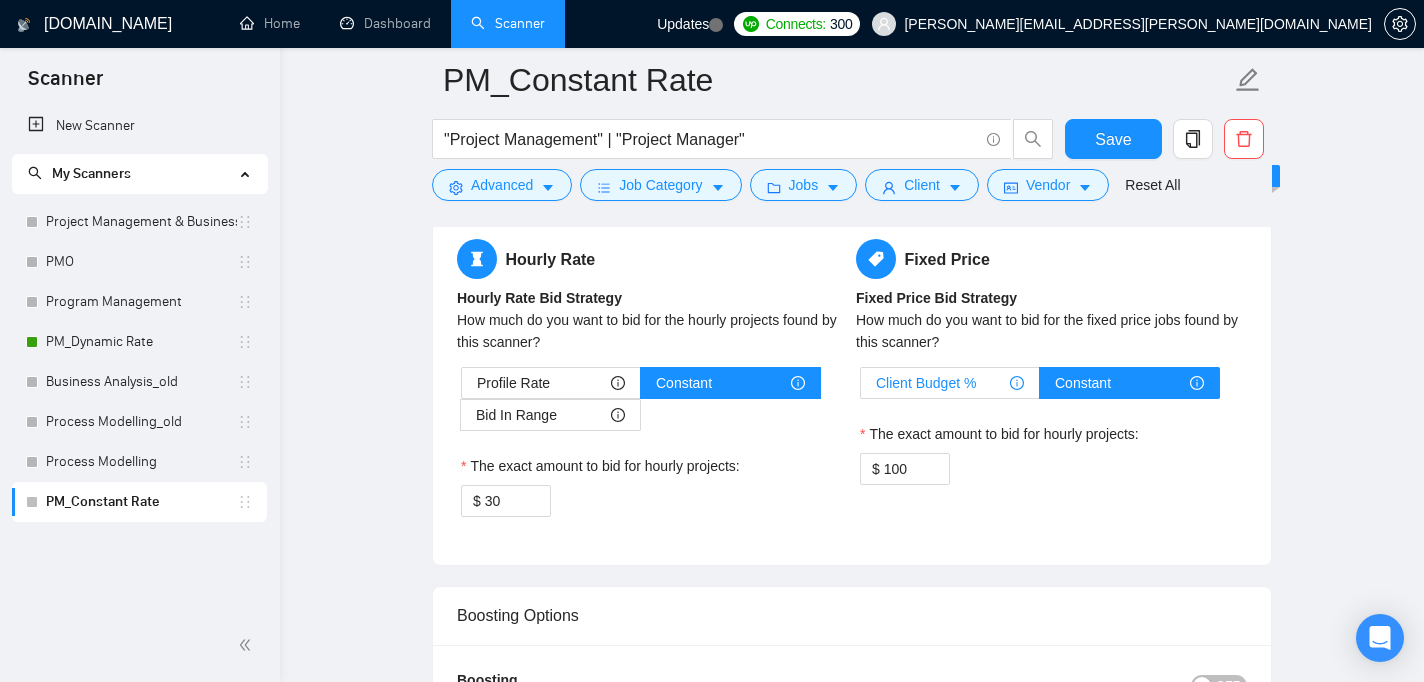 click on "Client Budget %" at bounding box center (926, 383) 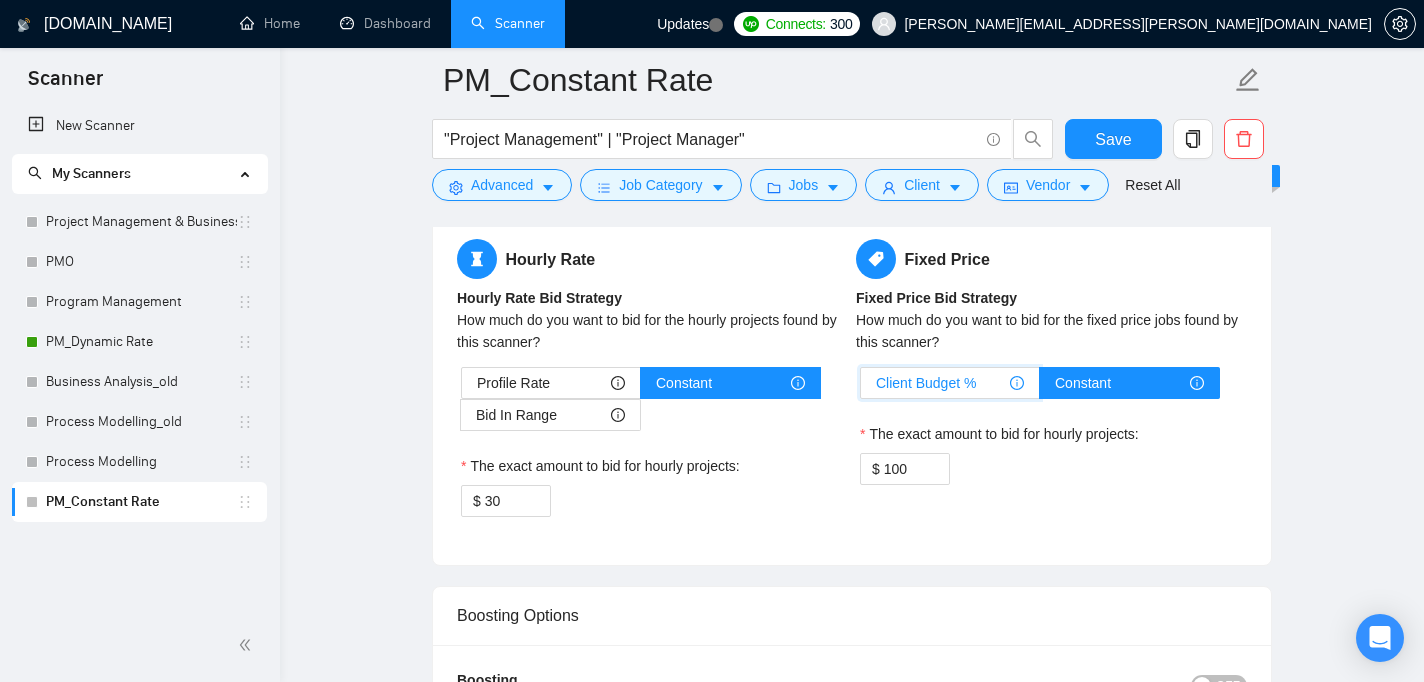 click on "Client Budget %" at bounding box center [861, 388] 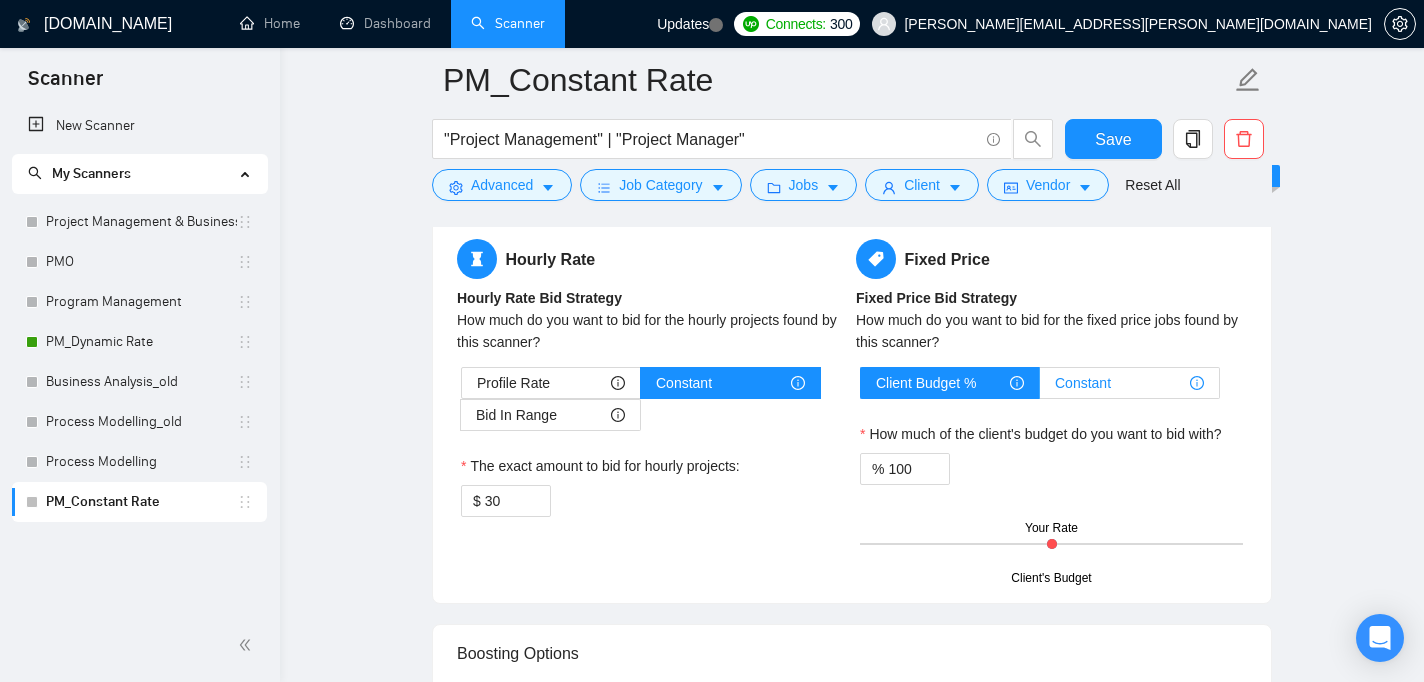 click on "Constant" at bounding box center [1083, 383] 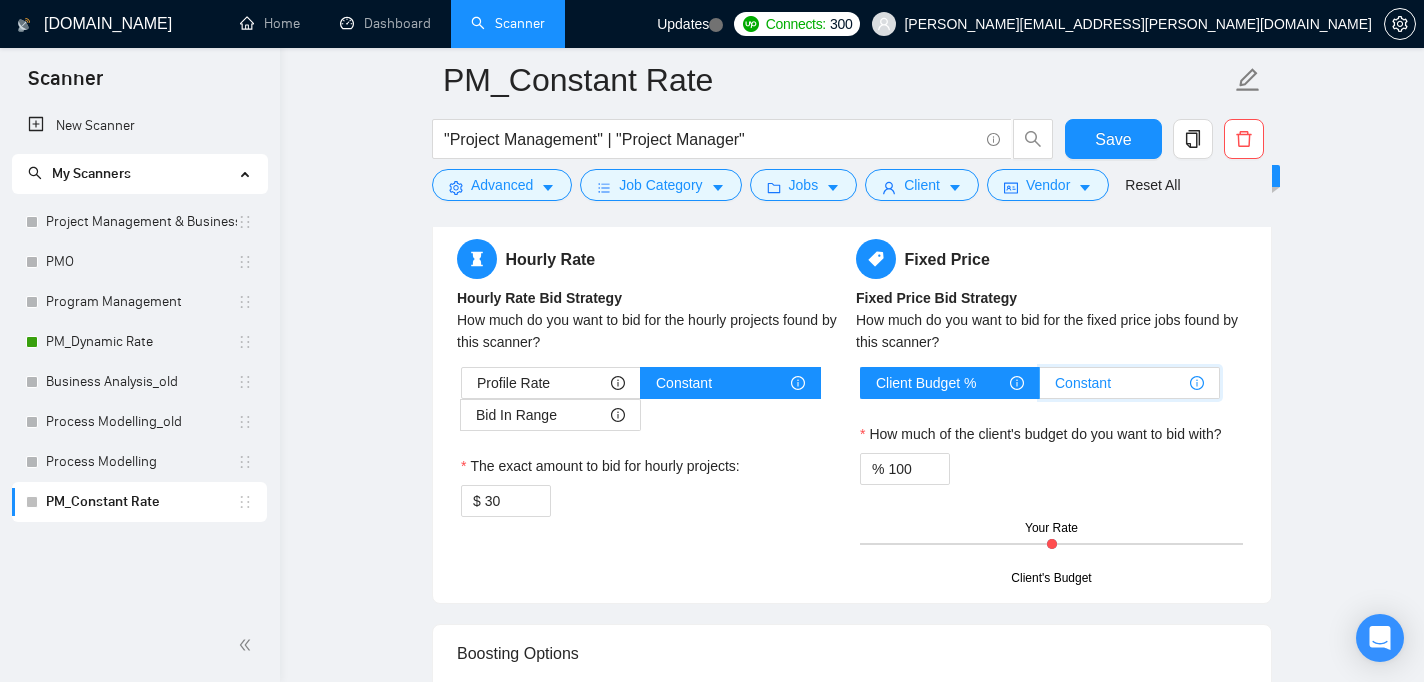 click on "Constant" at bounding box center (1040, 388) 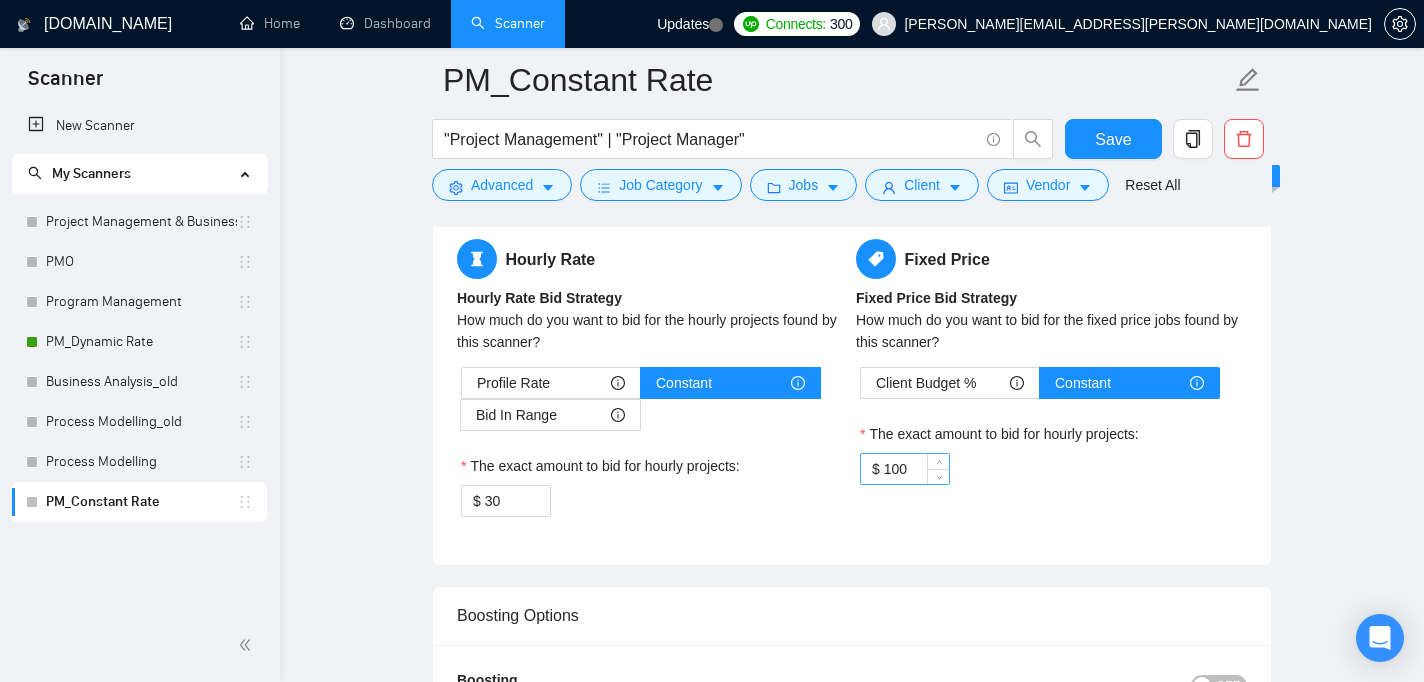 click on "100" at bounding box center [916, 469] 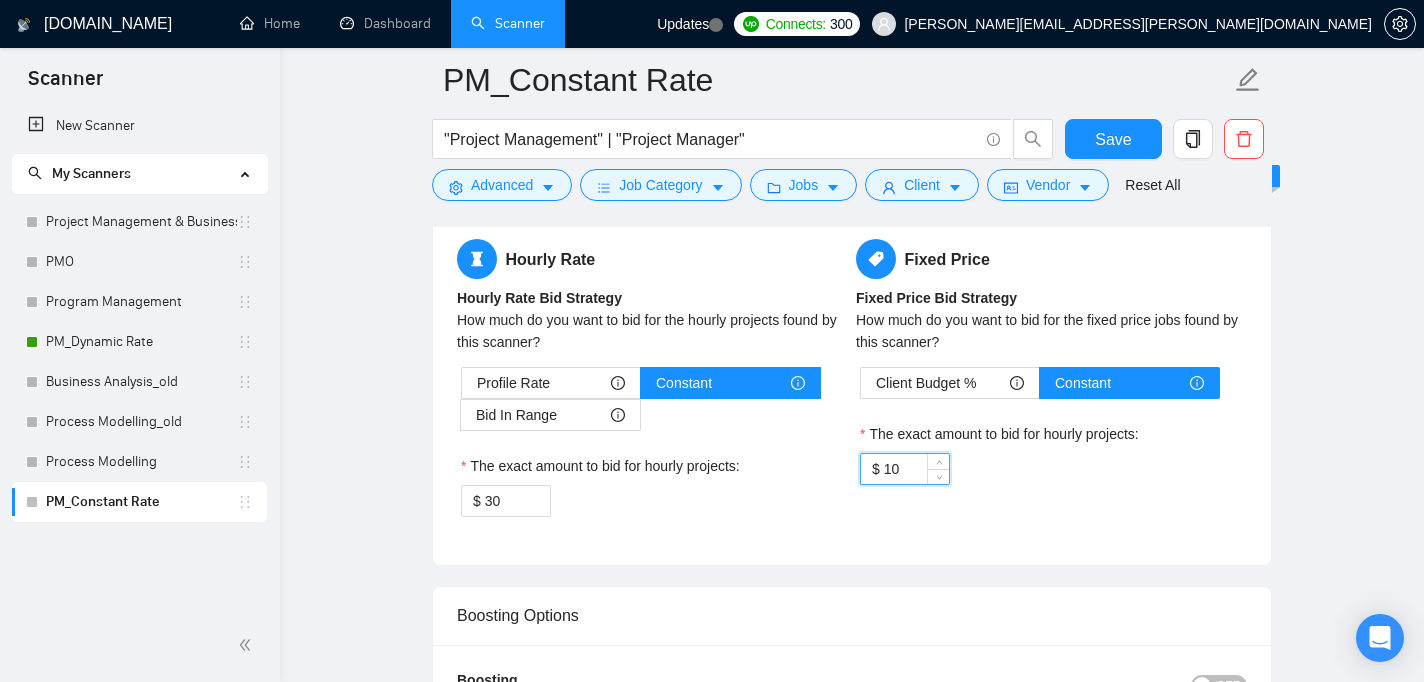 type on "1" 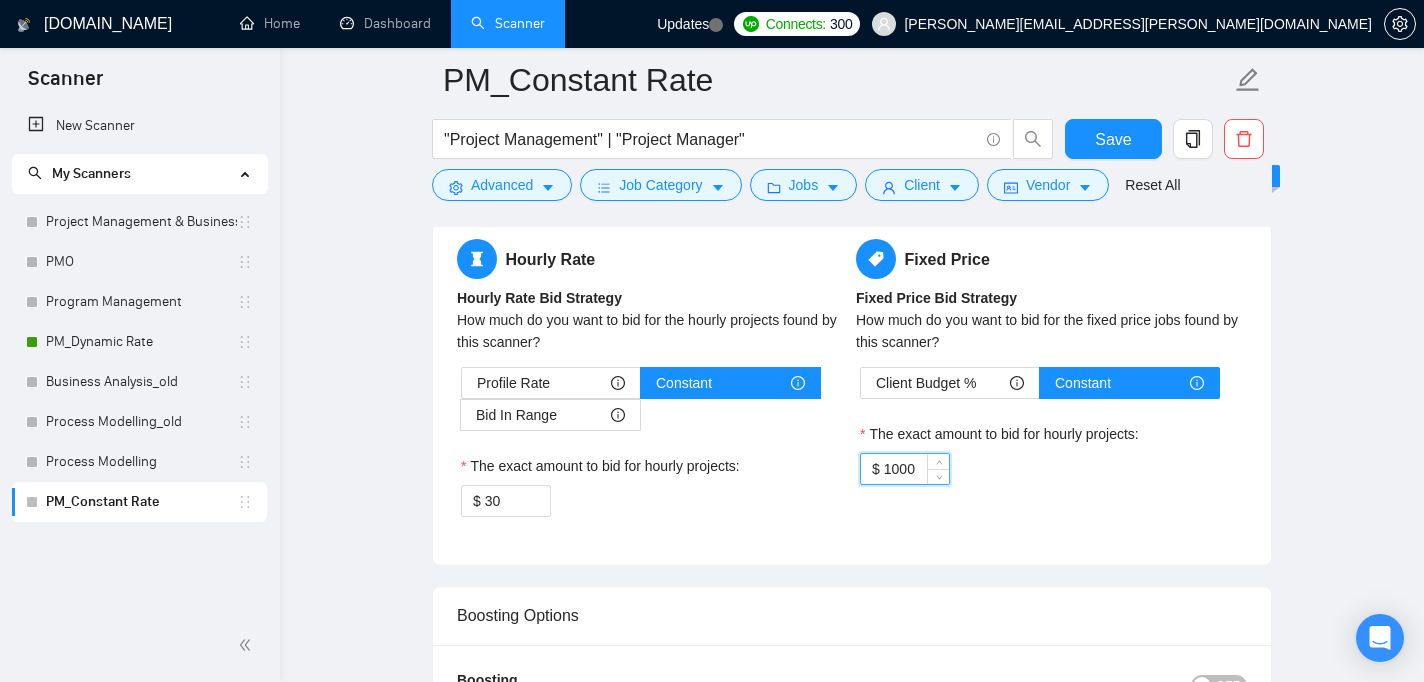 type on "1000" 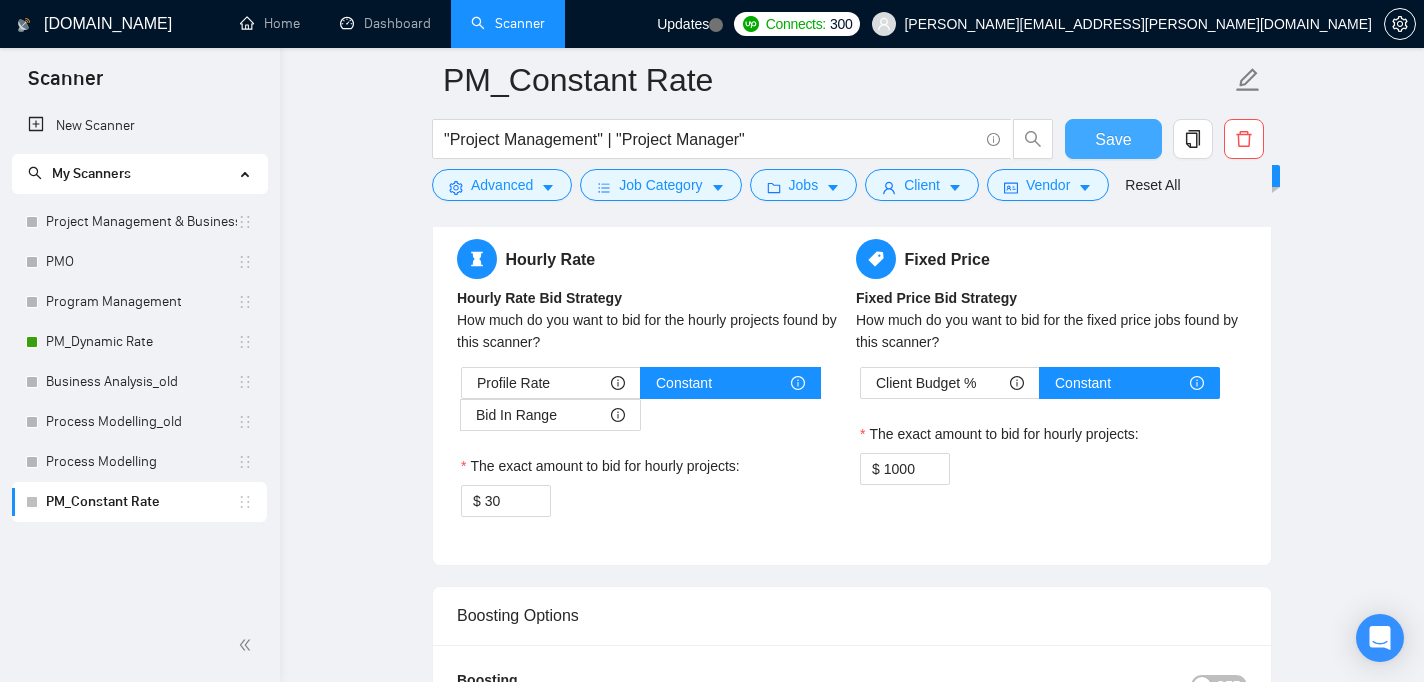 click on "Save" at bounding box center [1113, 139] 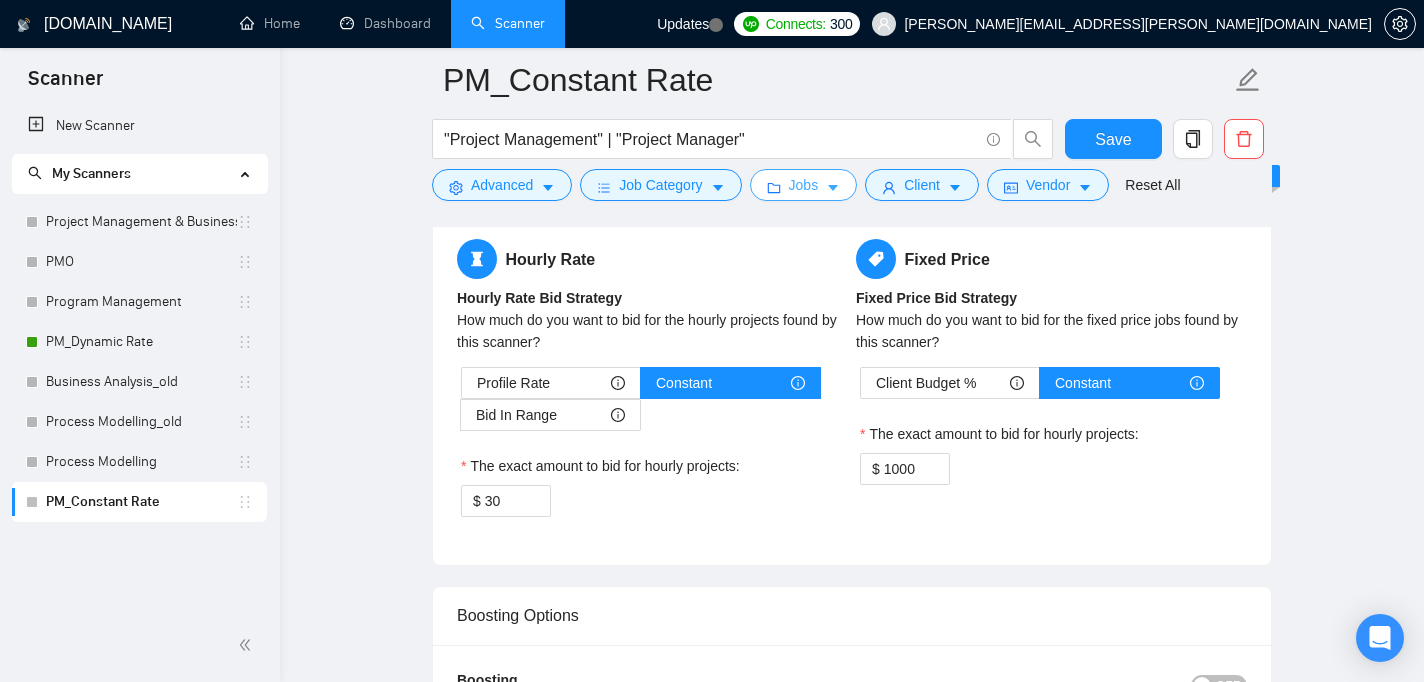 click on "Jobs" at bounding box center [804, 185] 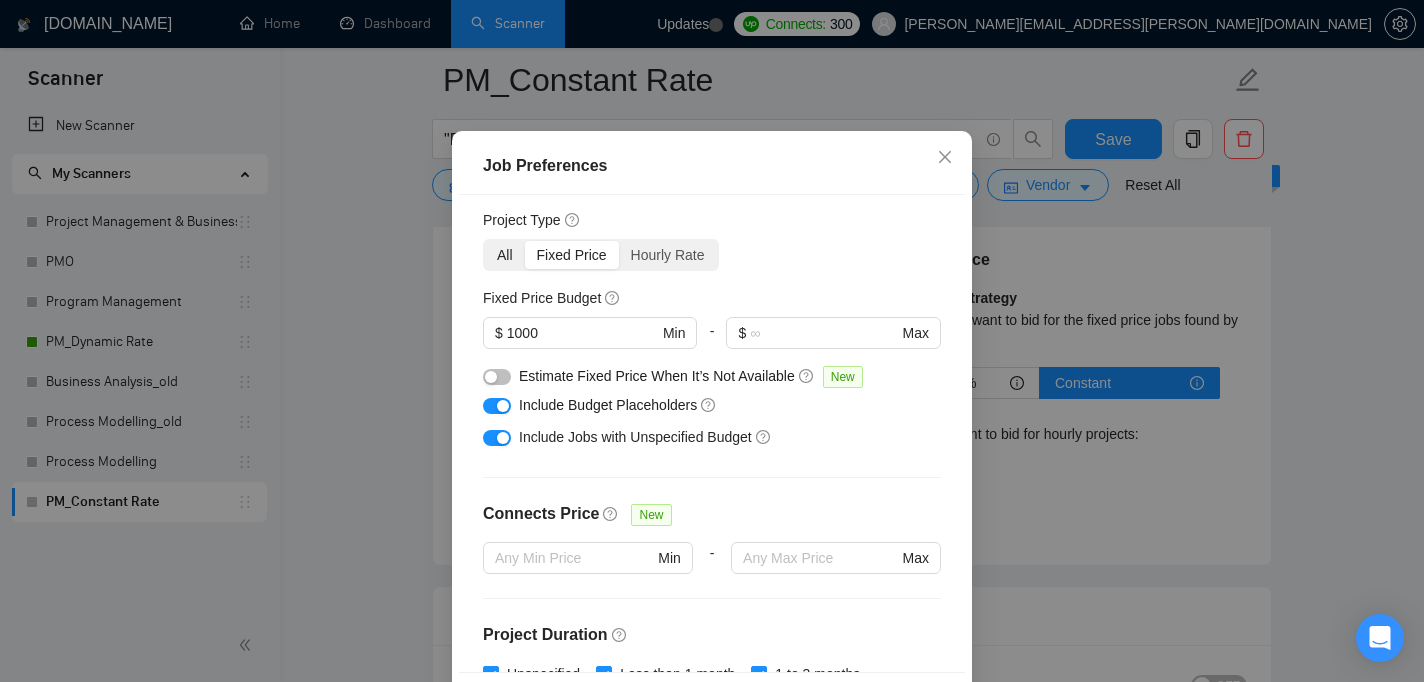click on "All" at bounding box center (505, 255) 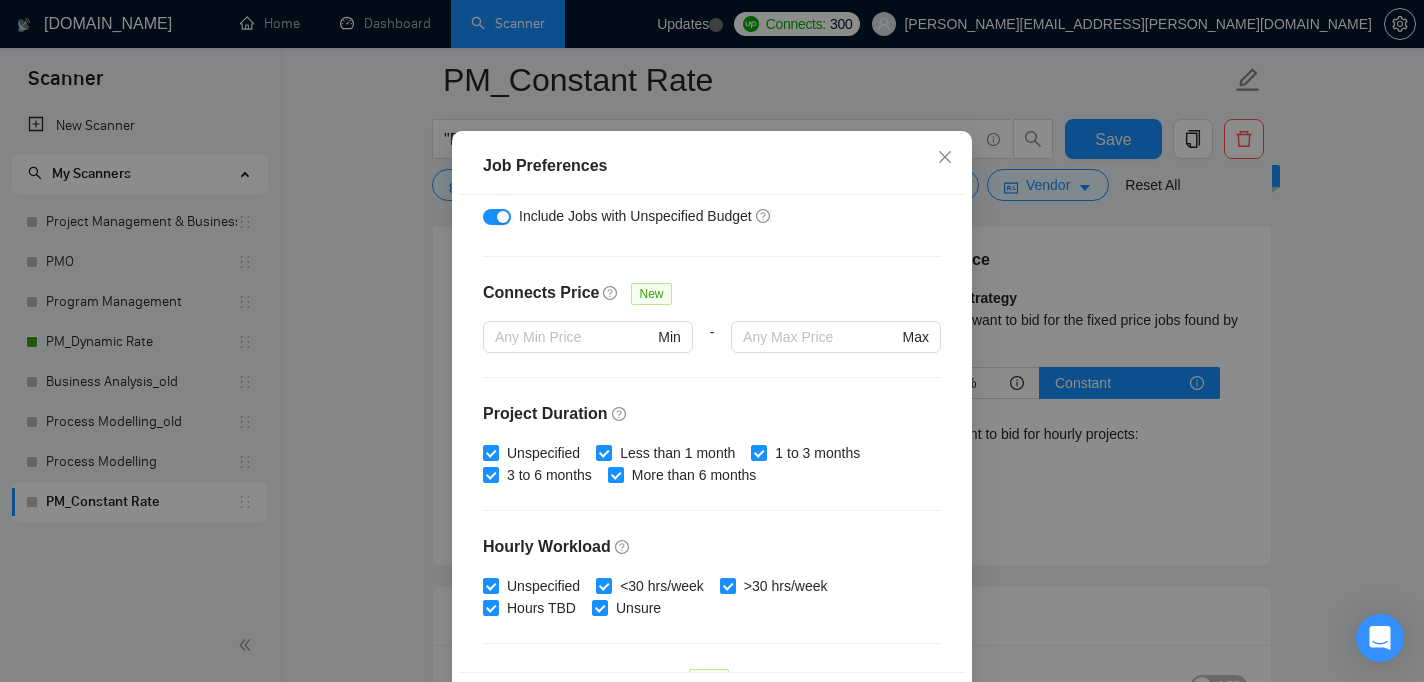 scroll, scrollTop: 150, scrollLeft: 0, axis: vertical 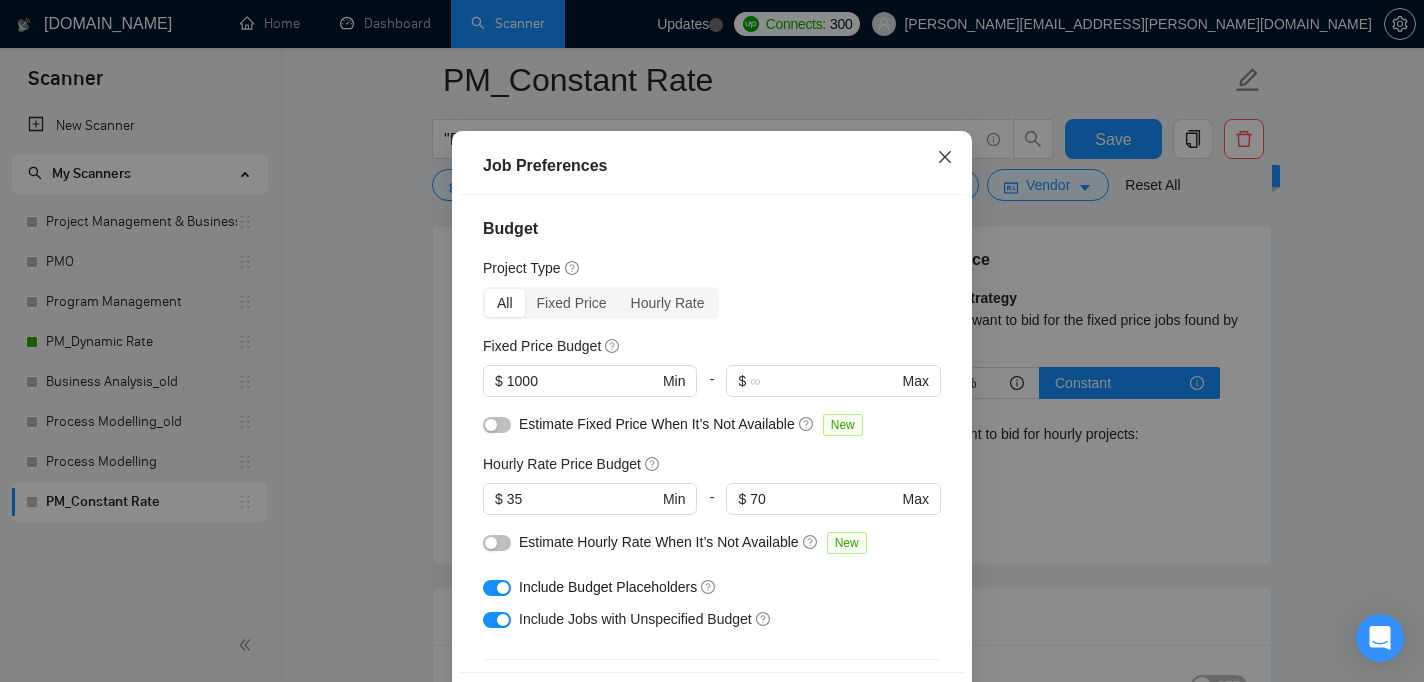 click 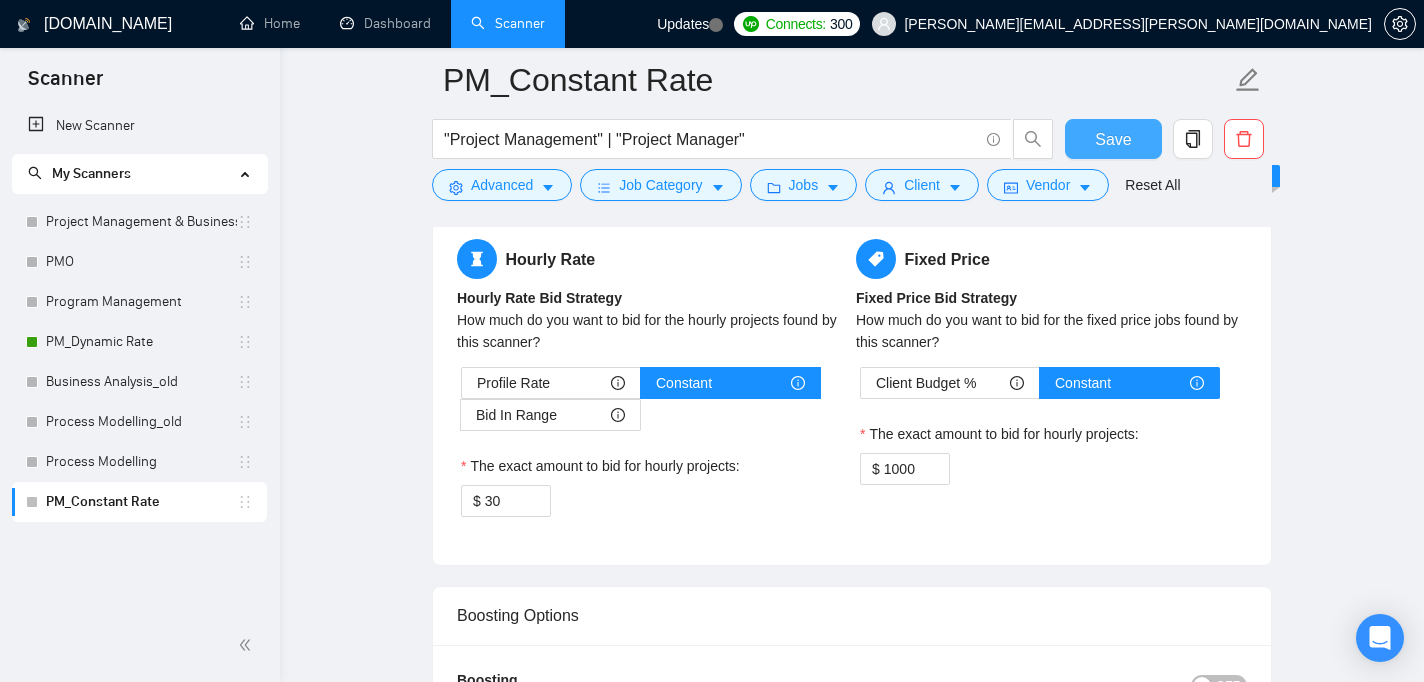 click on "Save" at bounding box center (1113, 139) 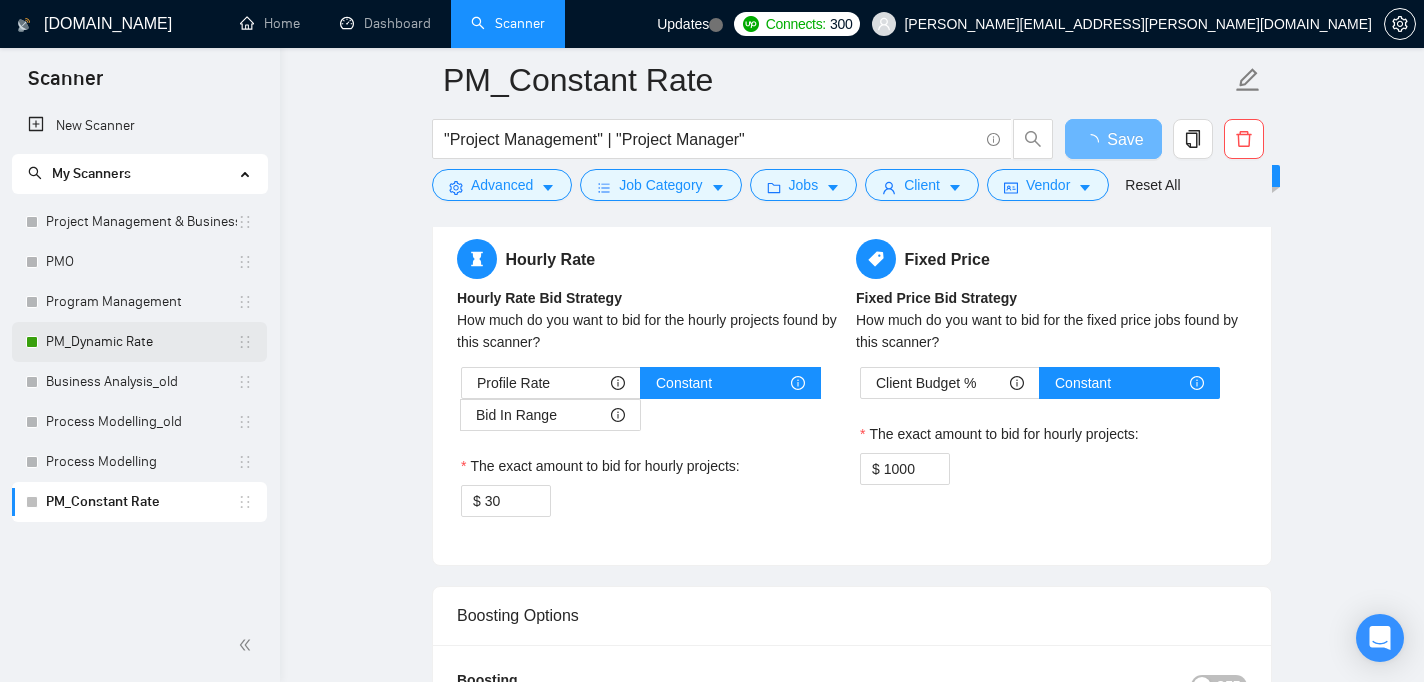 click on "PM_Dynamic Rate" at bounding box center [141, 342] 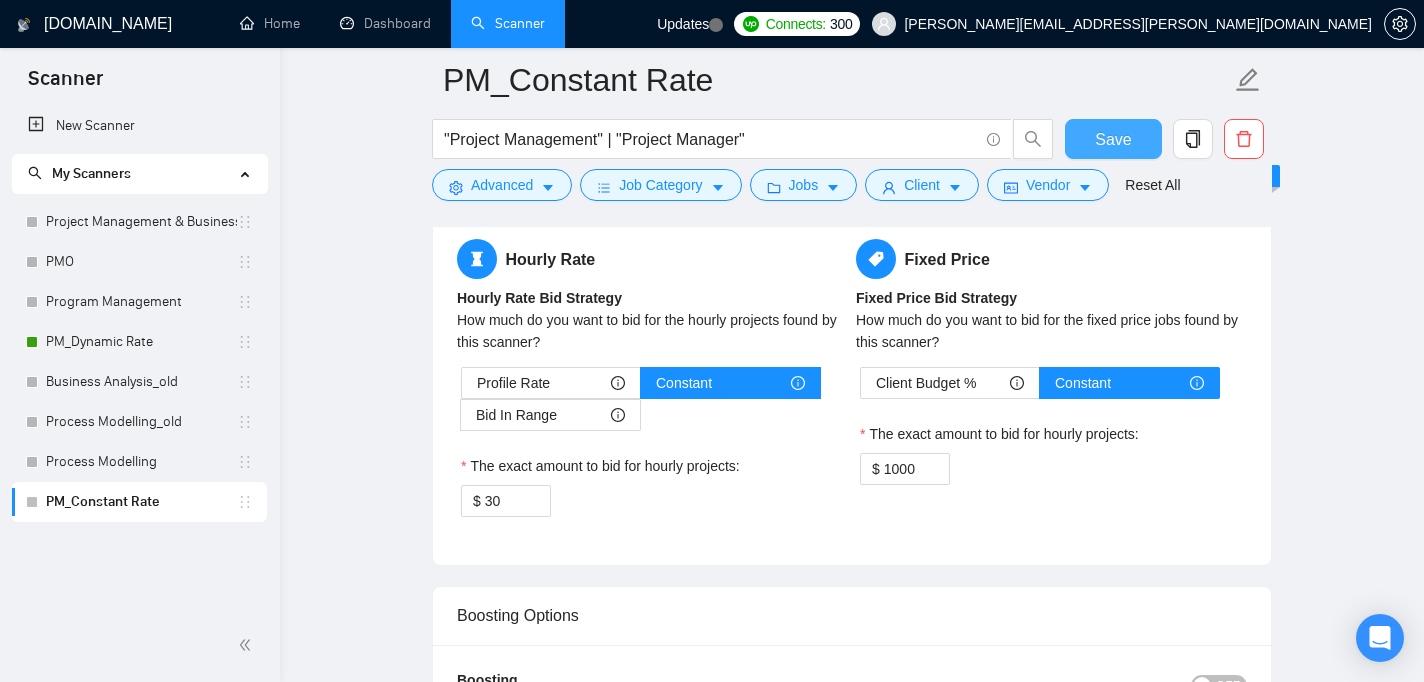 click on "Save" at bounding box center (1113, 139) 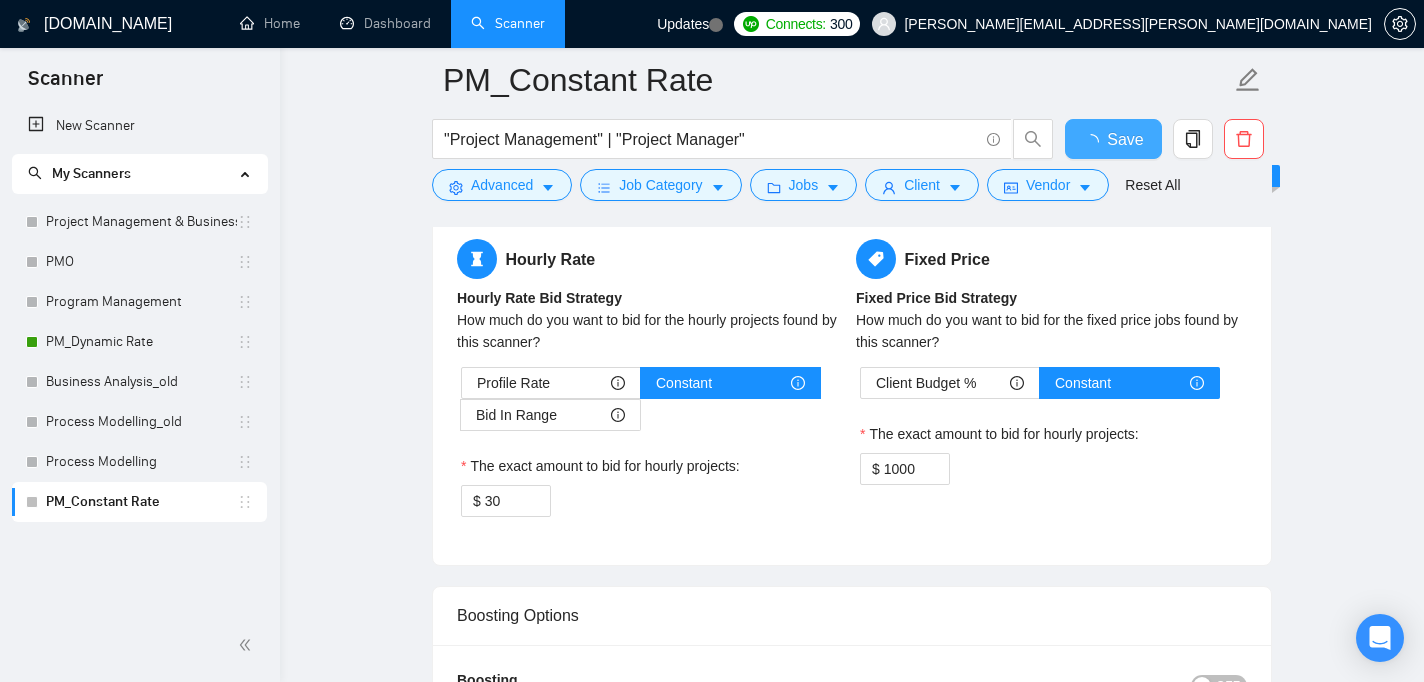 type 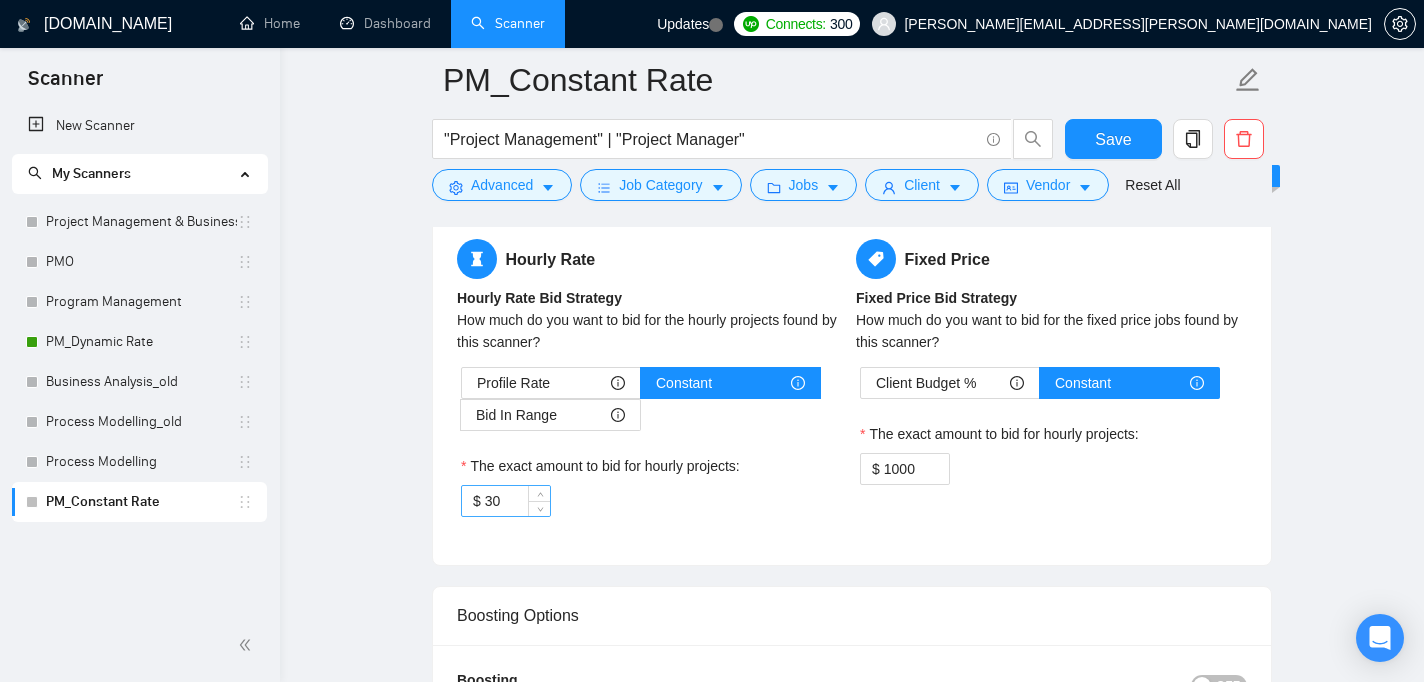 click on "30" at bounding box center (517, 501) 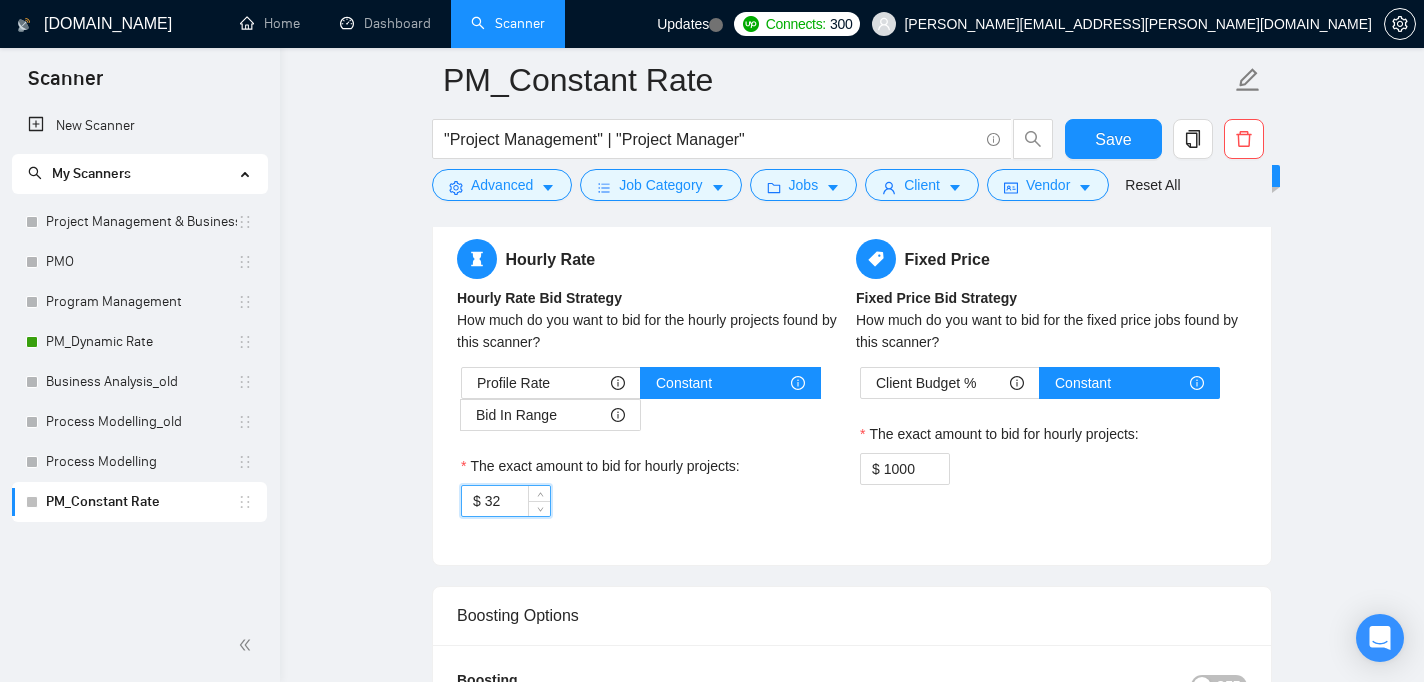 type on "32" 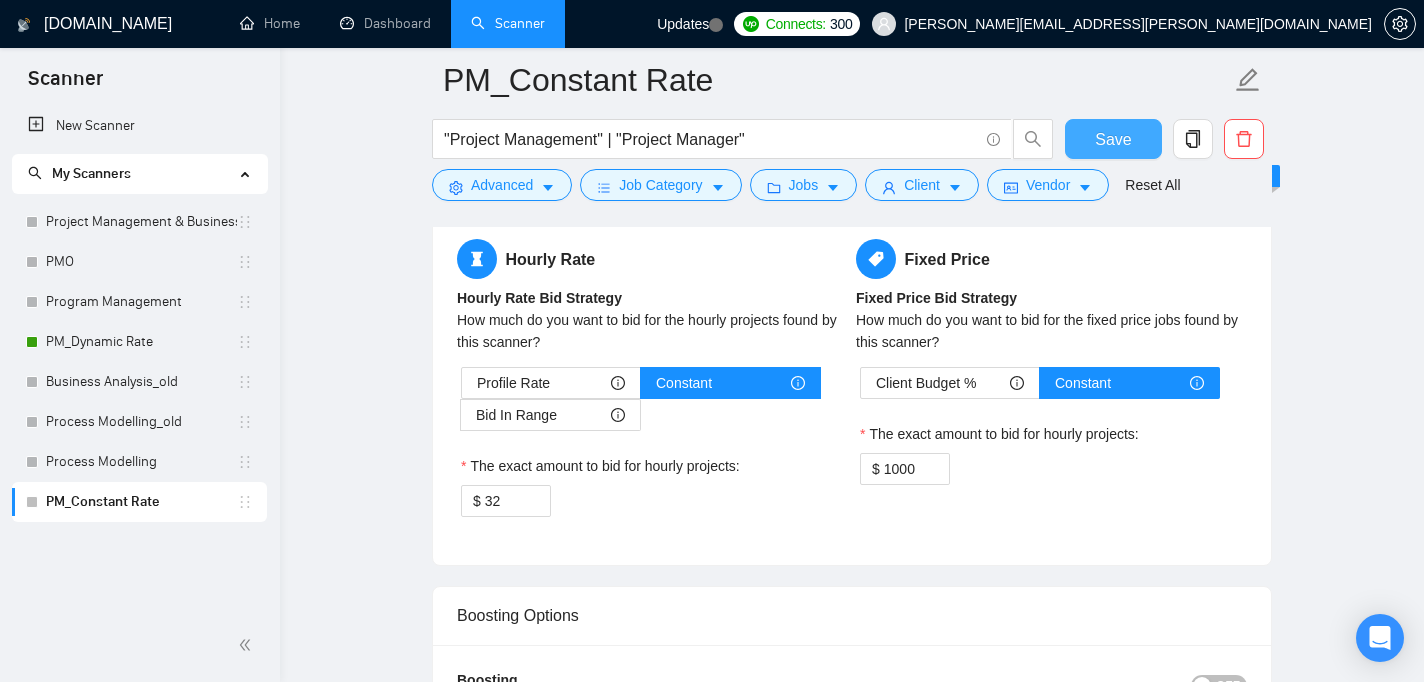 click on "Save" at bounding box center (1113, 139) 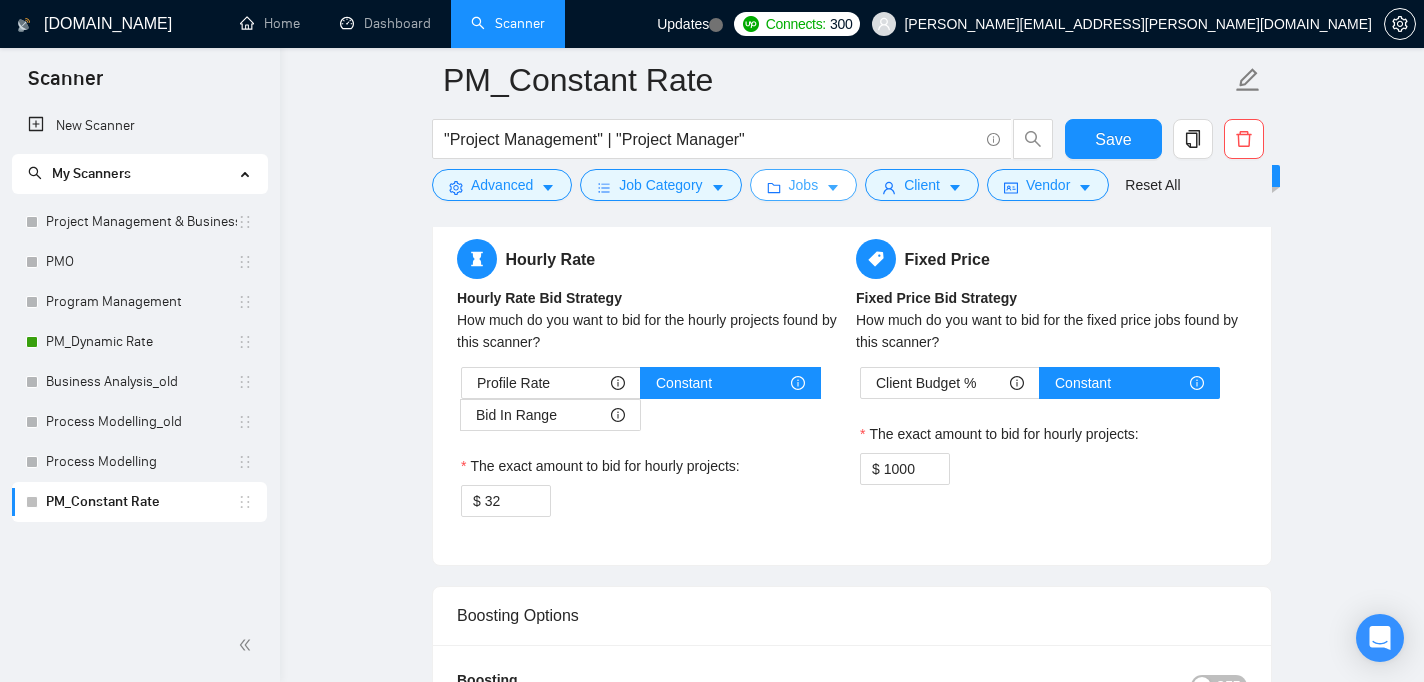 click on "Jobs" at bounding box center (804, 185) 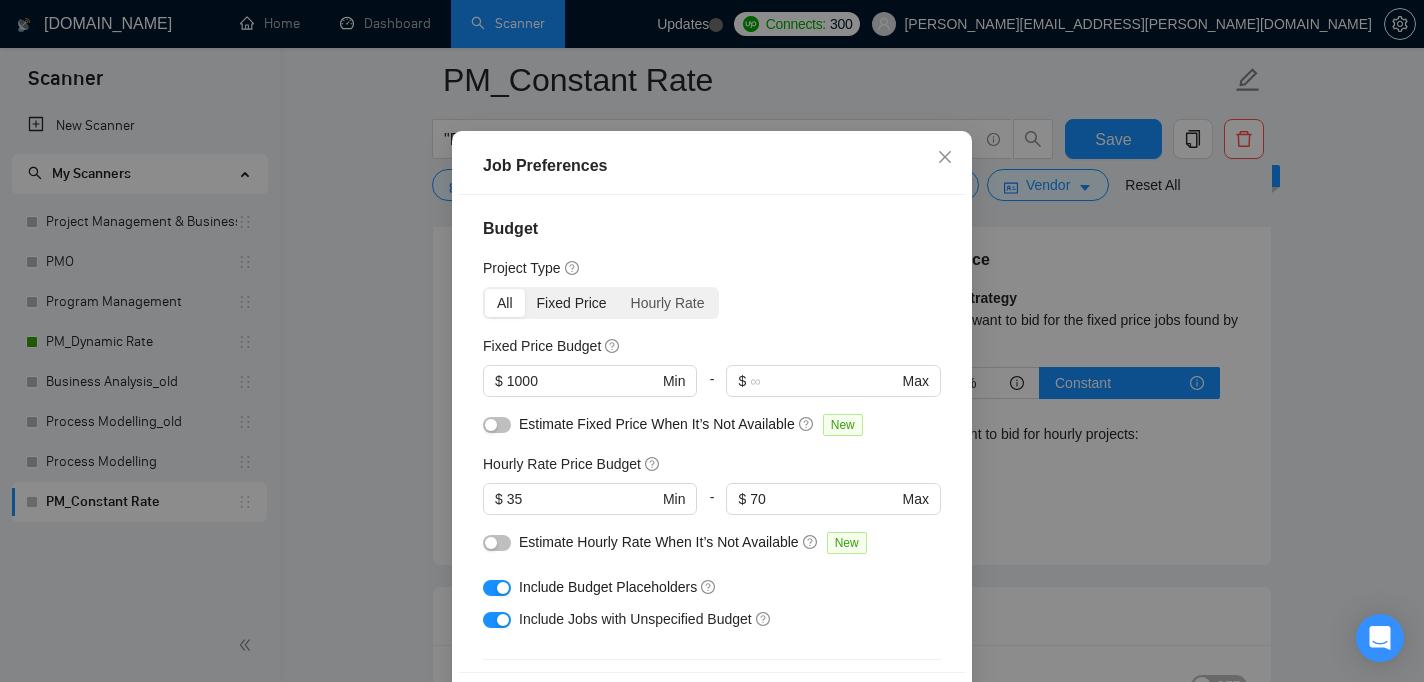 click on "Fixed Price" at bounding box center (572, 303) 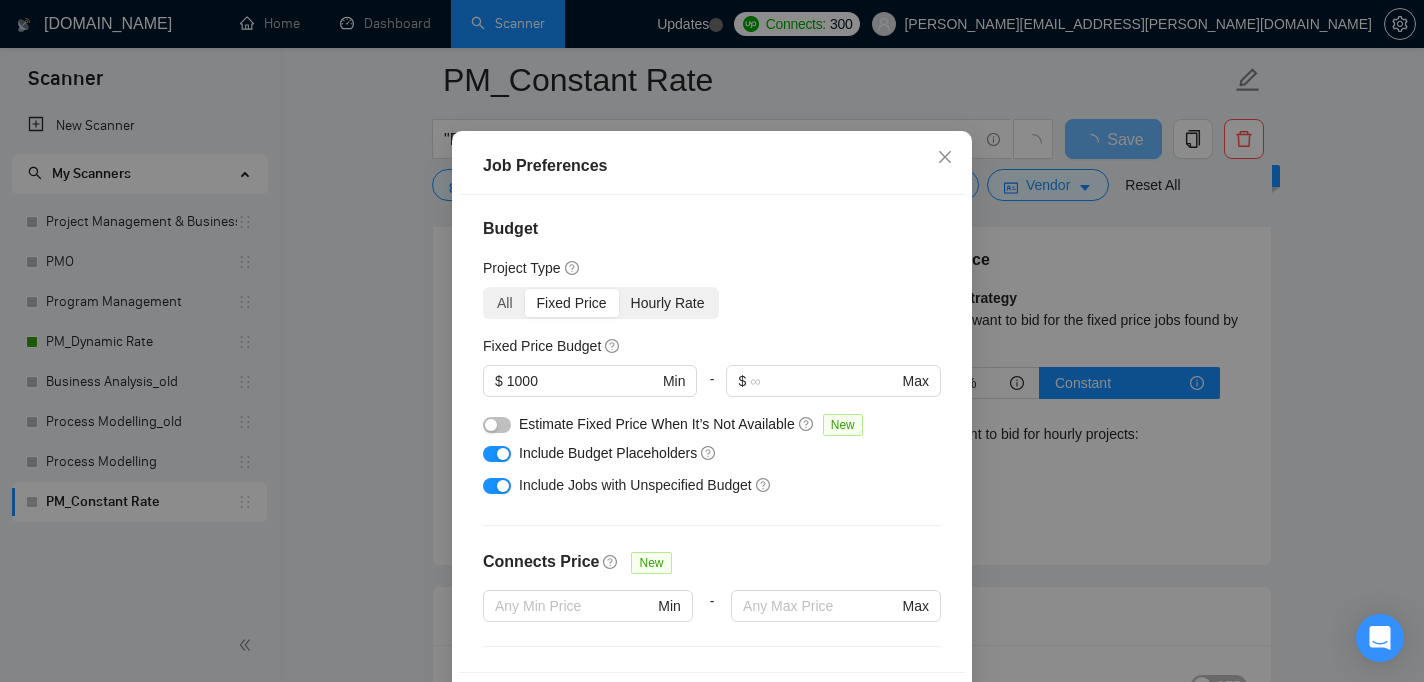 click on "Hourly Rate" at bounding box center [668, 303] 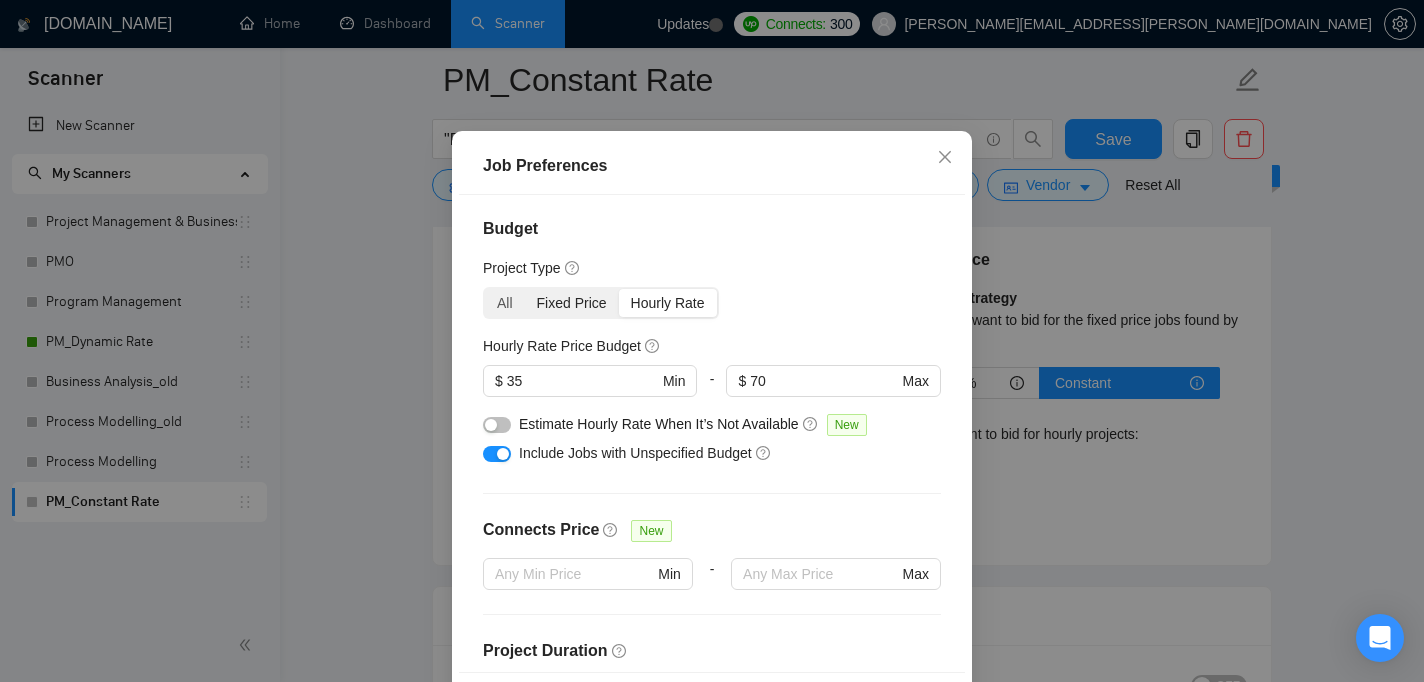 click on "Fixed Price" at bounding box center (572, 303) 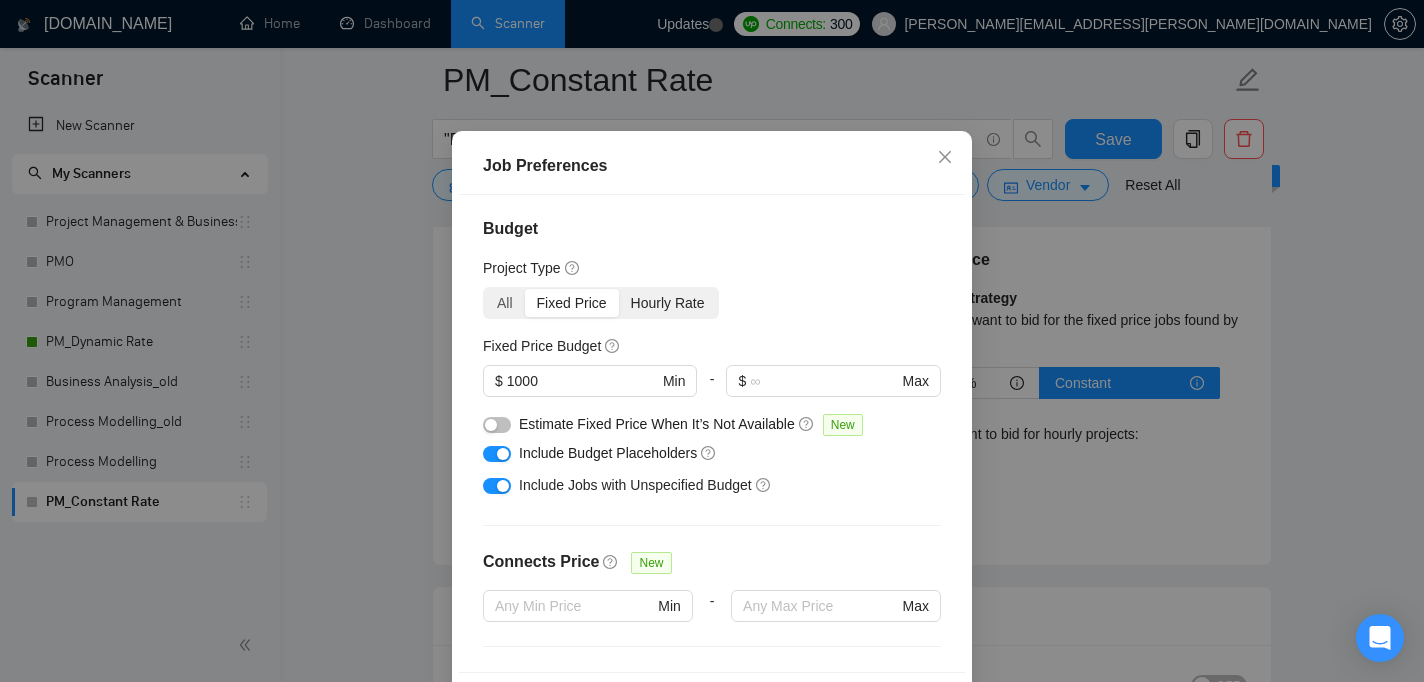 click on "Hourly Rate" at bounding box center [668, 303] 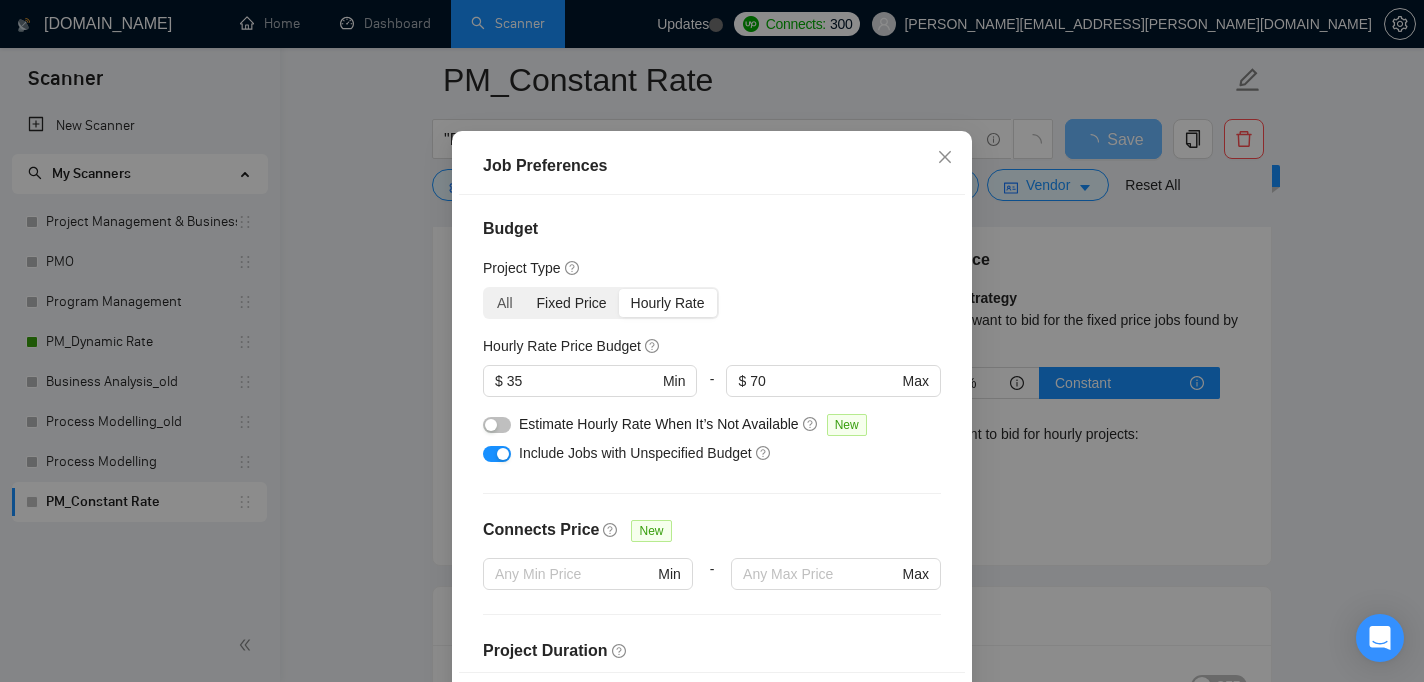 click on "Fixed Price" at bounding box center (572, 303) 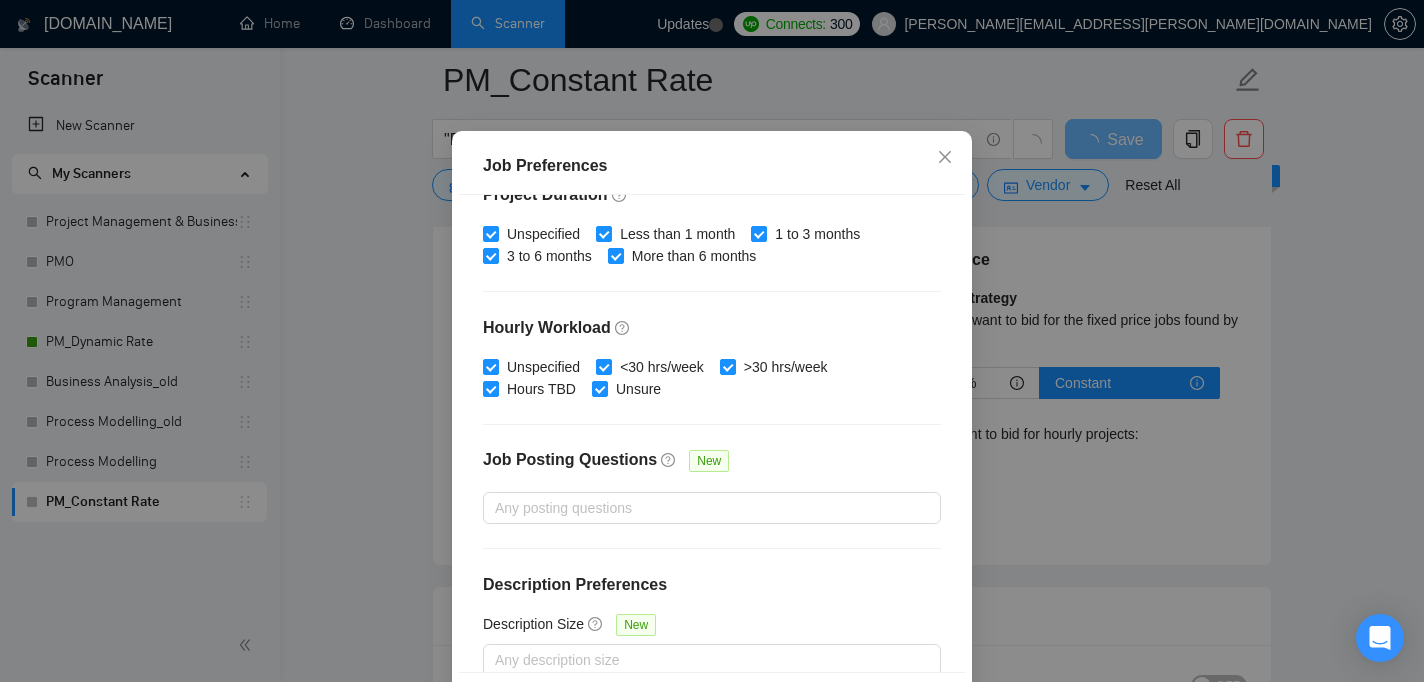 scroll, scrollTop: 516, scrollLeft: 0, axis: vertical 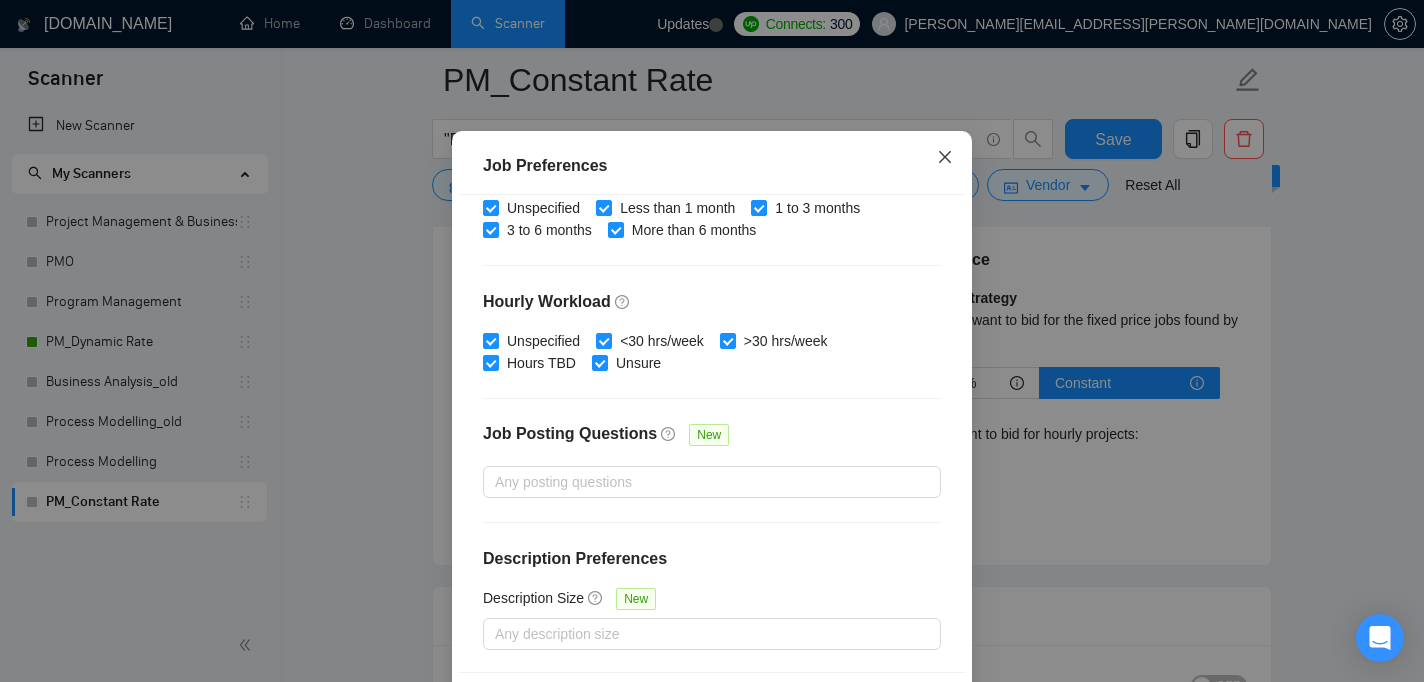 click 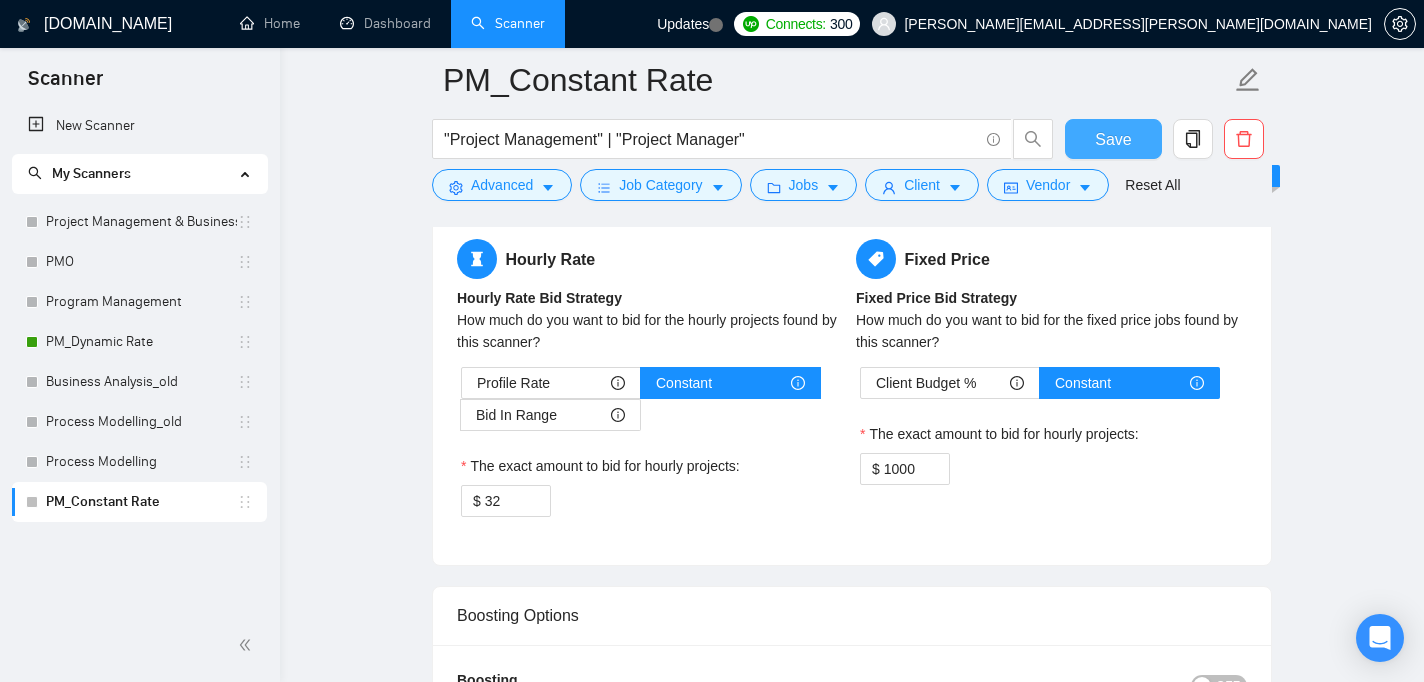 click on "Save" at bounding box center [1113, 139] 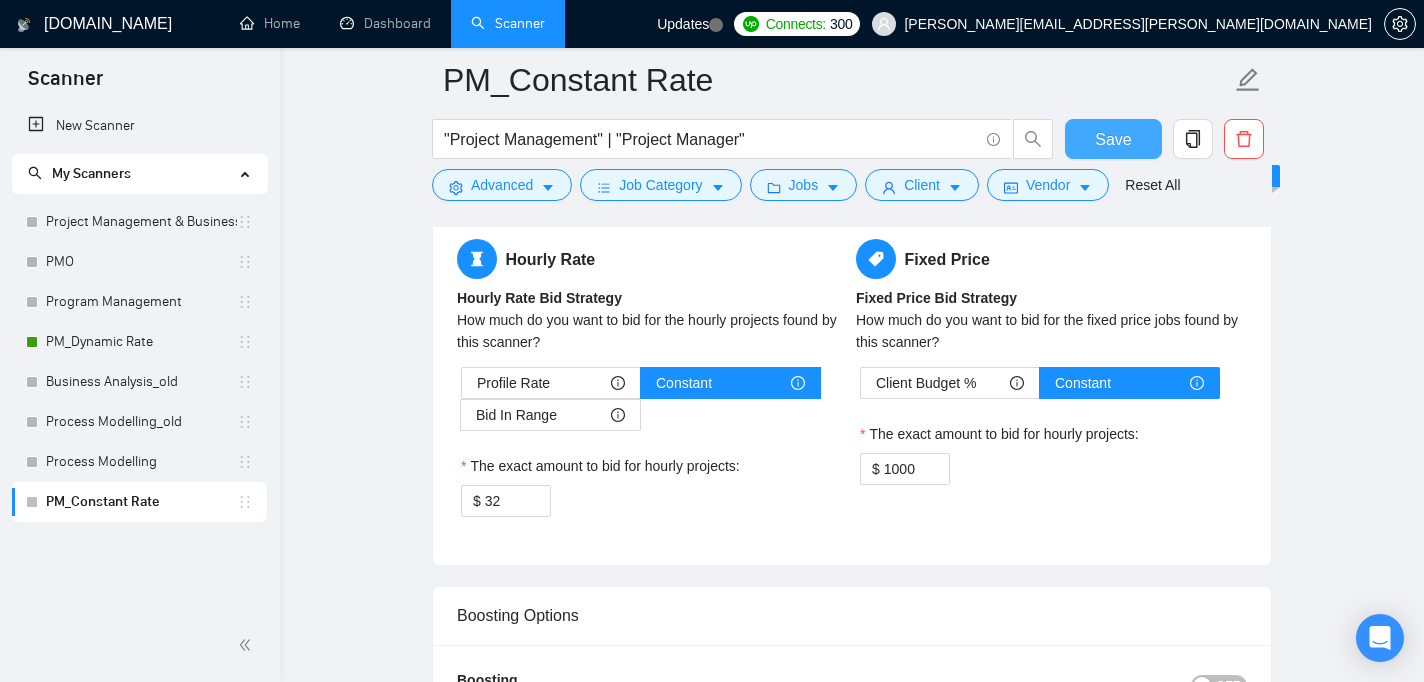 click on "Save" at bounding box center (1113, 139) 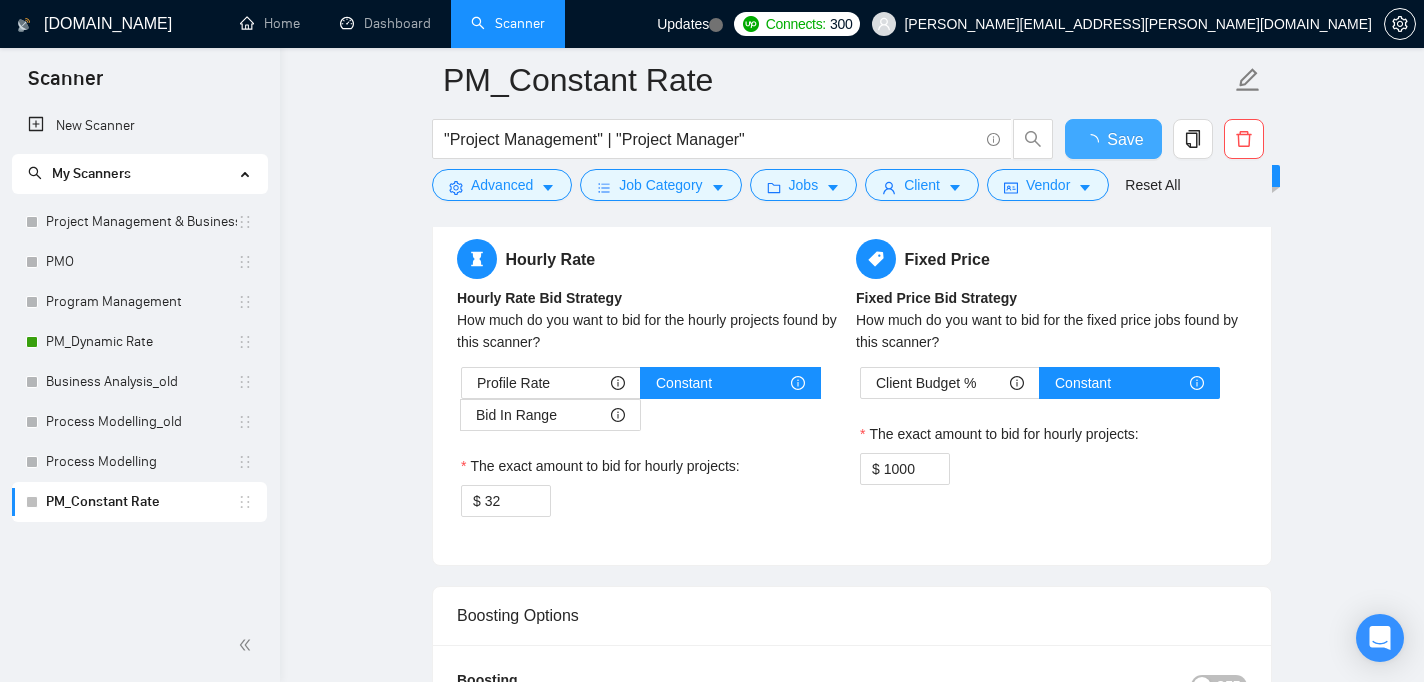 type 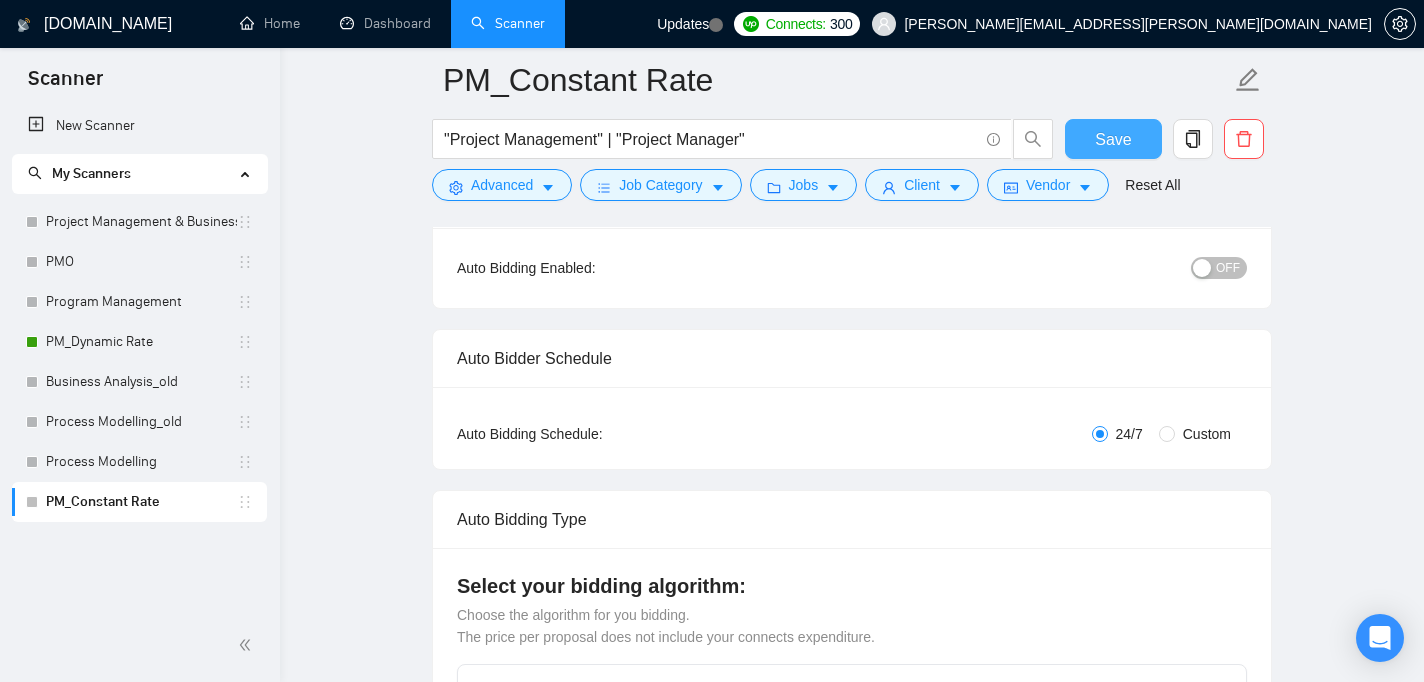 scroll, scrollTop: 0, scrollLeft: 0, axis: both 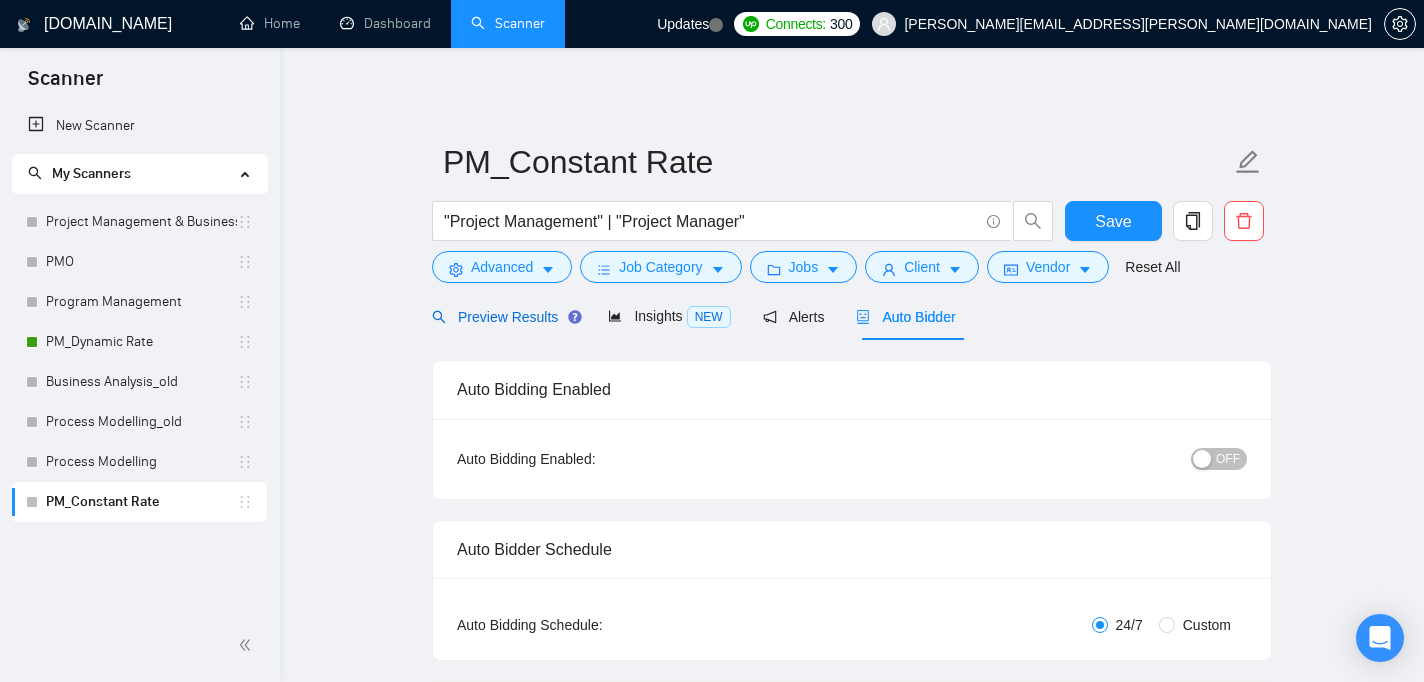 click on "Preview Results" at bounding box center (504, 317) 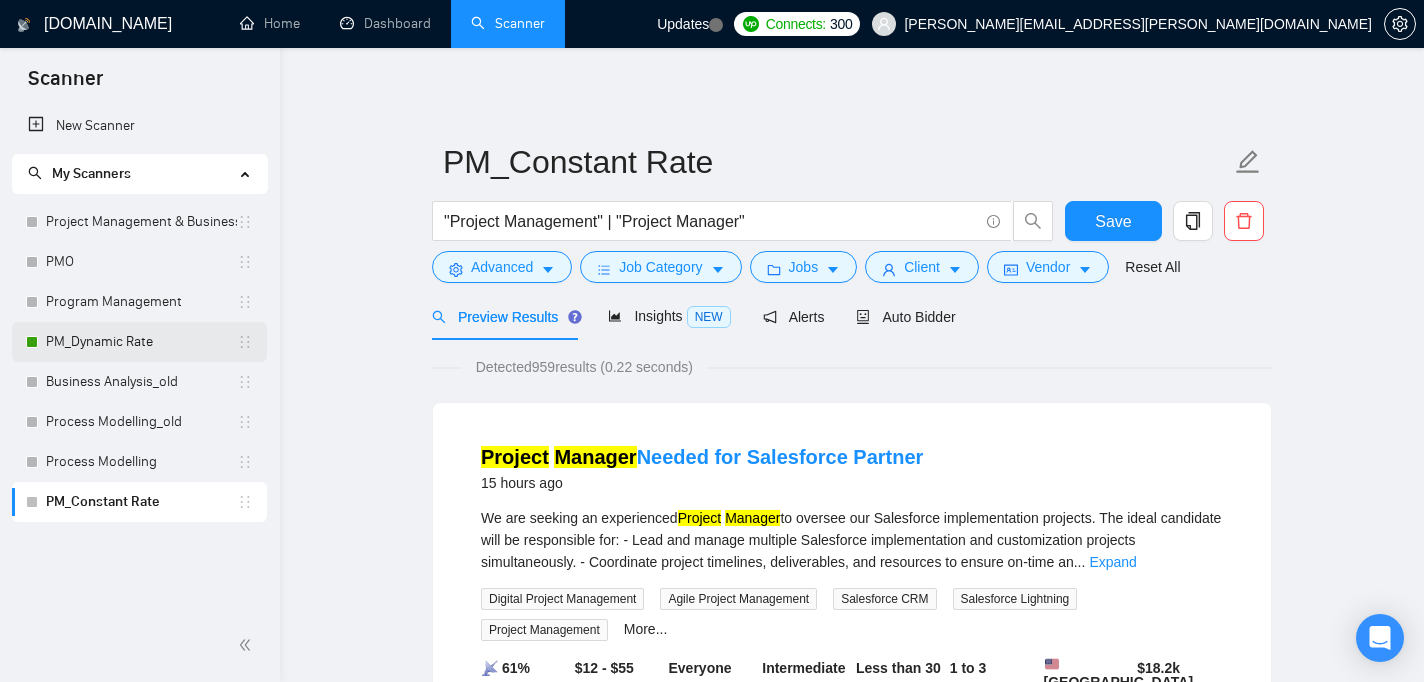 click on "PM_Dynamic Rate" at bounding box center (141, 342) 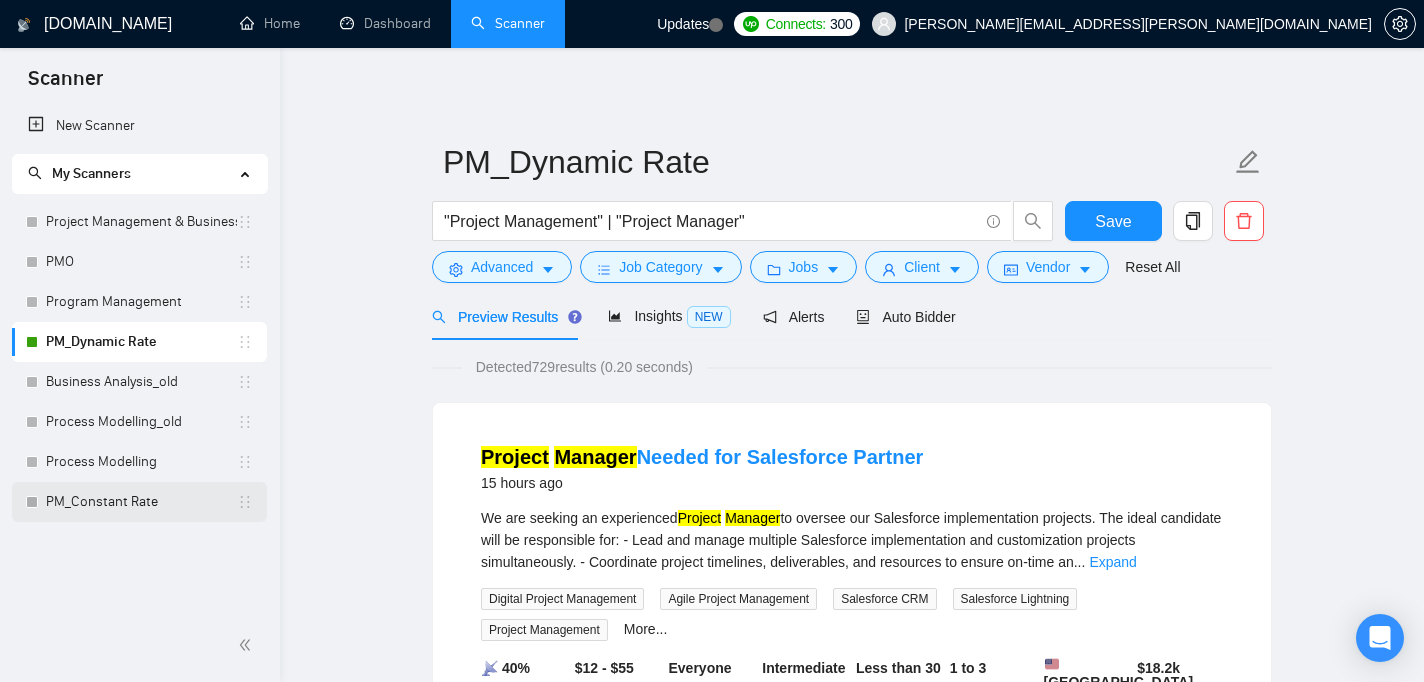 click on "PM_Constant Rate" at bounding box center [141, 502] 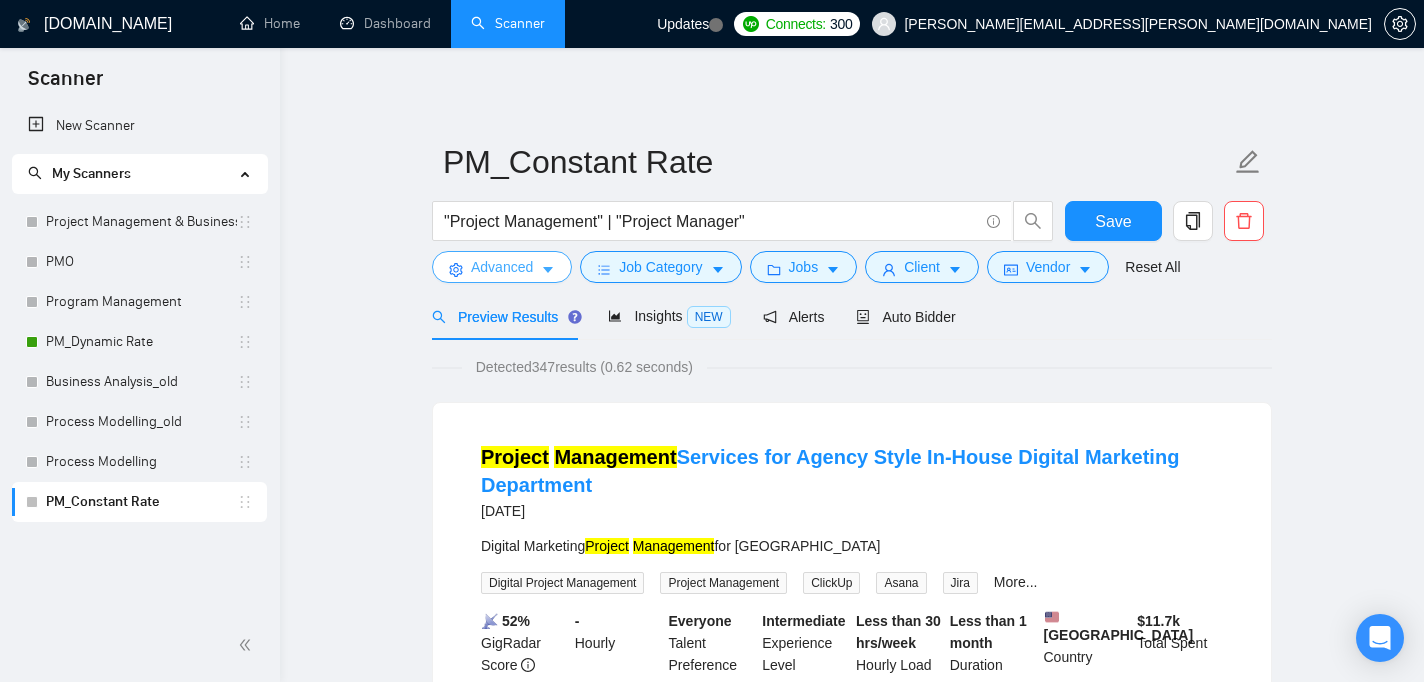 click on "Advanced" at bounding box center (502, 267) 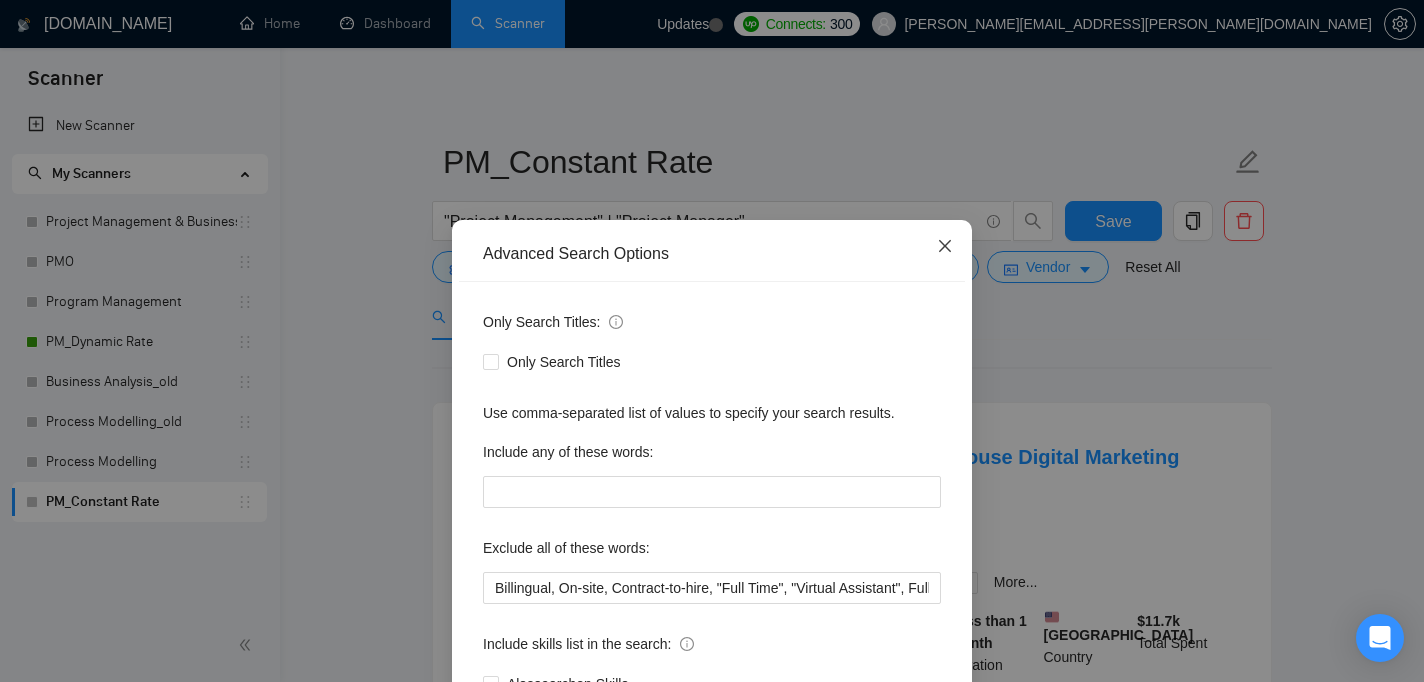 click 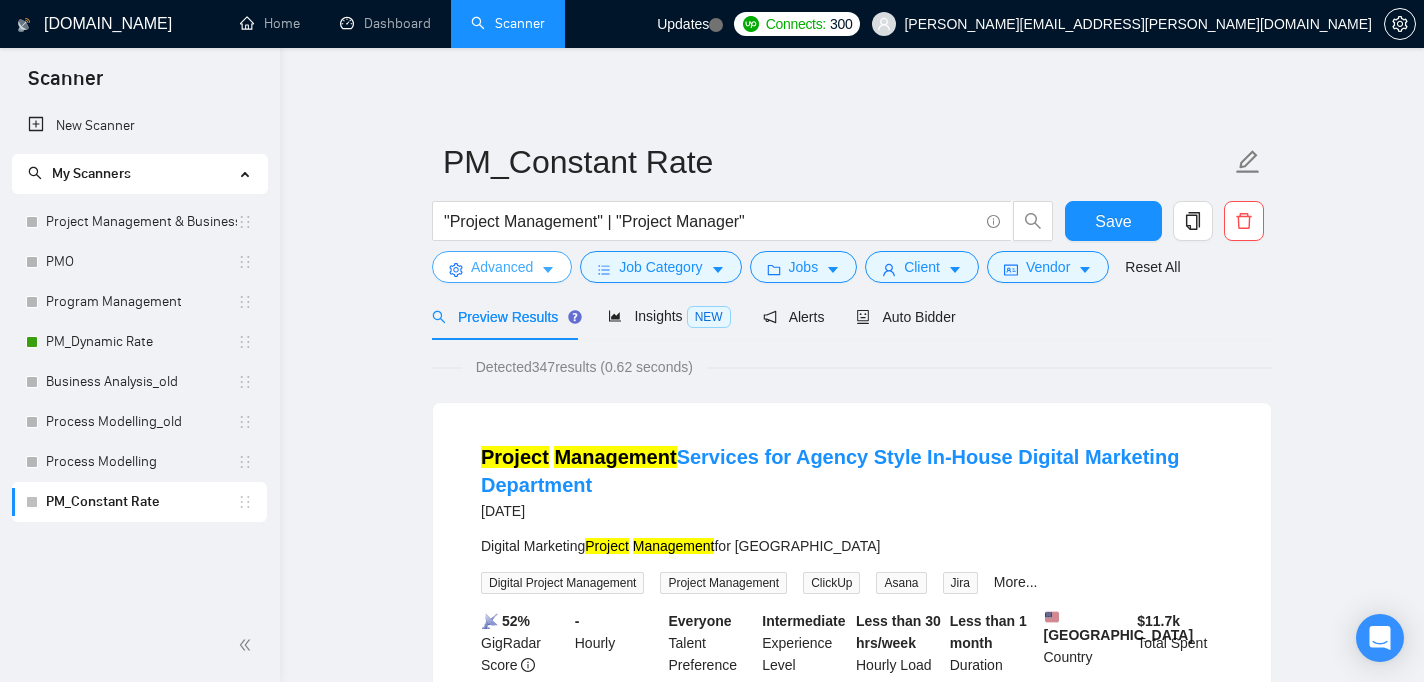 click 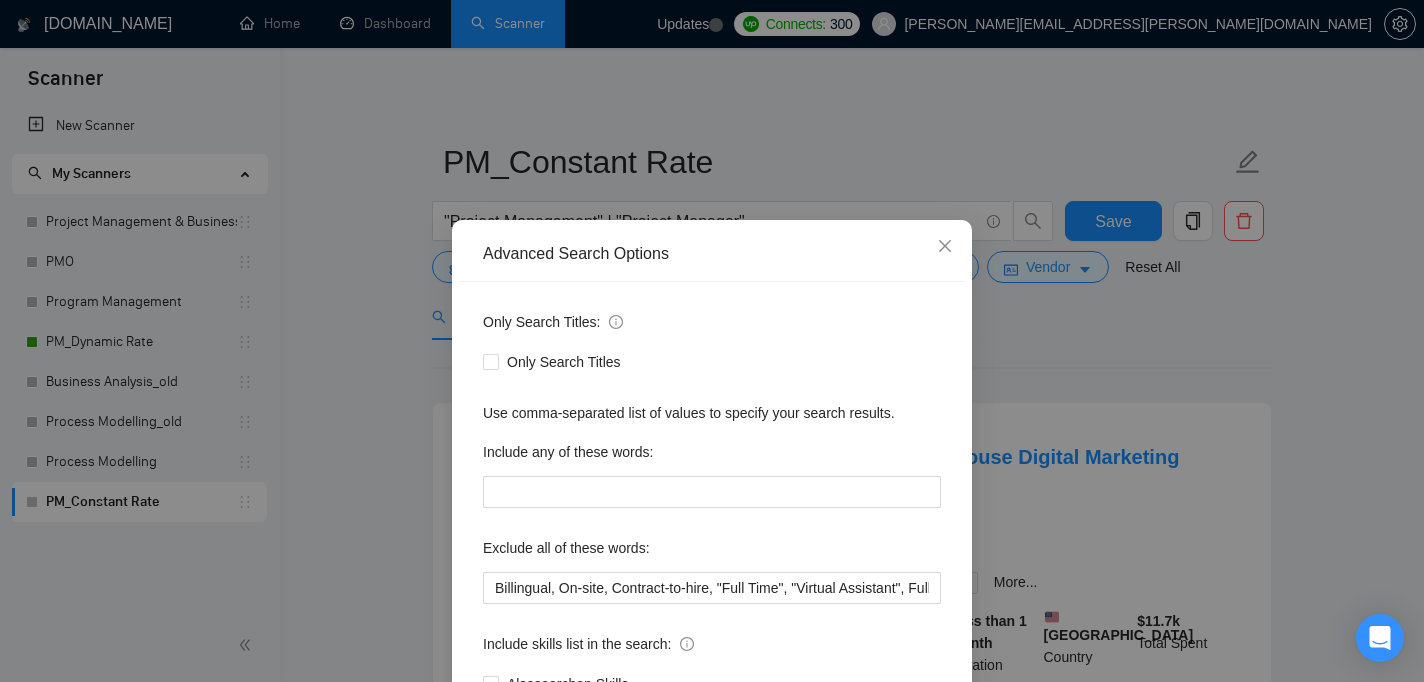 scroll, scrollTop: 150, scrollLeft: 0, axis: vertical 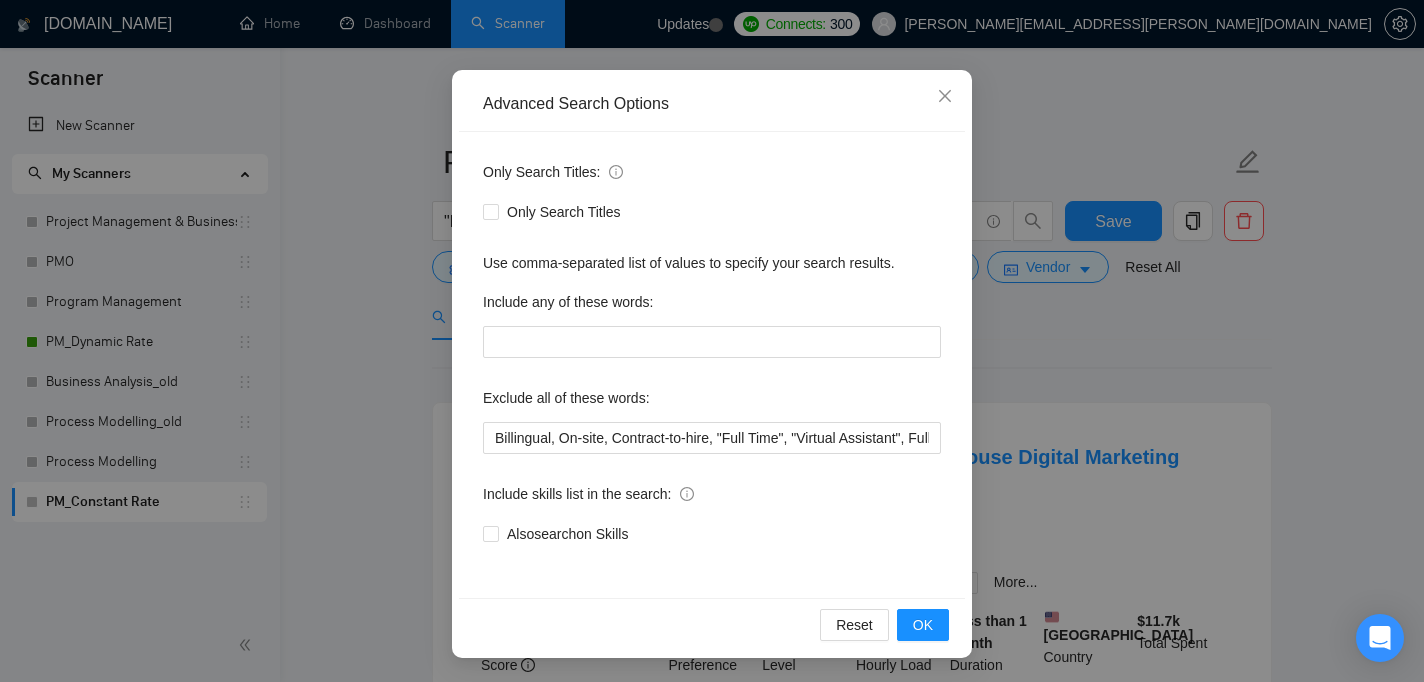 click on "Advanced Search Options Only Search Titles:   Only Search Titles Use comma-separated list of values to specify your search results. Include any of these words: Exclude all of these words: Billingual, On-site, Contract-to-hire, "Full Time", "Virtual Assistant", Full-time, "Operations Manager", Construction, Intern, Internship Include skills list in the search:   Also  search  on Skills Reset OK" at bounding box center (712, 341) 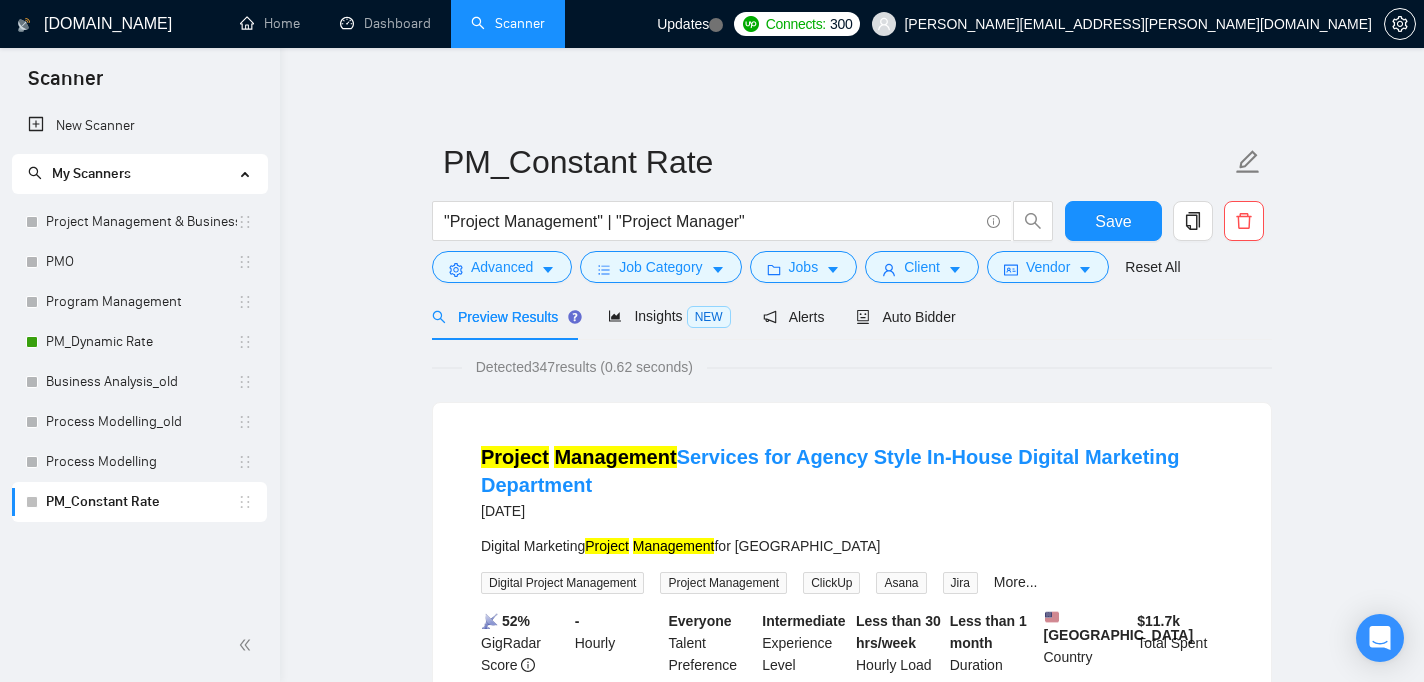 scroll, scrollTop: 50, scrollLeft: 0, axis: vertical 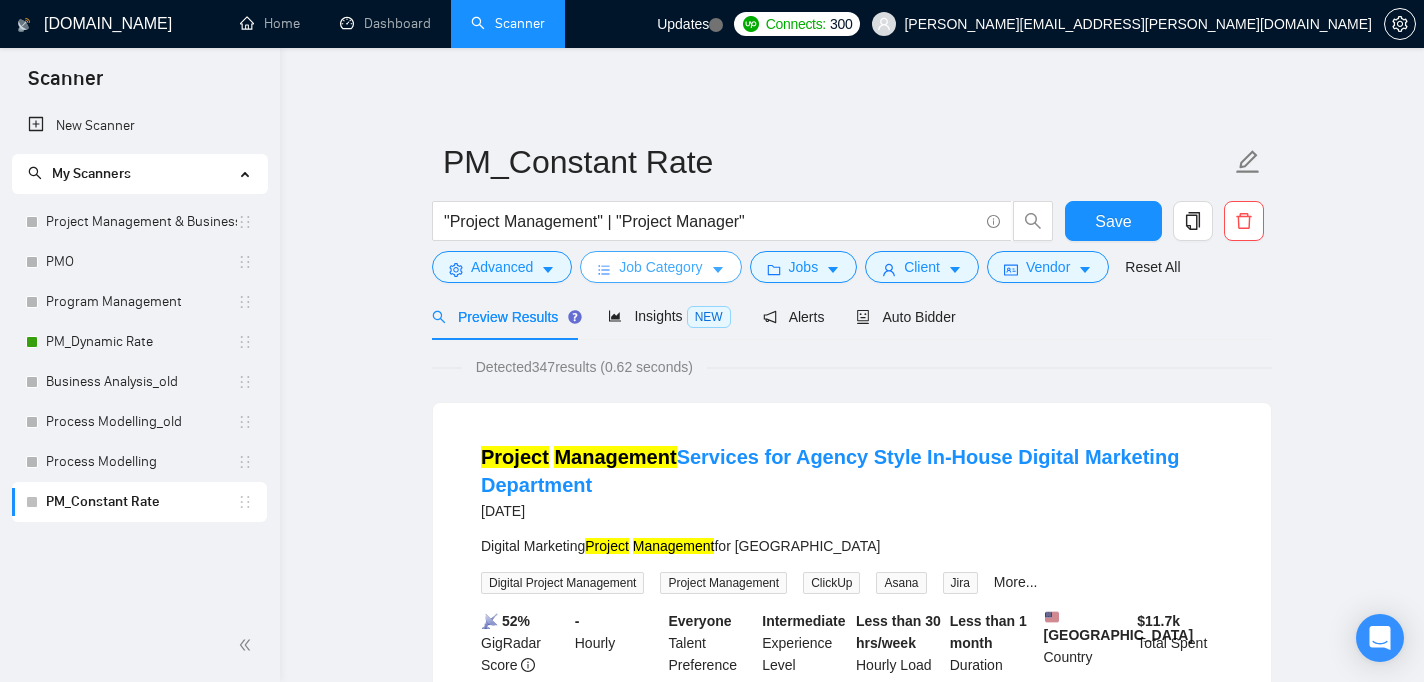 click on "Job Category" at bounding box center (660, 267) 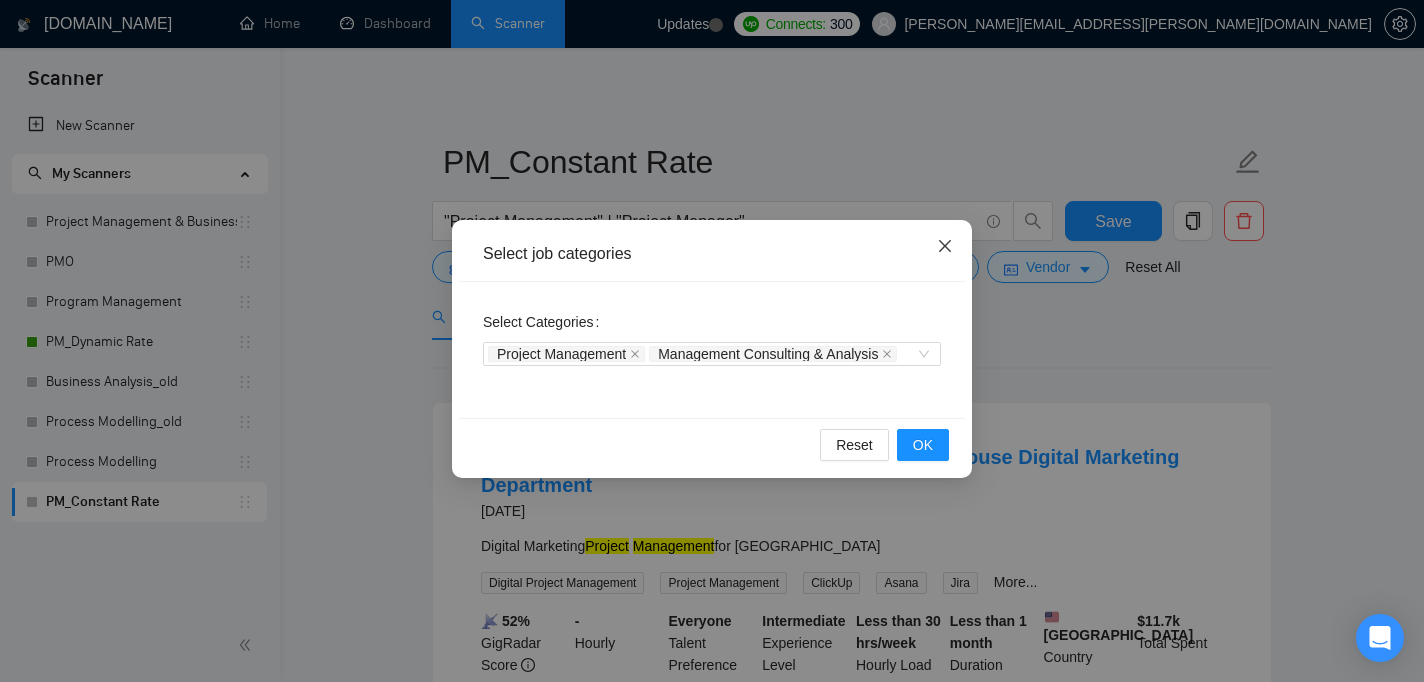 click 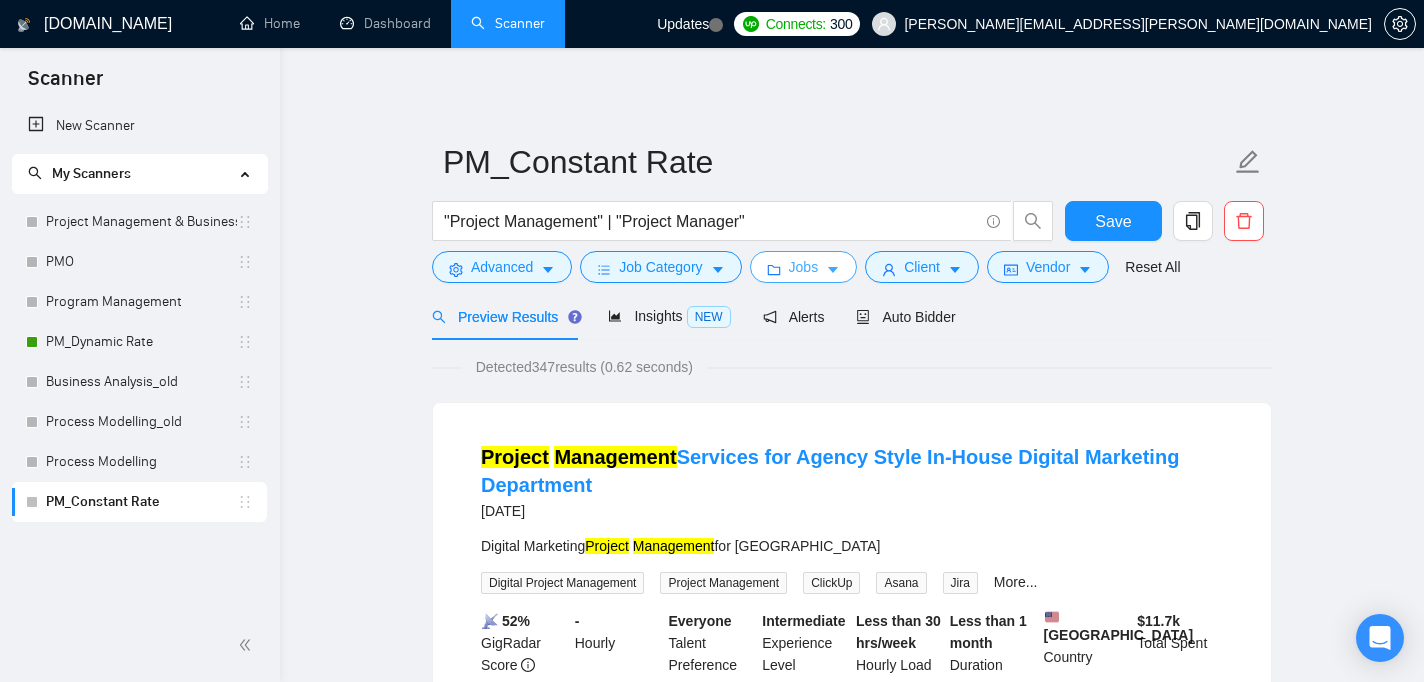 click 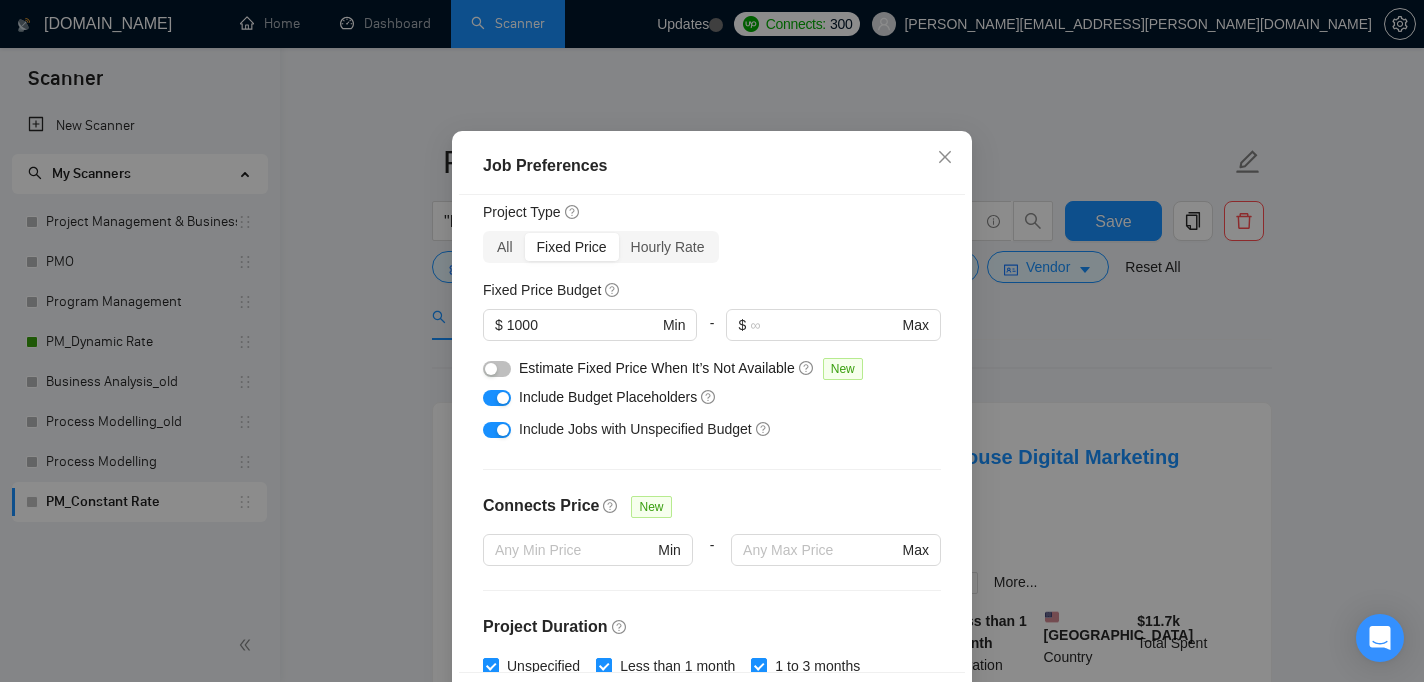 scroll, scrollTop: 54, scrollLeft: 0, axis: vertical 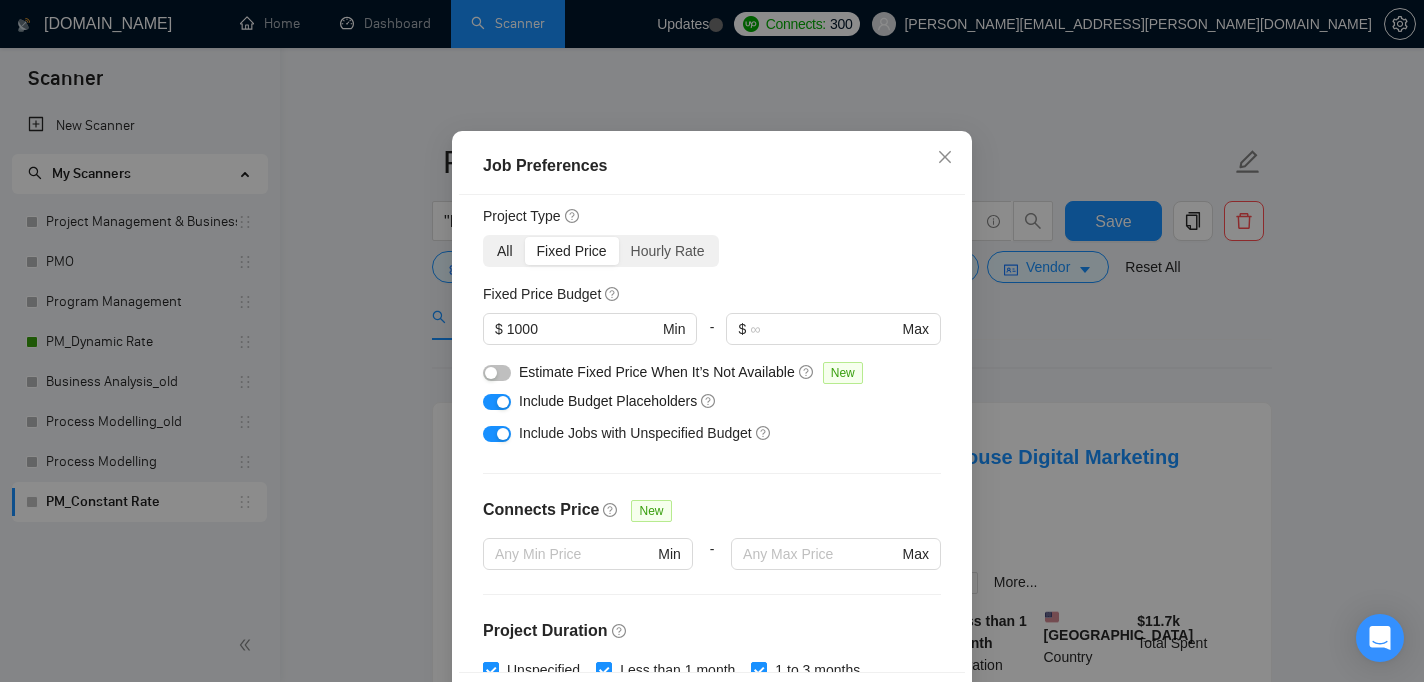 click on "All" at bounding box center (505, 251) 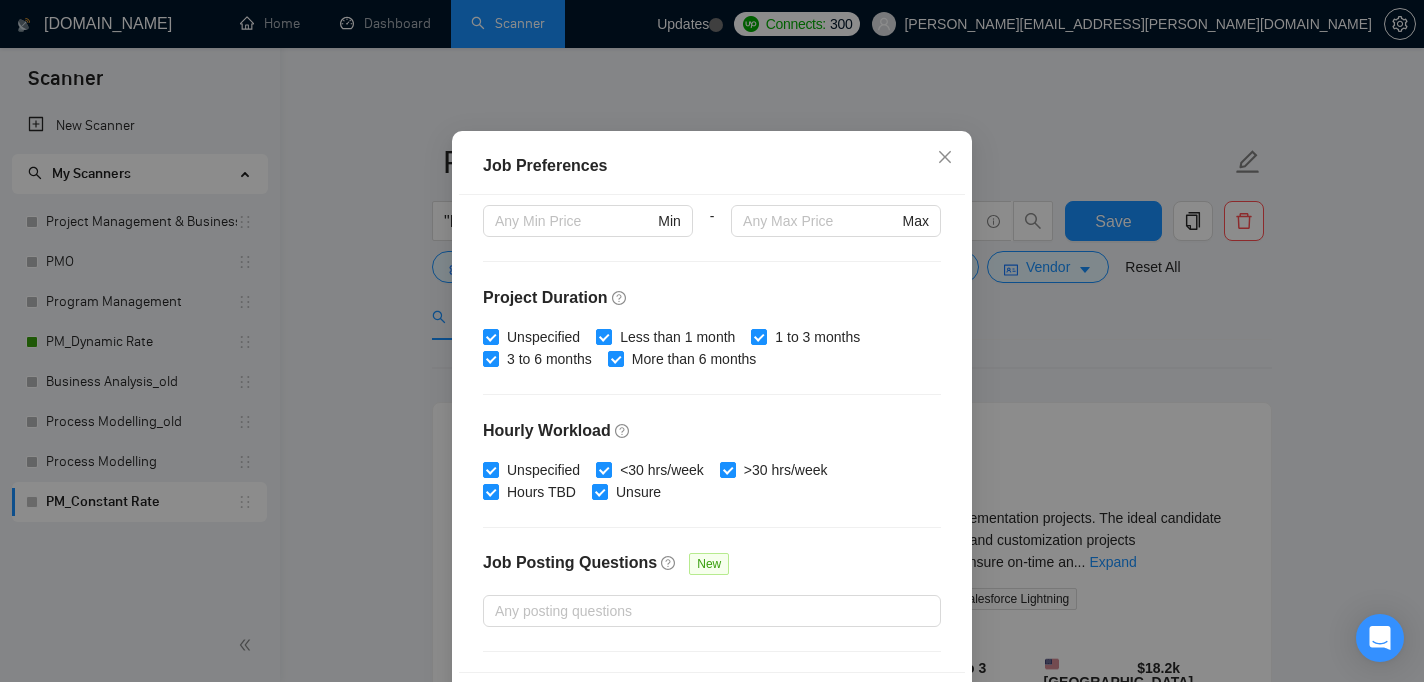 scroll, scrollTop: 650, scrollLeft: 0, axis: vertical 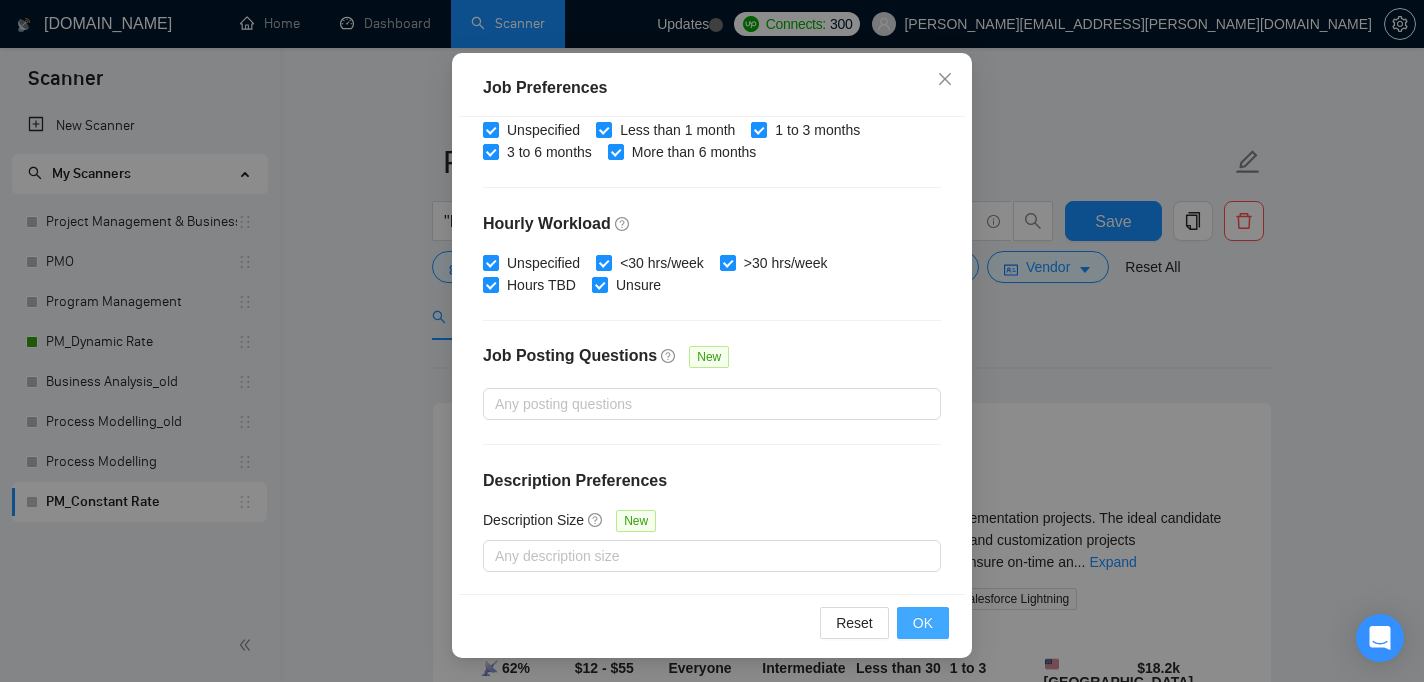 click on "OK" at bounding box center [923, 623] 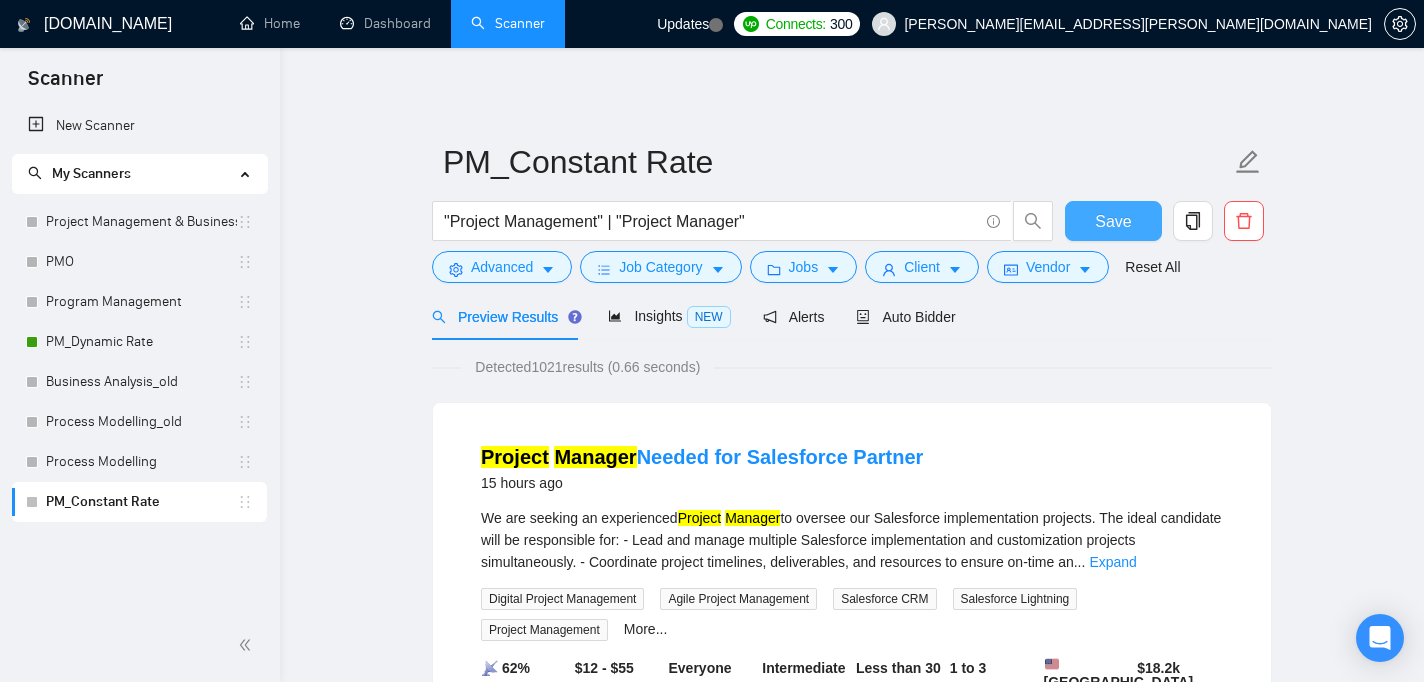click on "Save" at bounding box center [1113, 221] 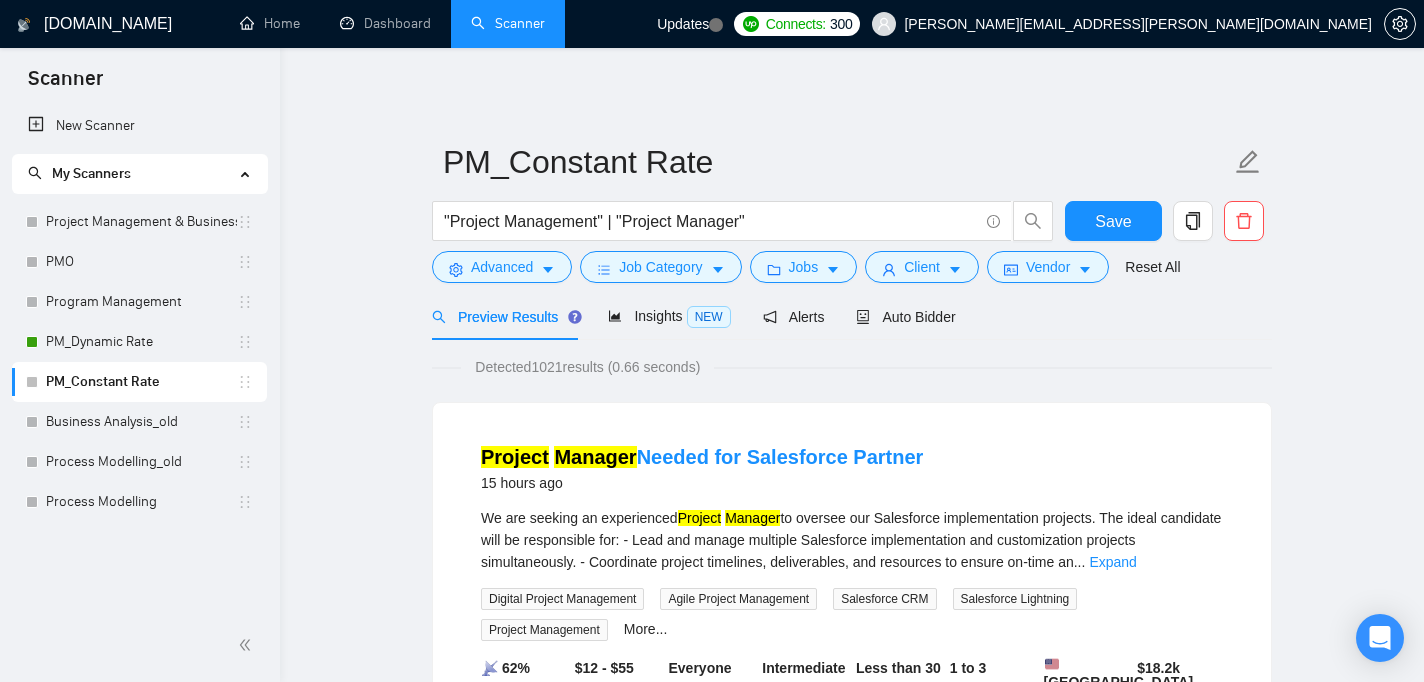 click on "PM_Constant Rate "Project Management" | "Project Manager" Save Advanced   Job Category   Jobs   Client   Vendor   Reset All Preview Results Insights NEW Alerts Auto Bidder Detected   1021  results   (0.66 seconds) Project   Manager  Needed for Salesforce Partner 15 hours ago We are seeking an experienced  Project   Manager  to oversee our Salesforce implementation projects. The ideal candidate will be responsible for:
- Lead and manage multiple Salesforce implementation and customization projects simultaneously.
- Coordinate project timelines, deliverables, and resources to ensure on-time an ... Expand Digital Project Management Agile Project Management Salesforce CRM Salesforce Lightning Project Management More... 📡   62% GigRadar Score   $12 - $55 Hourly Everyone Talent Preference Intermediate Experience Level Less than 30 hrs/week Hourly Load 1 to 3 months Duration   [GEOGRAPHIC_DATA] Country $ 18.2k Total Spent $21.17 Avg Rate Paid 10-99 Company Size Verified Payment Verified [DATE] Member Since ⭐️" at bounding box center (852, 2456) 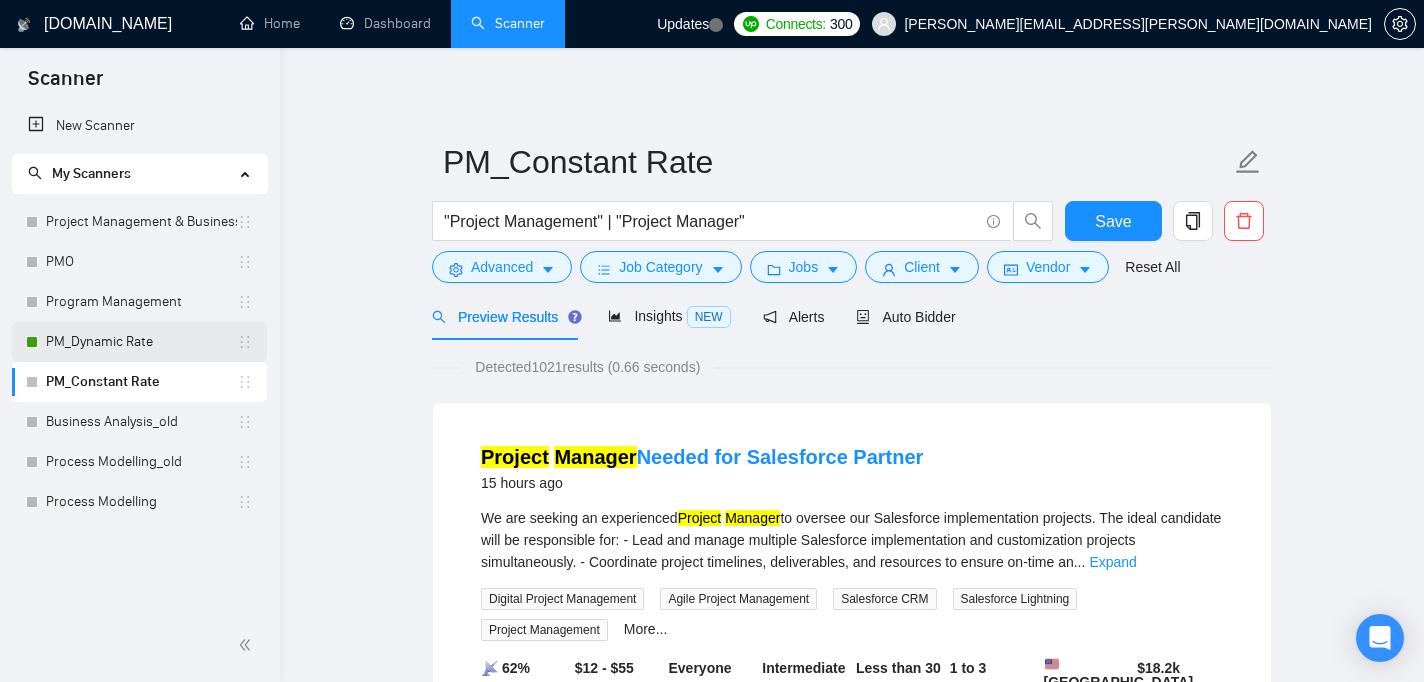 click on "PM_Dynamic Rate" at bounding box center [141, 342] 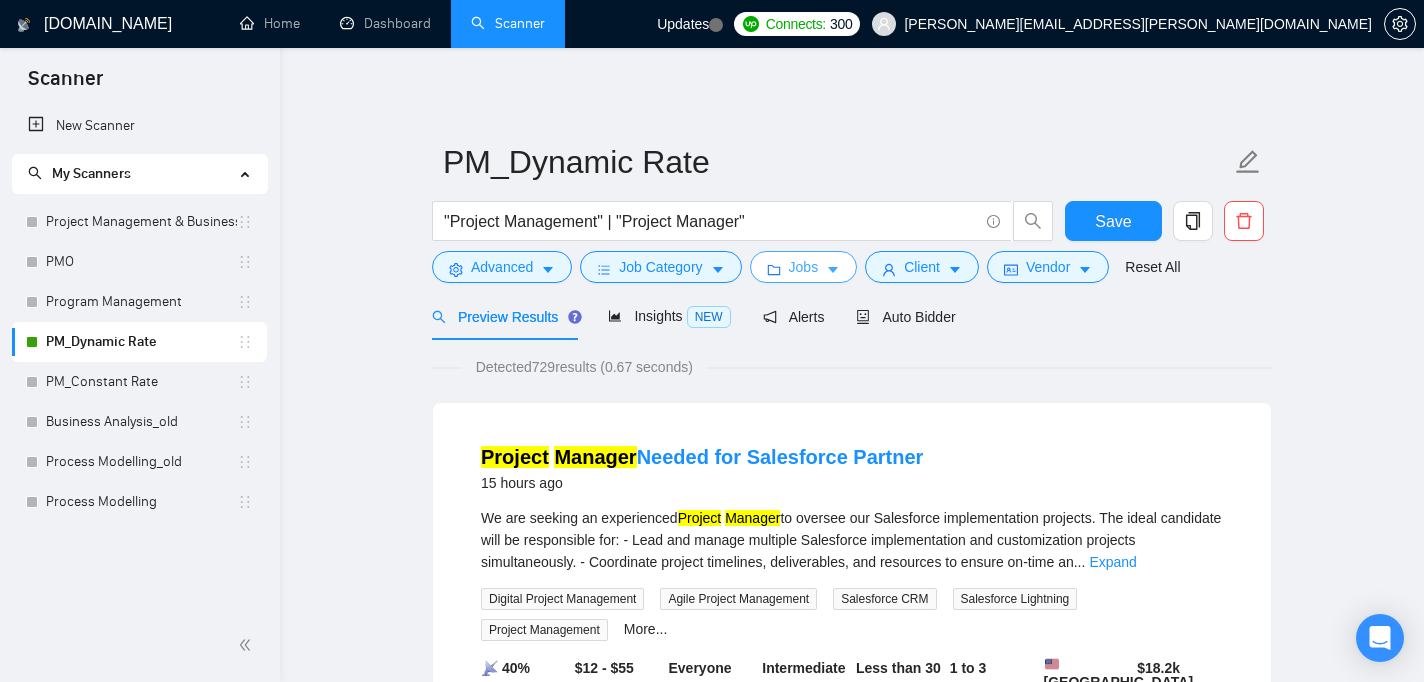 click on "Jobs" at bounding box center [804, 267] 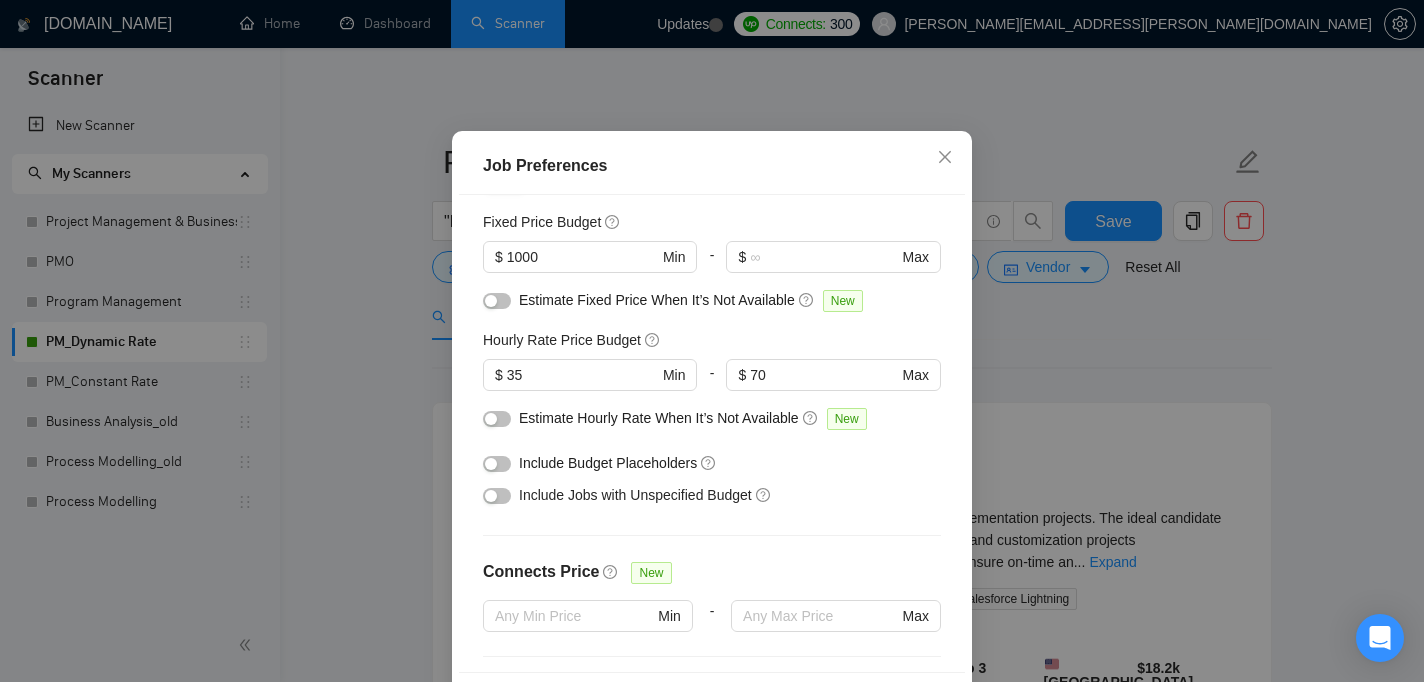 scroll, scrollTop: 99, scrollLeft: 0, axis: vertical 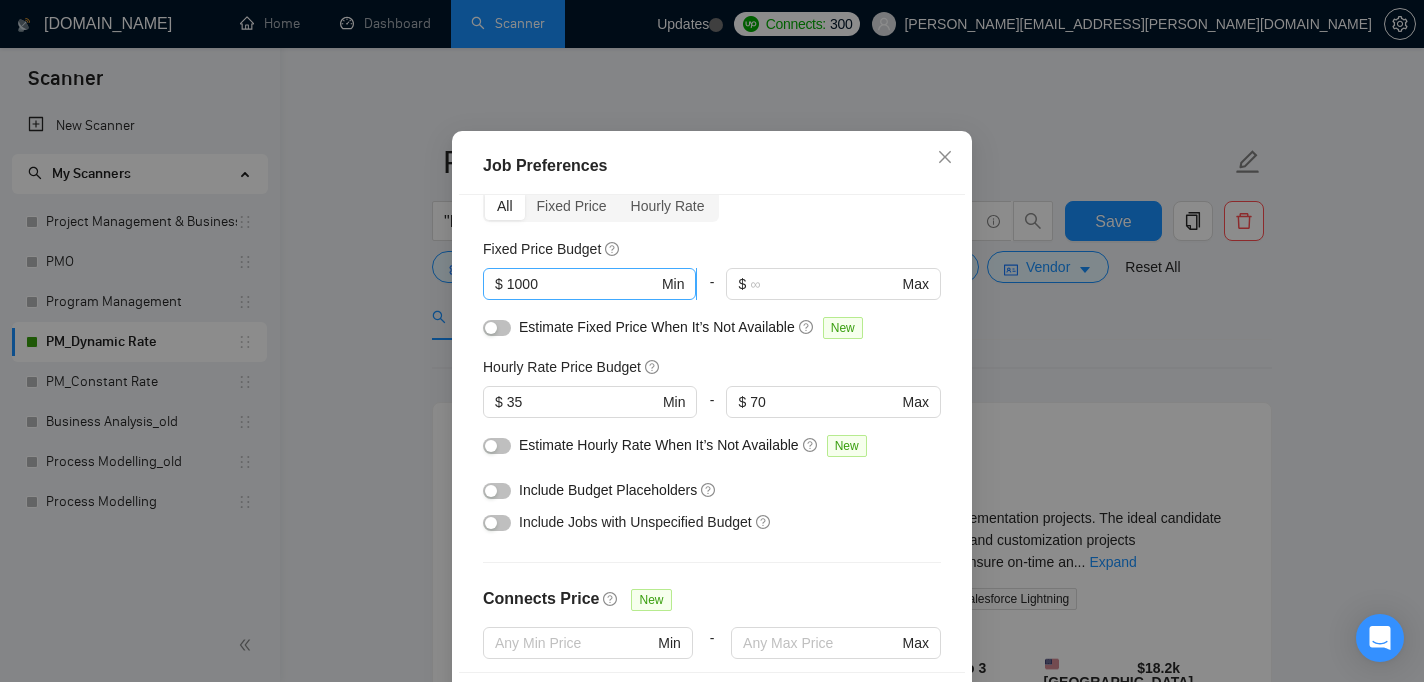 click on "1000" at bounding box center (582, 284) 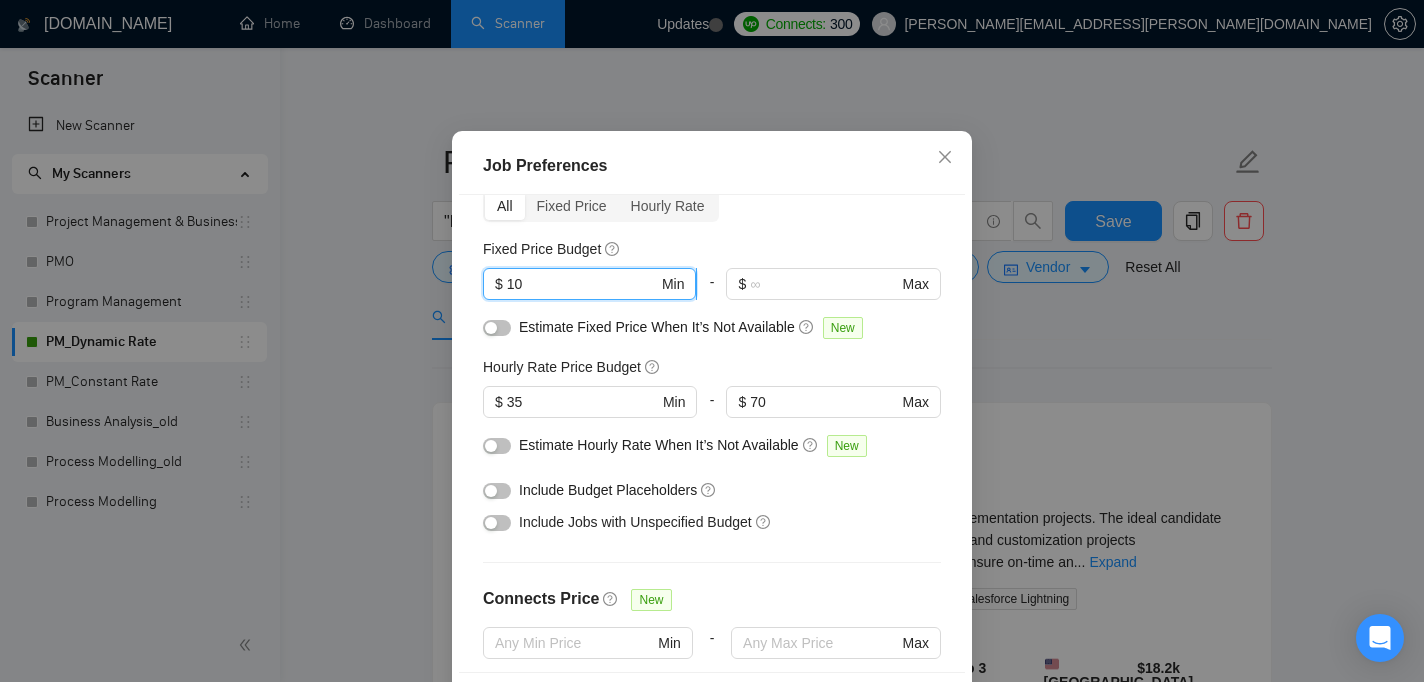 type on "1" 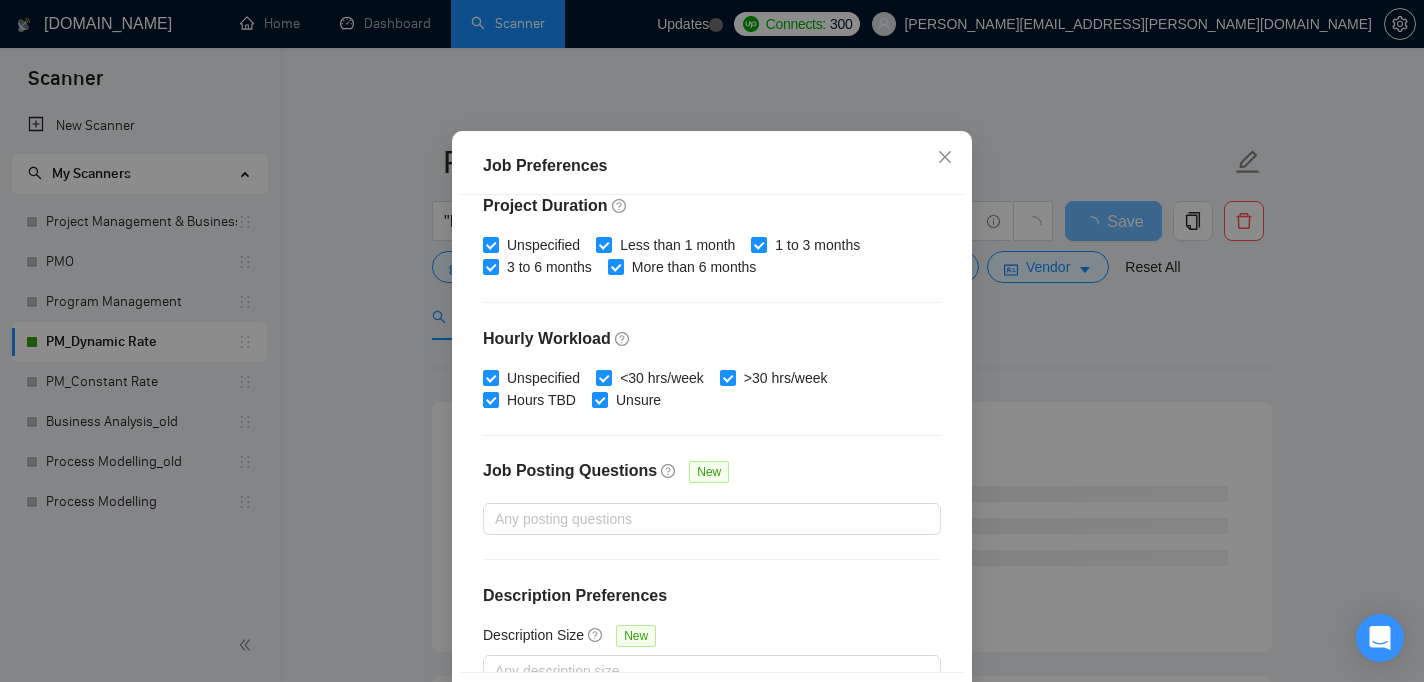 scroll, scrollTop: 650, scrollLeft: 0, axis: vertical 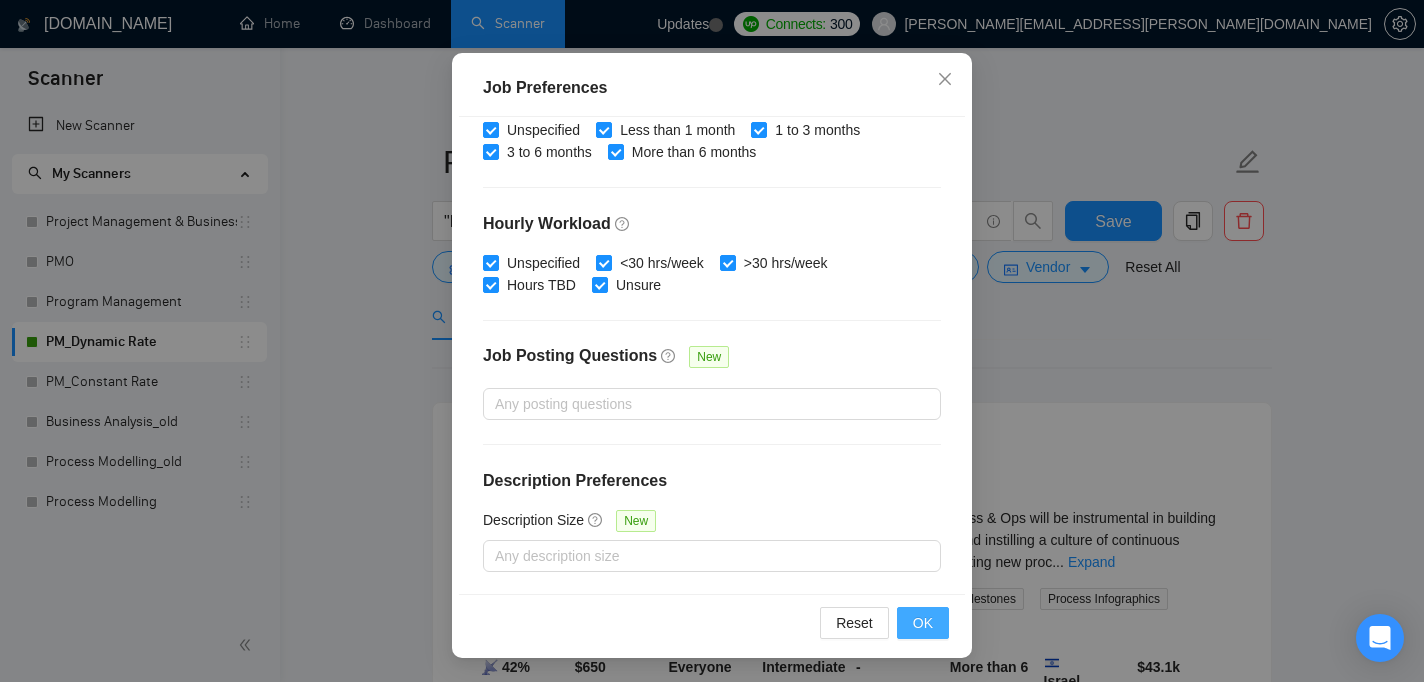 type on "500" 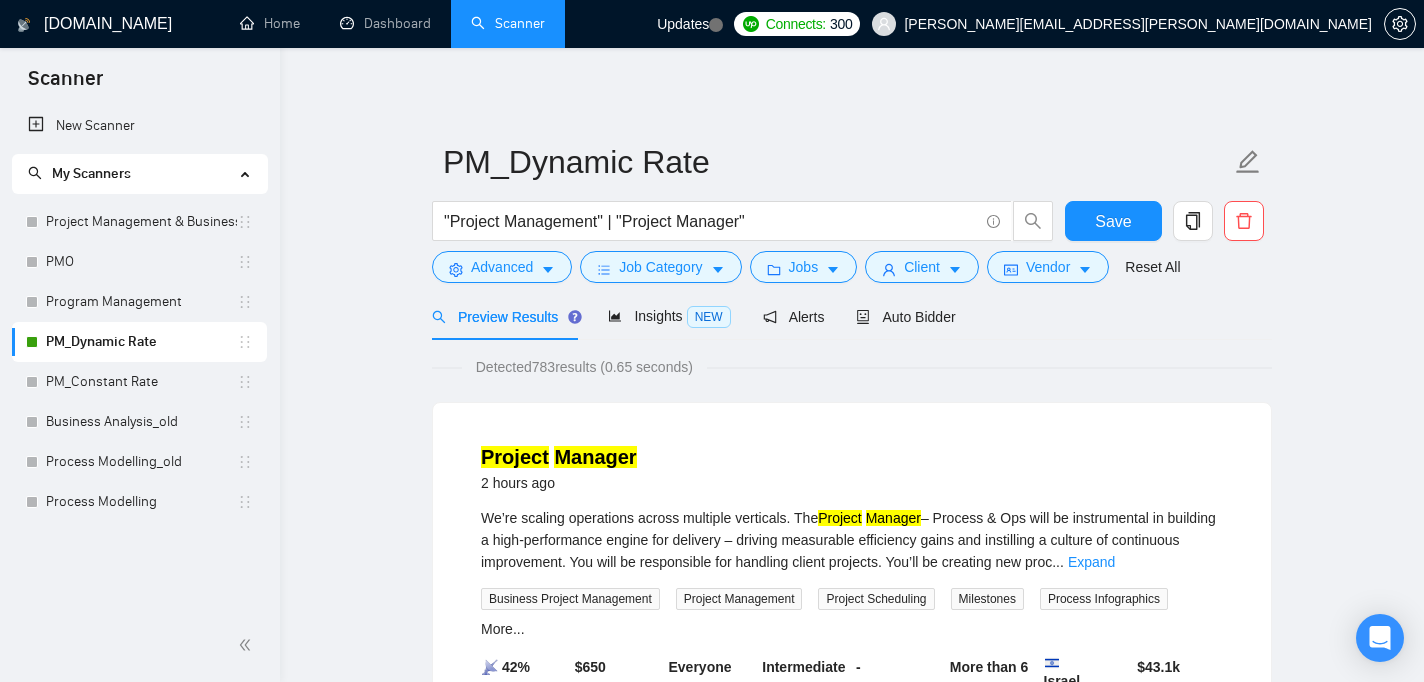 scroll, scrollTop: 67, scrollLeft: 0, axis: vertical 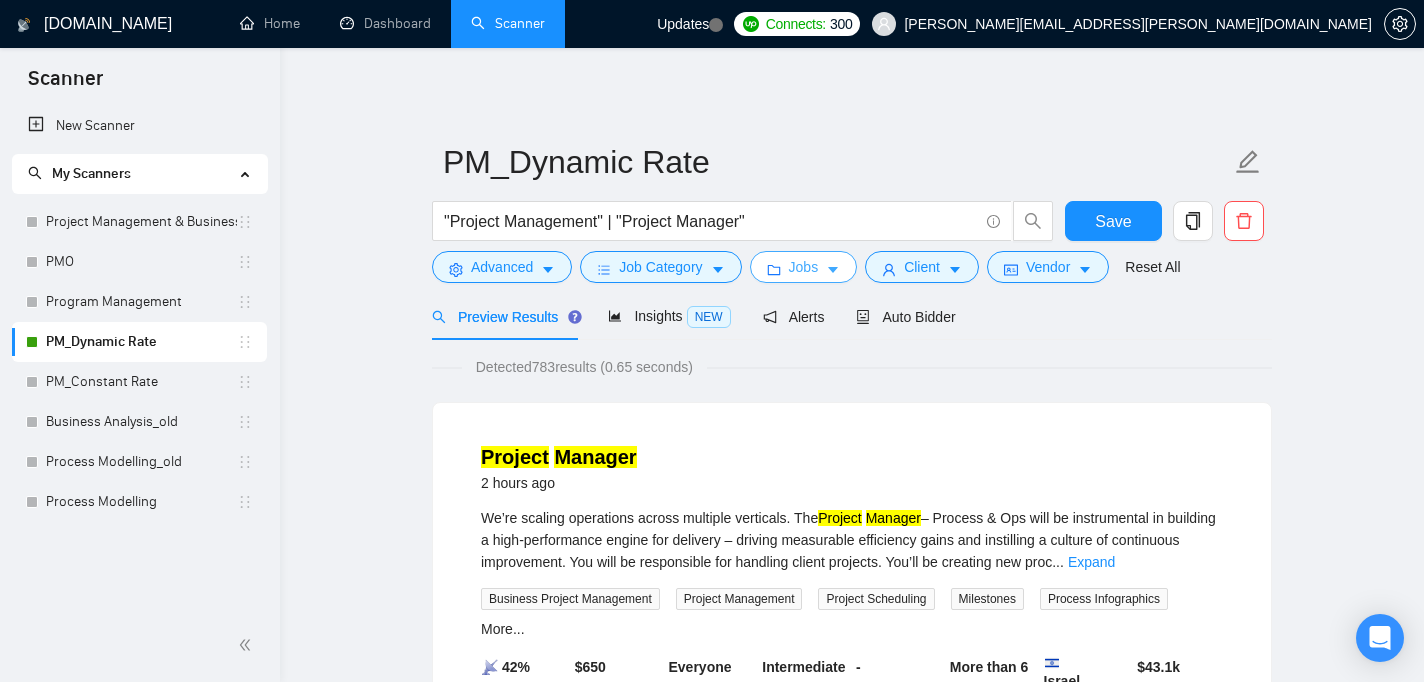 click 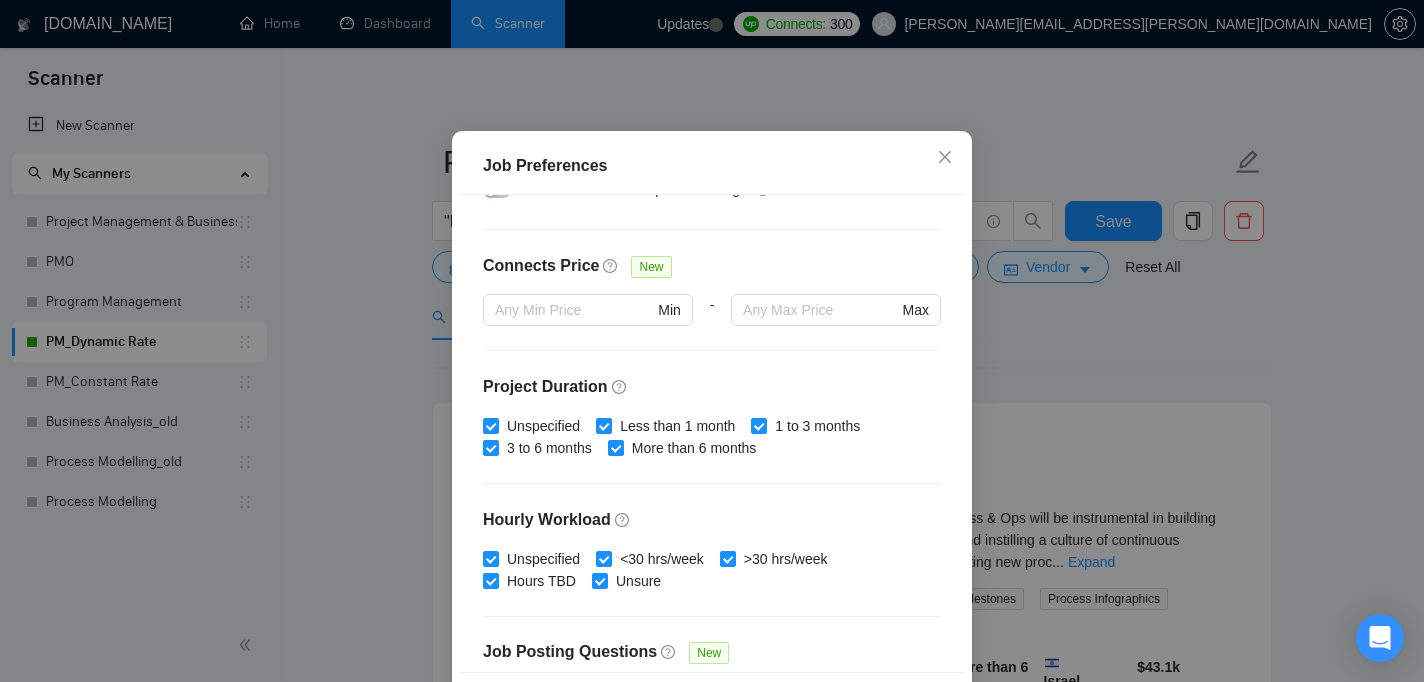 scroll, scrollTop: 650, scrollLeft: 0, axis: vertical 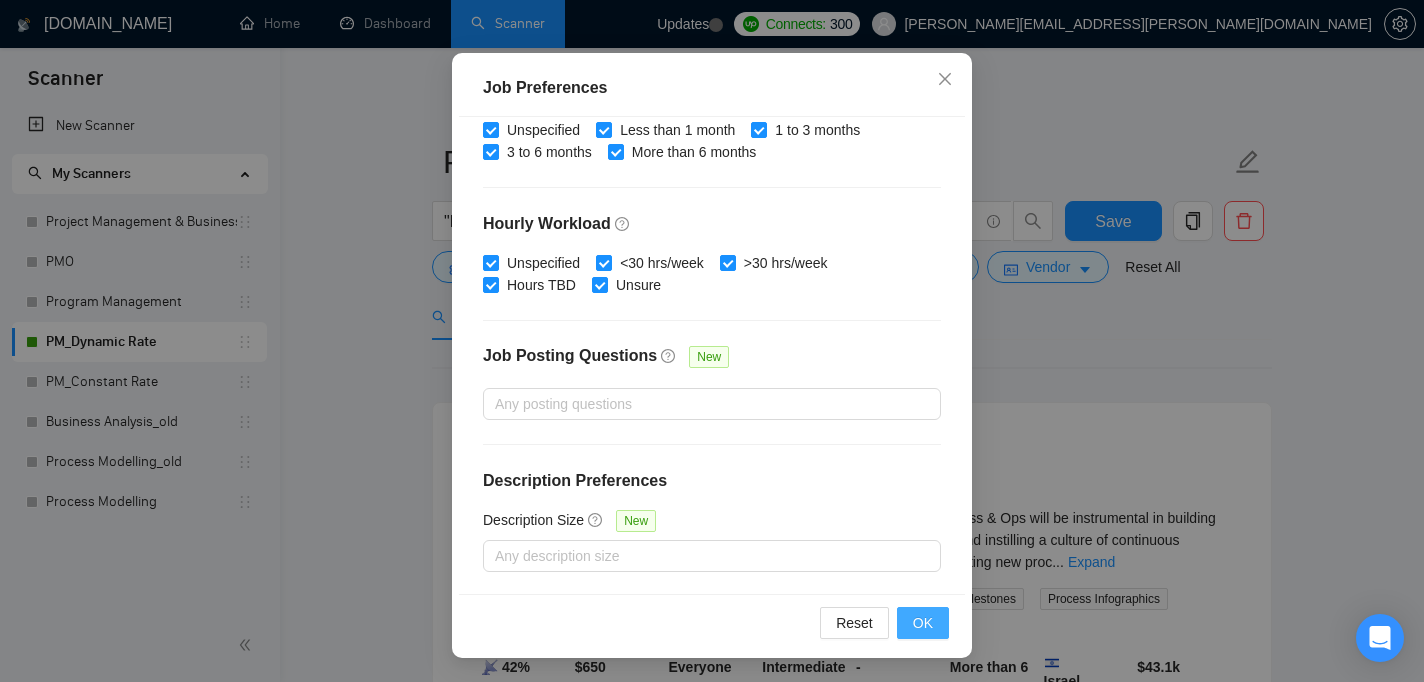 click on "OK" at bounding box center (923, 623) 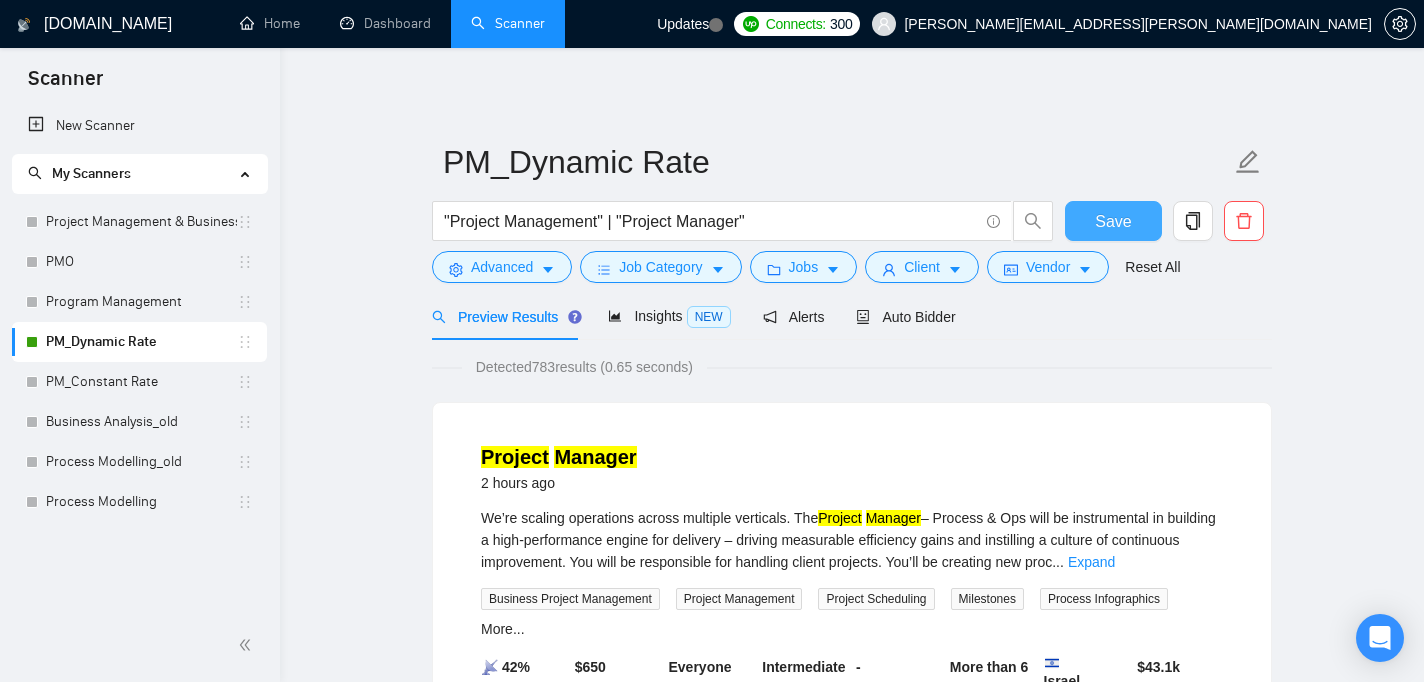 click on "Save" at bounding box center [1113, 221] 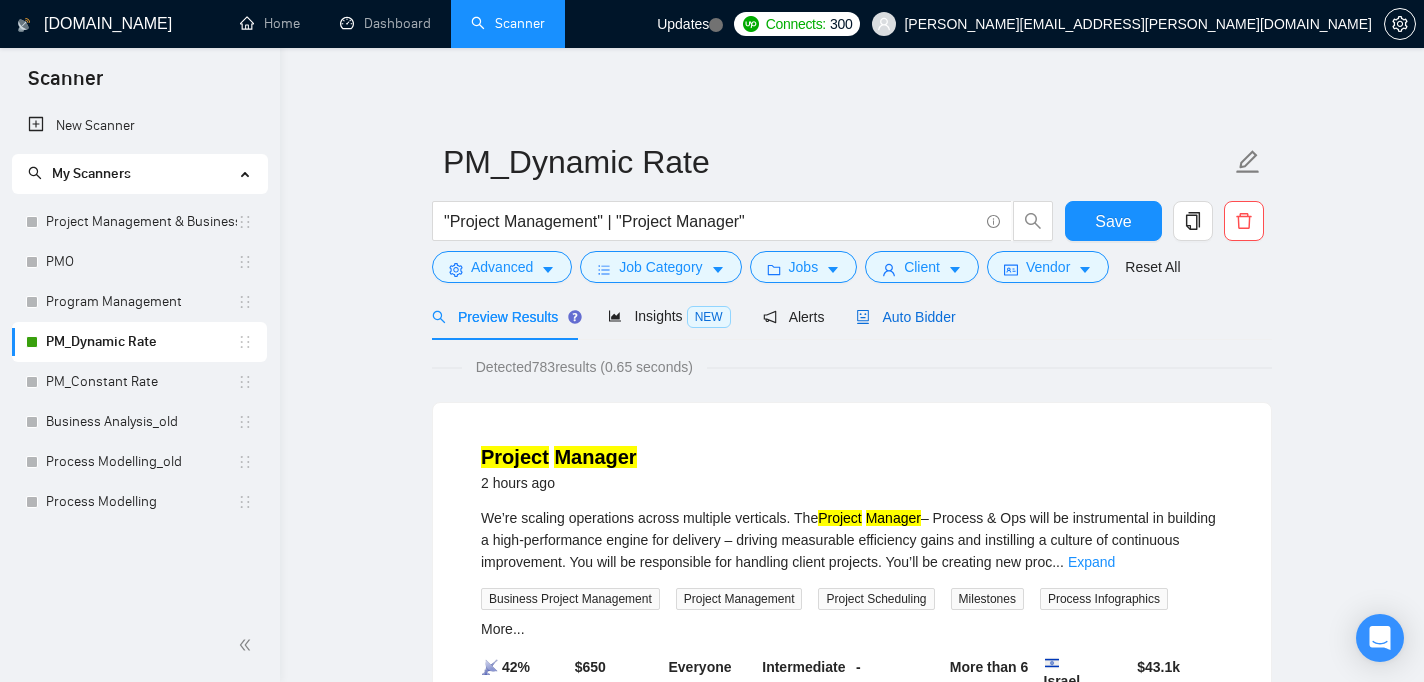 click on "Auto Bidder" at bounding box center [905, 317] 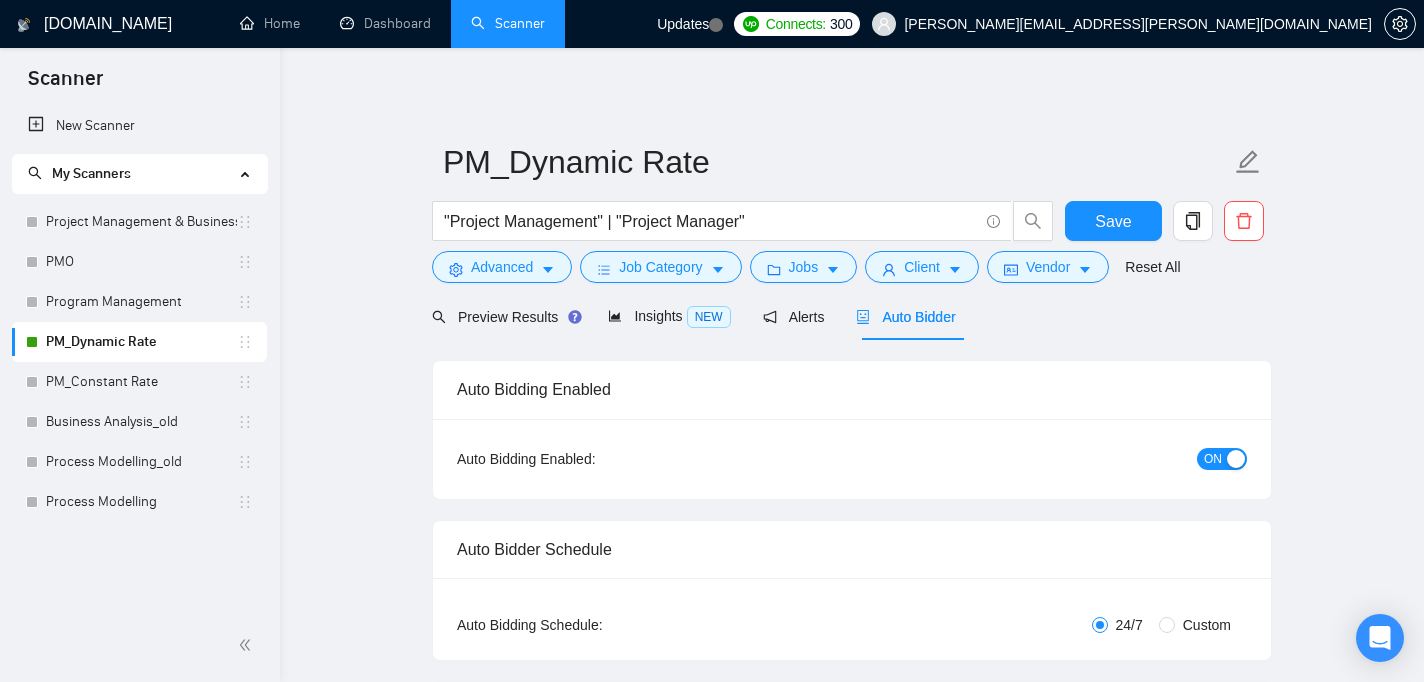 type 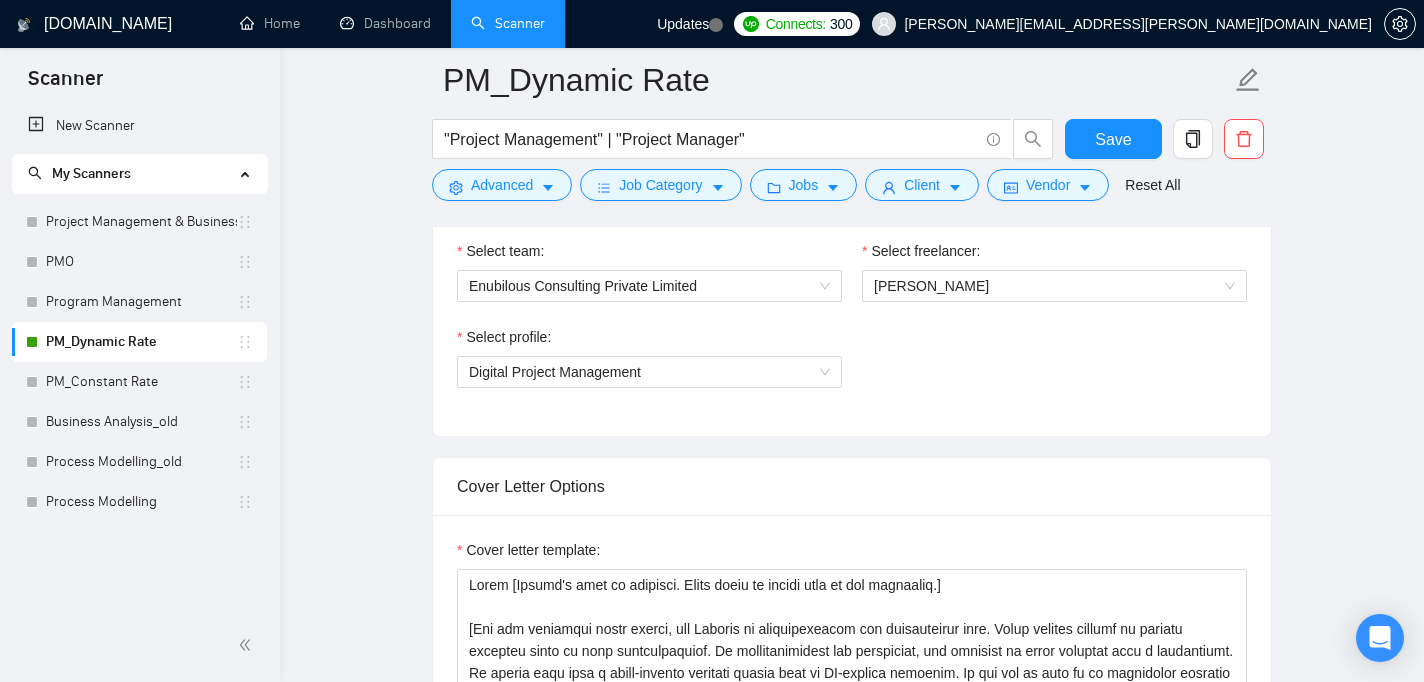 scroll, scrollTop: 1463, scrollLeft: 0, axis: vertical 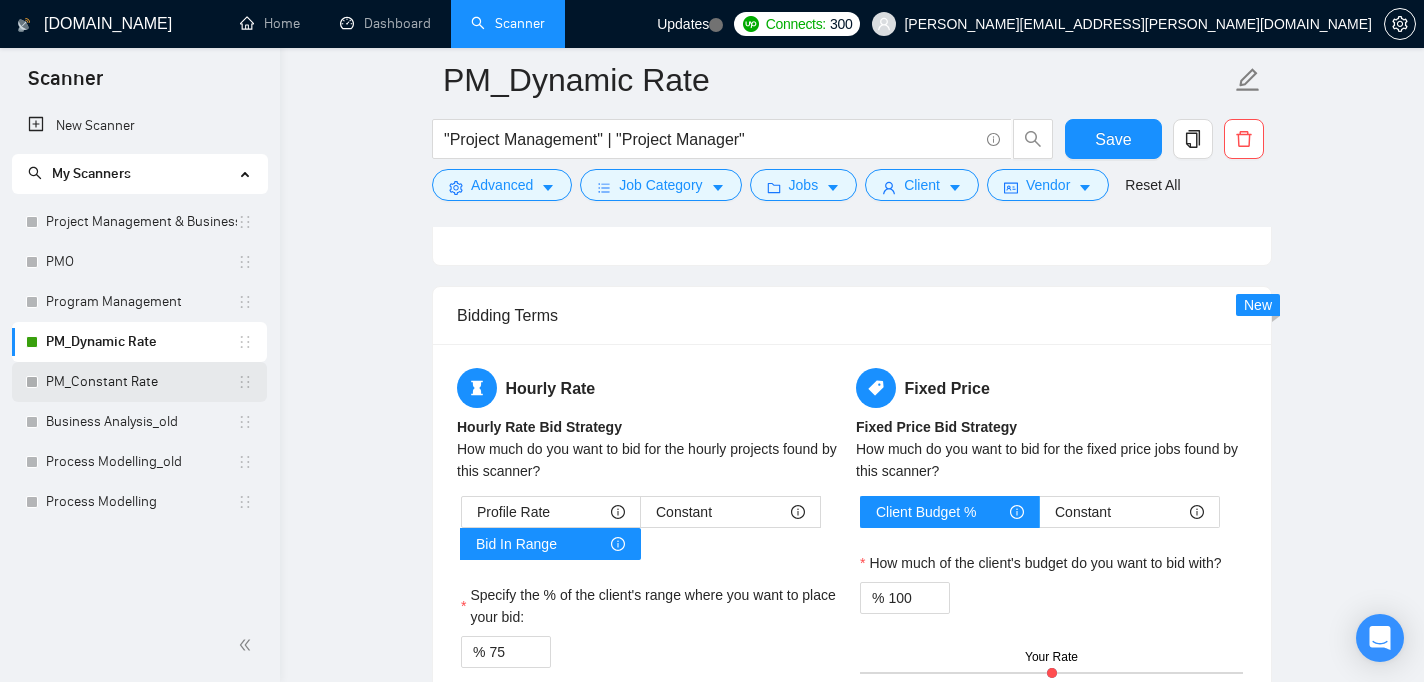 click on "PM_Constant Rate" at bounding box center [141, 382] 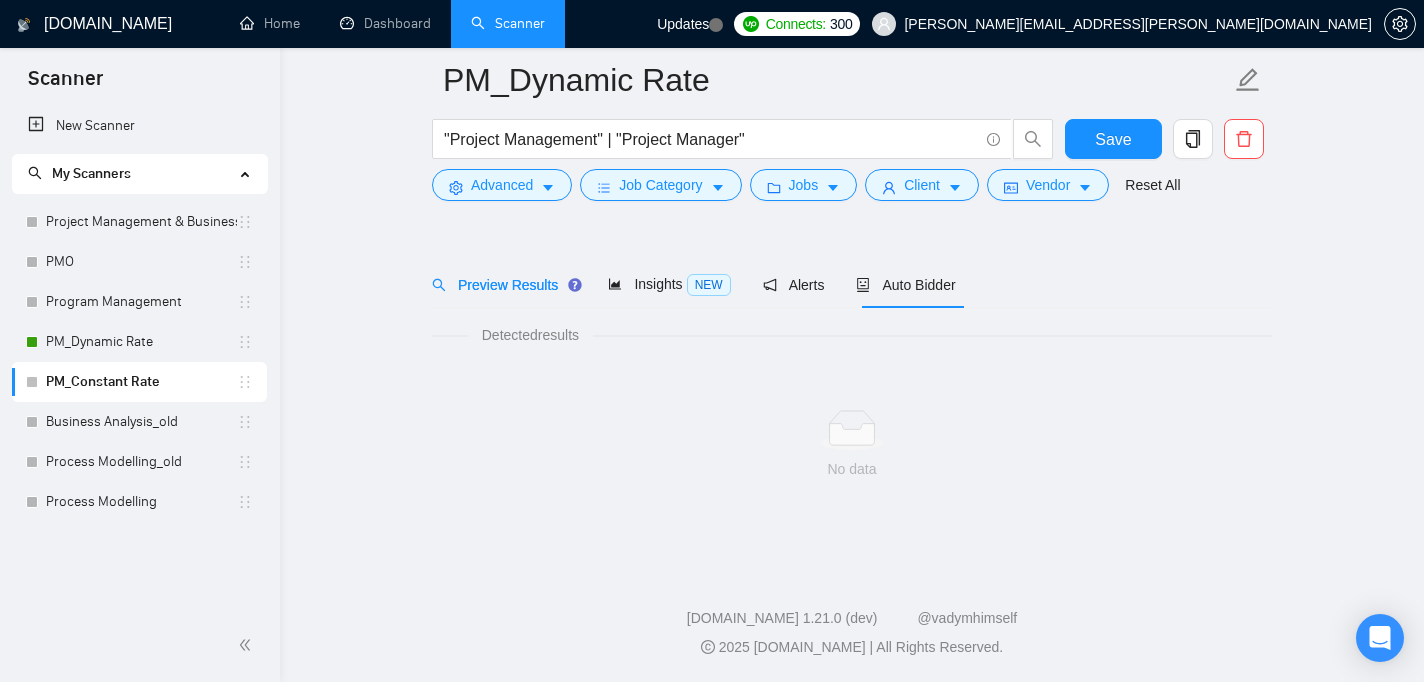 scroll, scrollTop: 48, scrollLeft: 0, axis: vertical 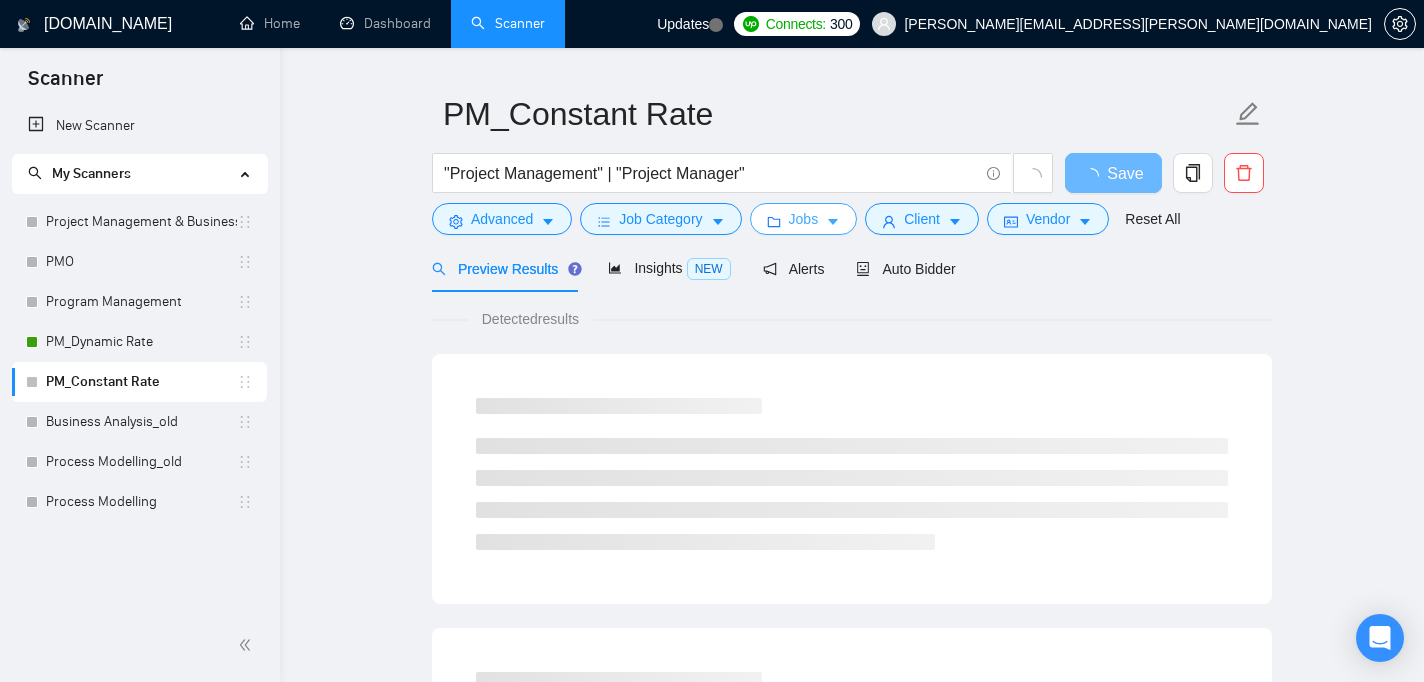 click on "Jobs" at bounding box center (804, 219) 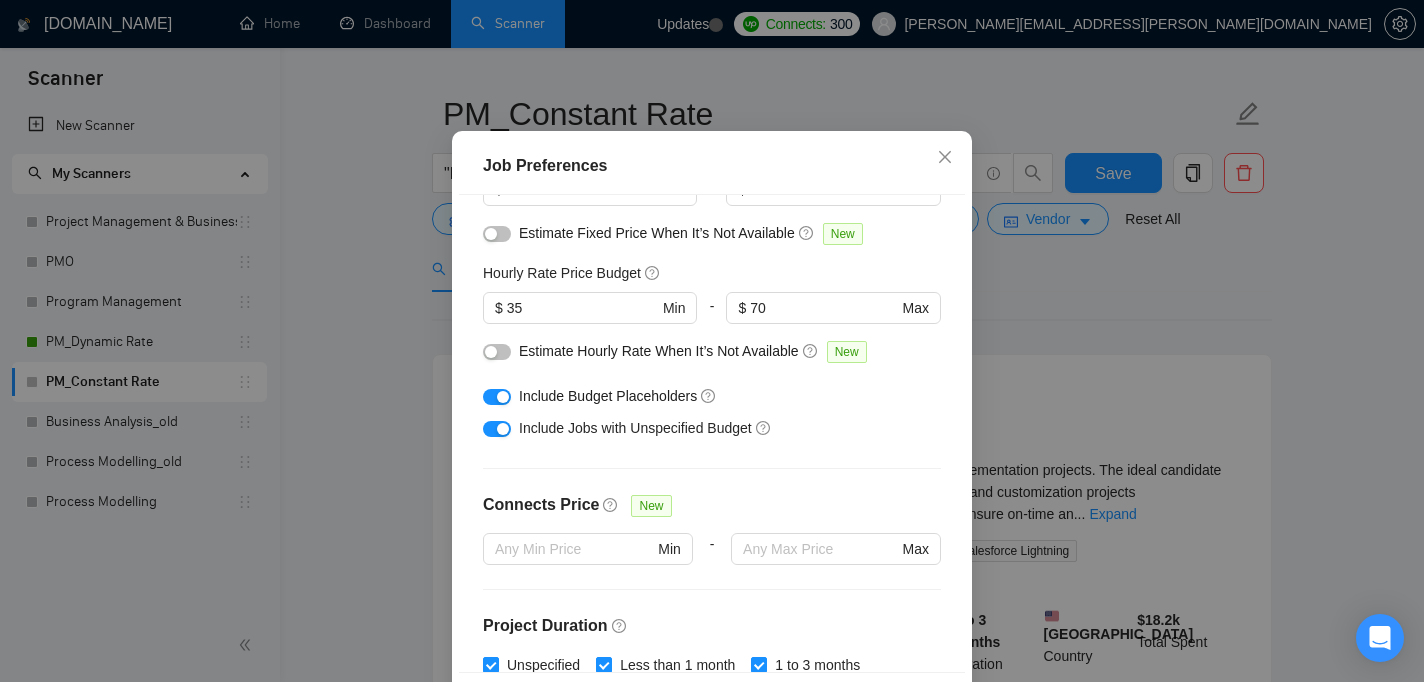 scroll, scrollTop: 28, scrollLeft: 0, axis: vertical 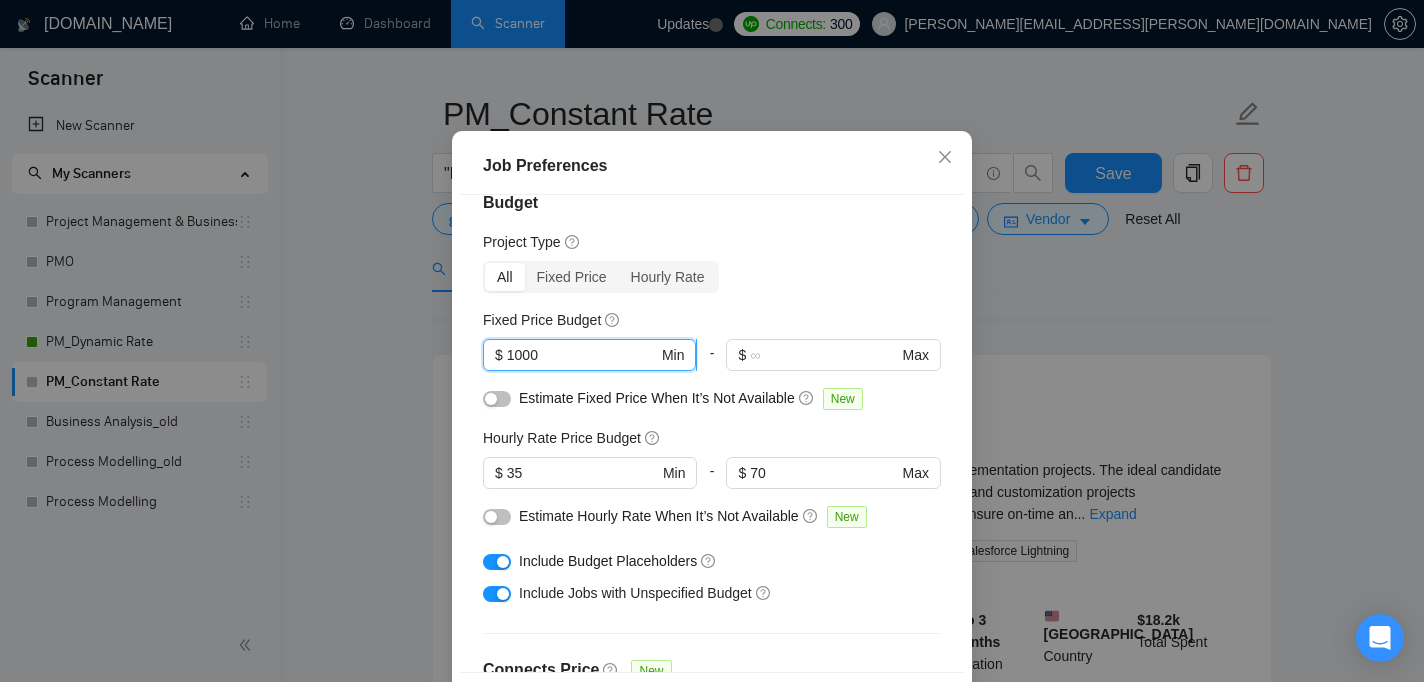 click on "1000" at bounding box center [582, 355] 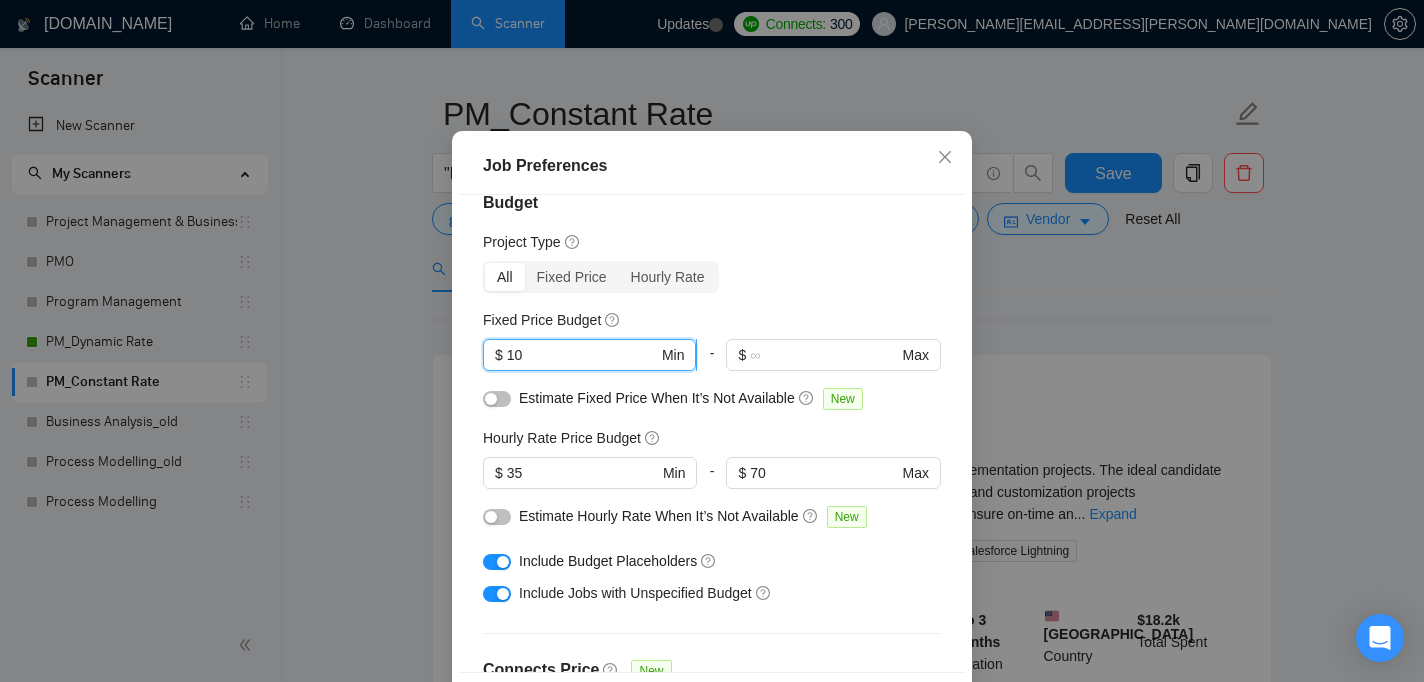 type on "1" 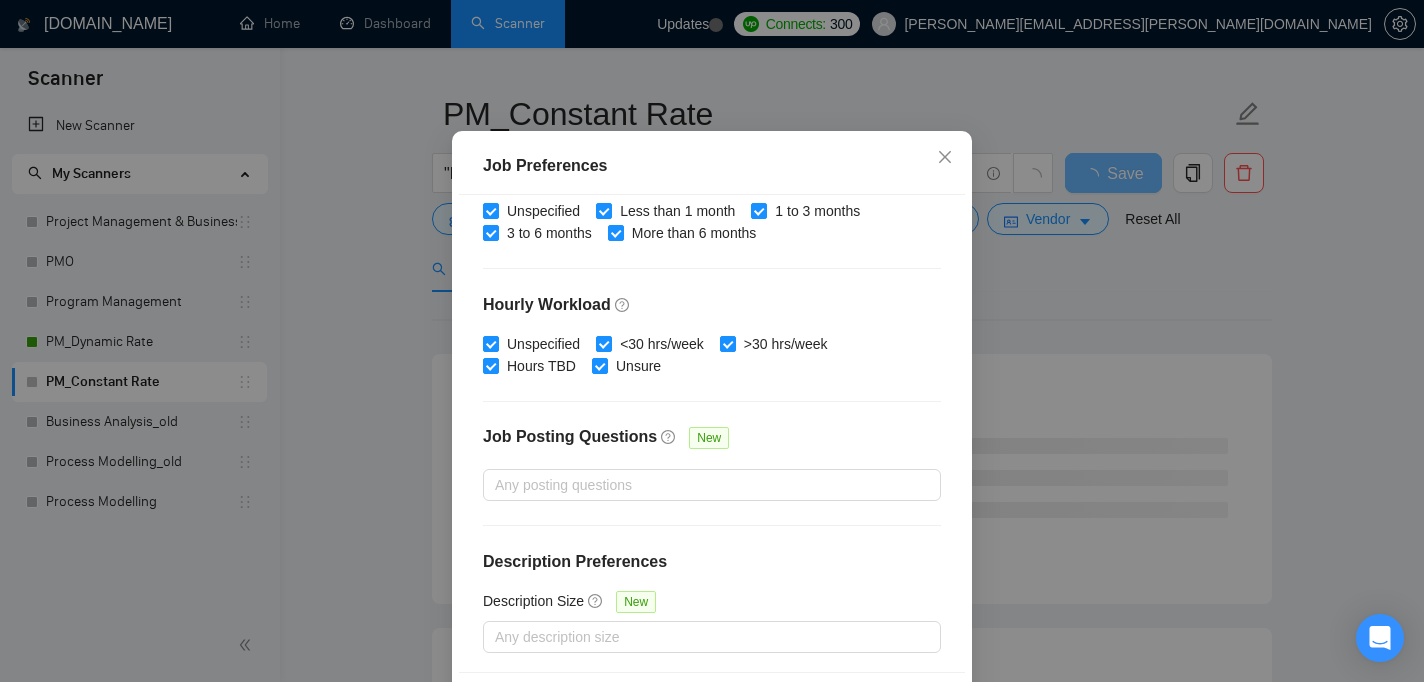 scroll, scrollTop: 650, scrollLeft: 0, axis: vertical 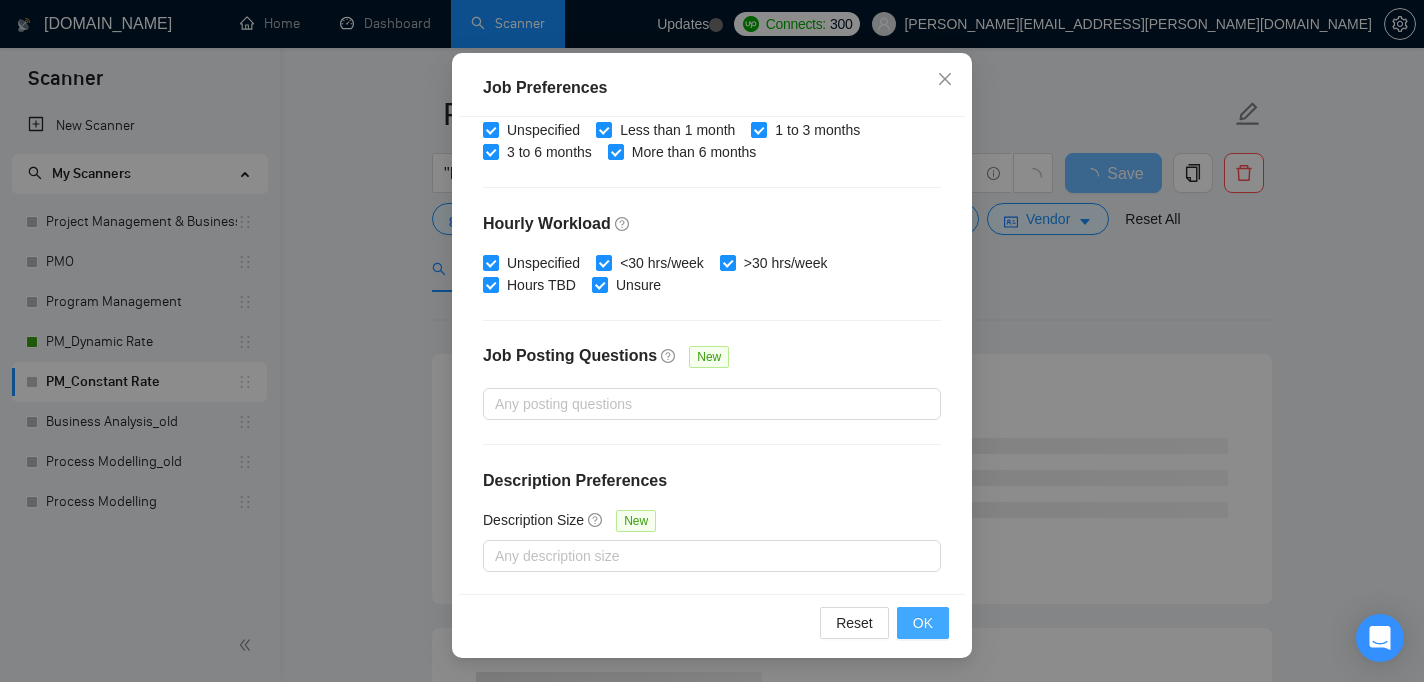 type on "500" 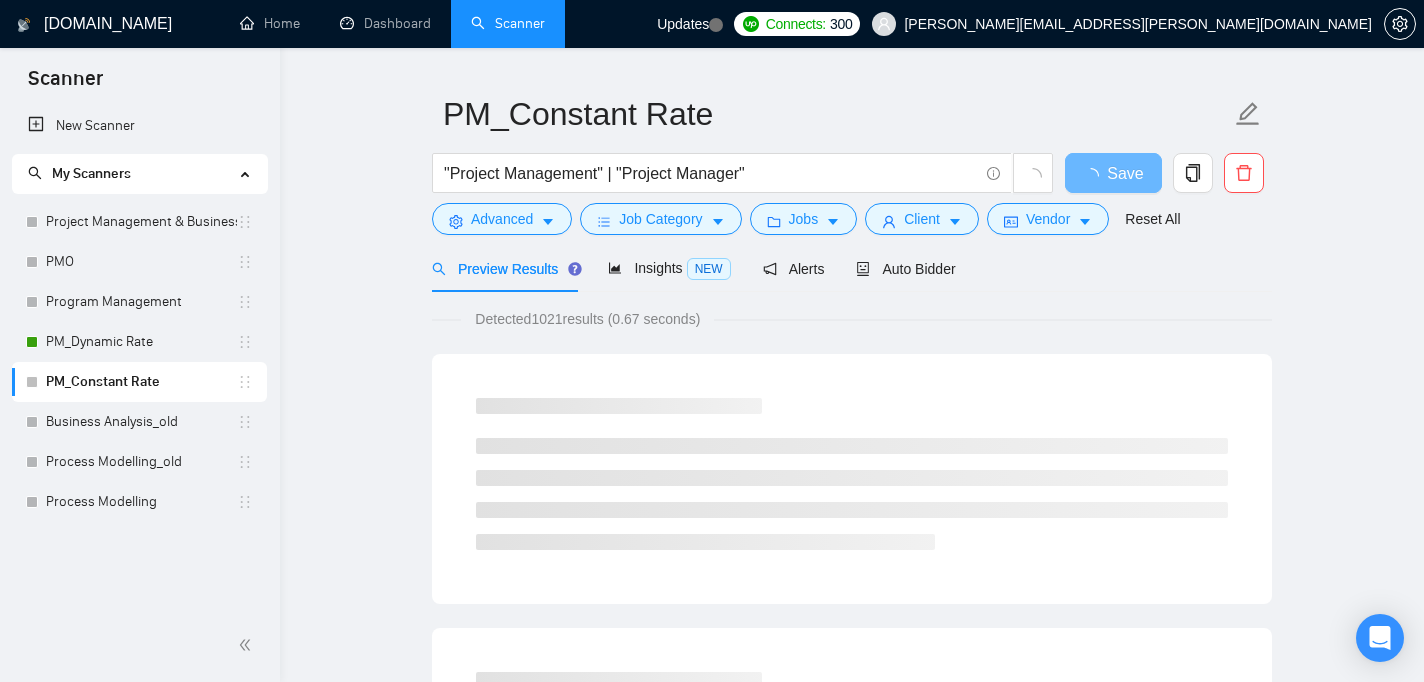 scroll, scrollTop: 67, scrollLeft: 0, axis: vertical 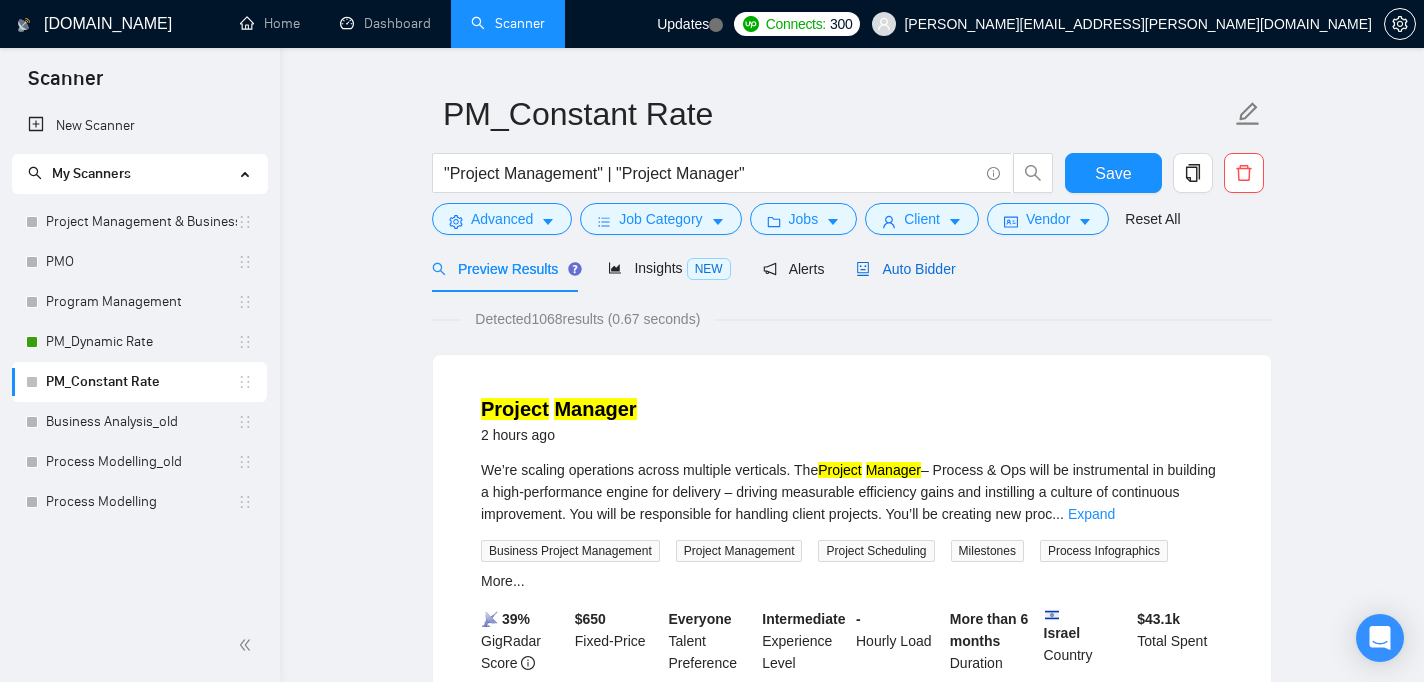 click on "Auto Bidder" at bounding box center [905, 269] 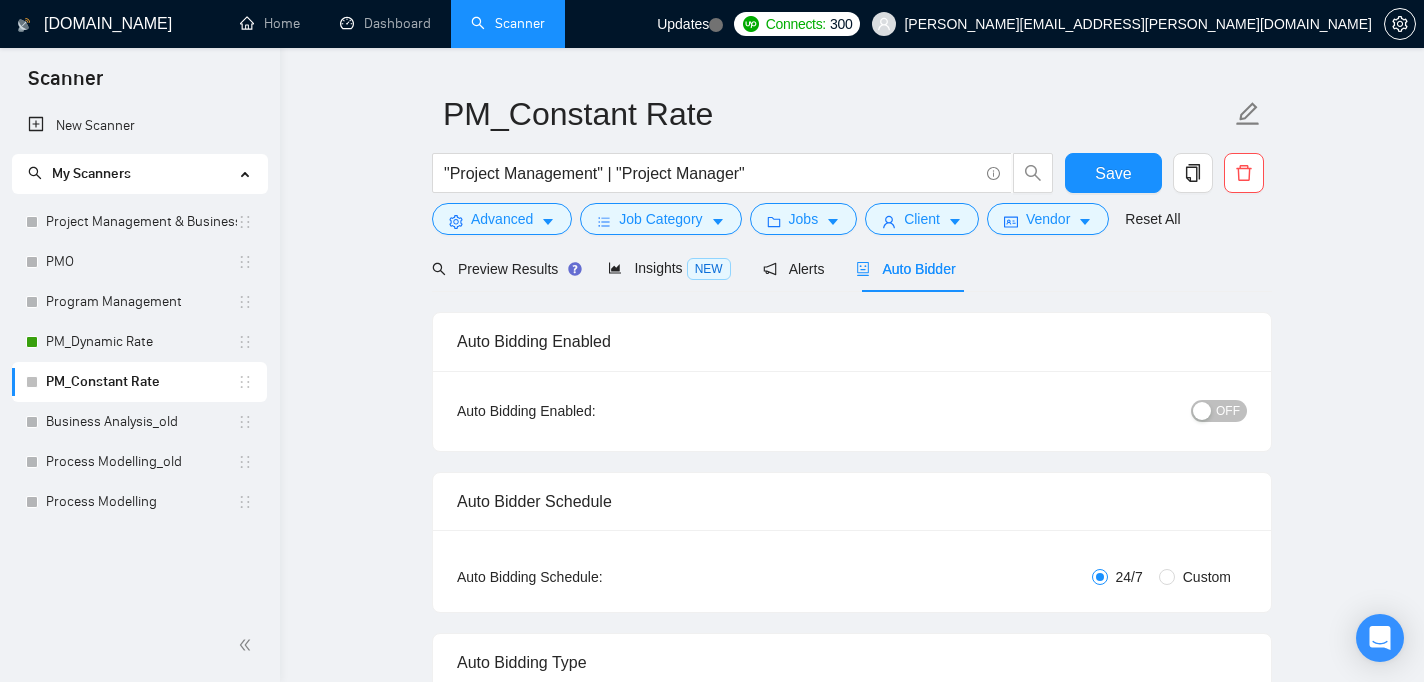 type 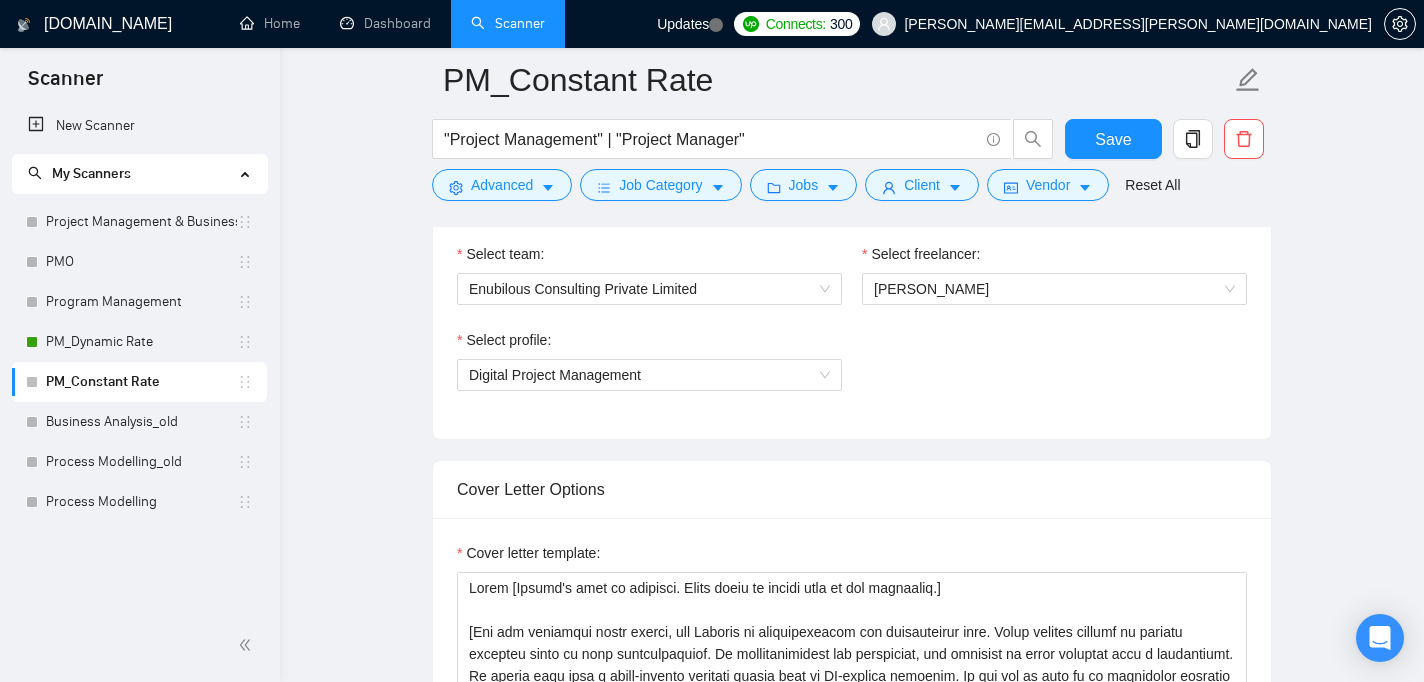 scroll, scrollTop: 1507, scrollLeft: 0, axis: vertical 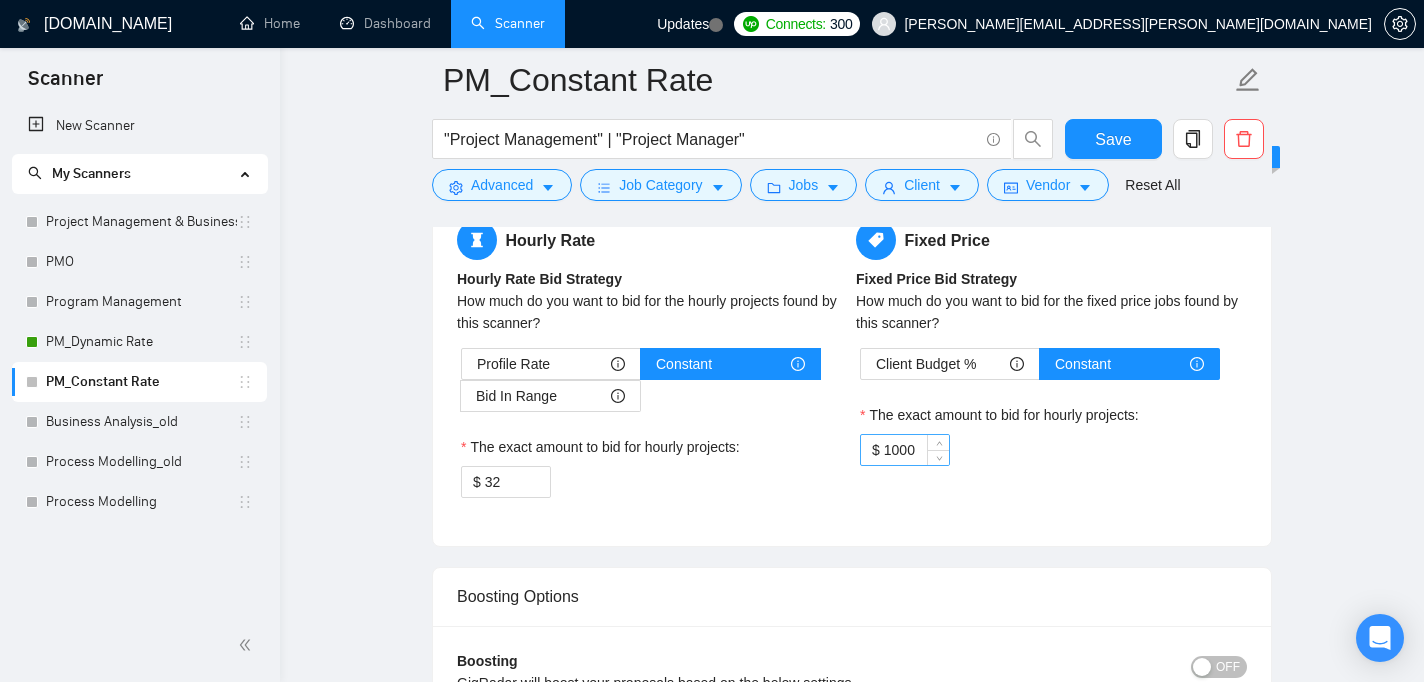 click on "1000" at bounding box center (916, 450) 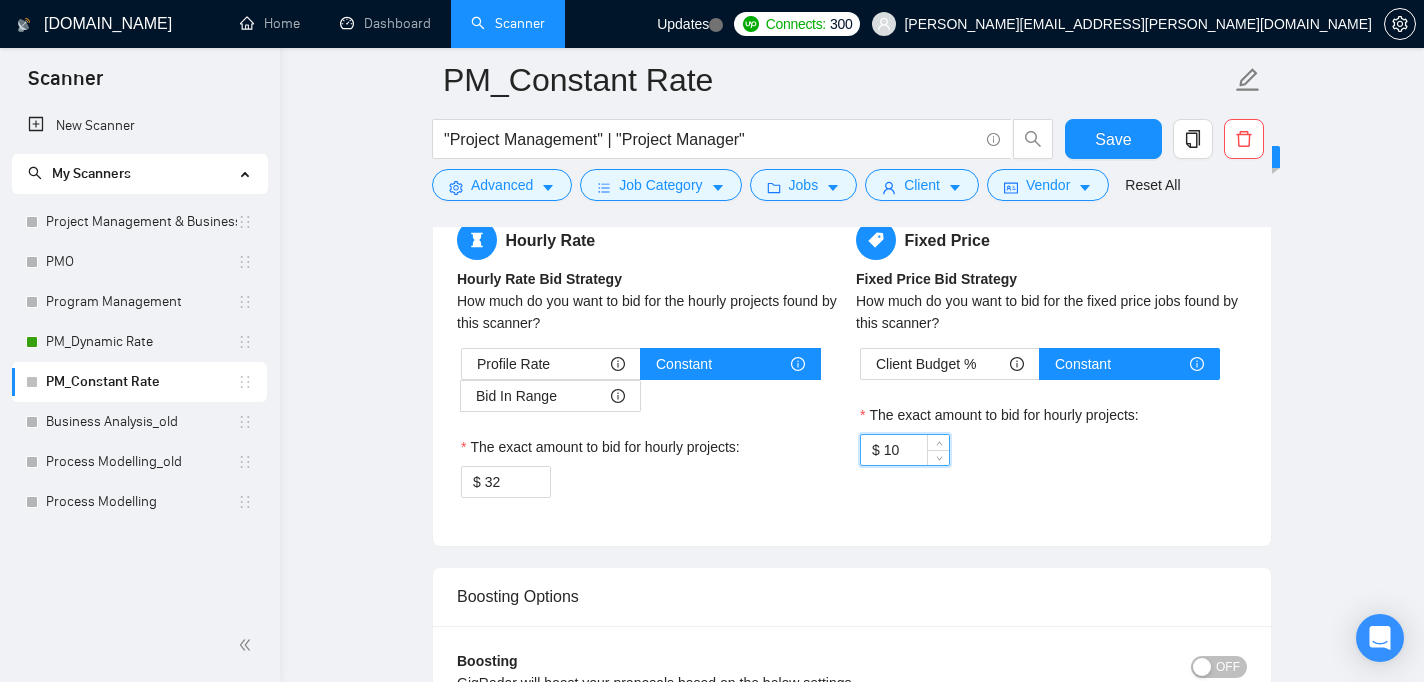 type on "1" 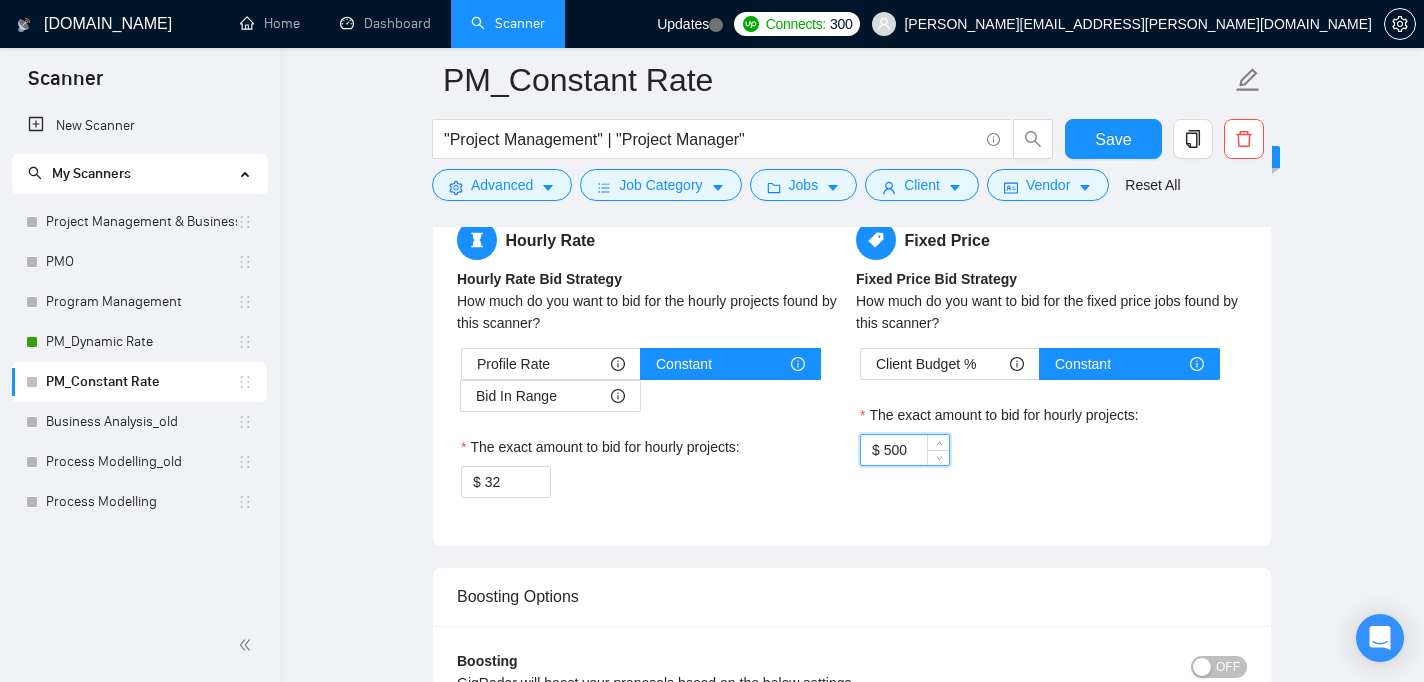 type on "500" 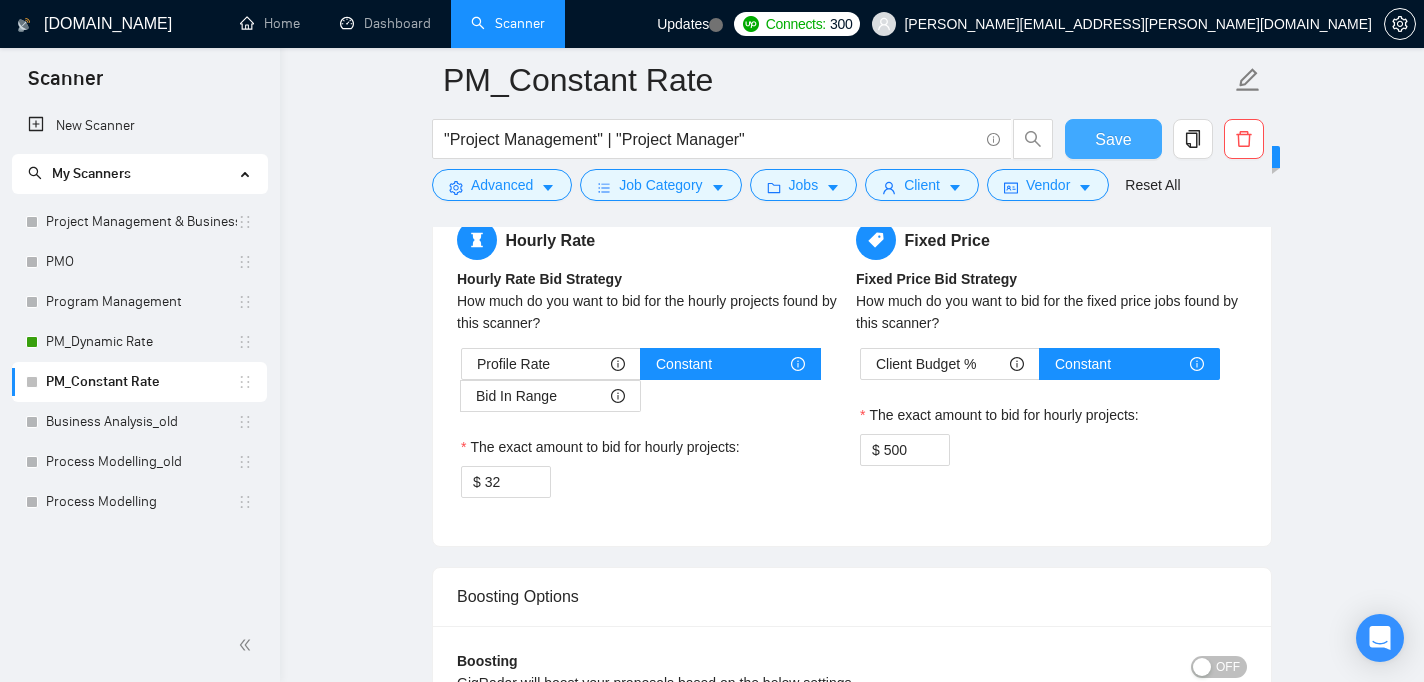 click on "Save" at bounding box center (1113, 139) 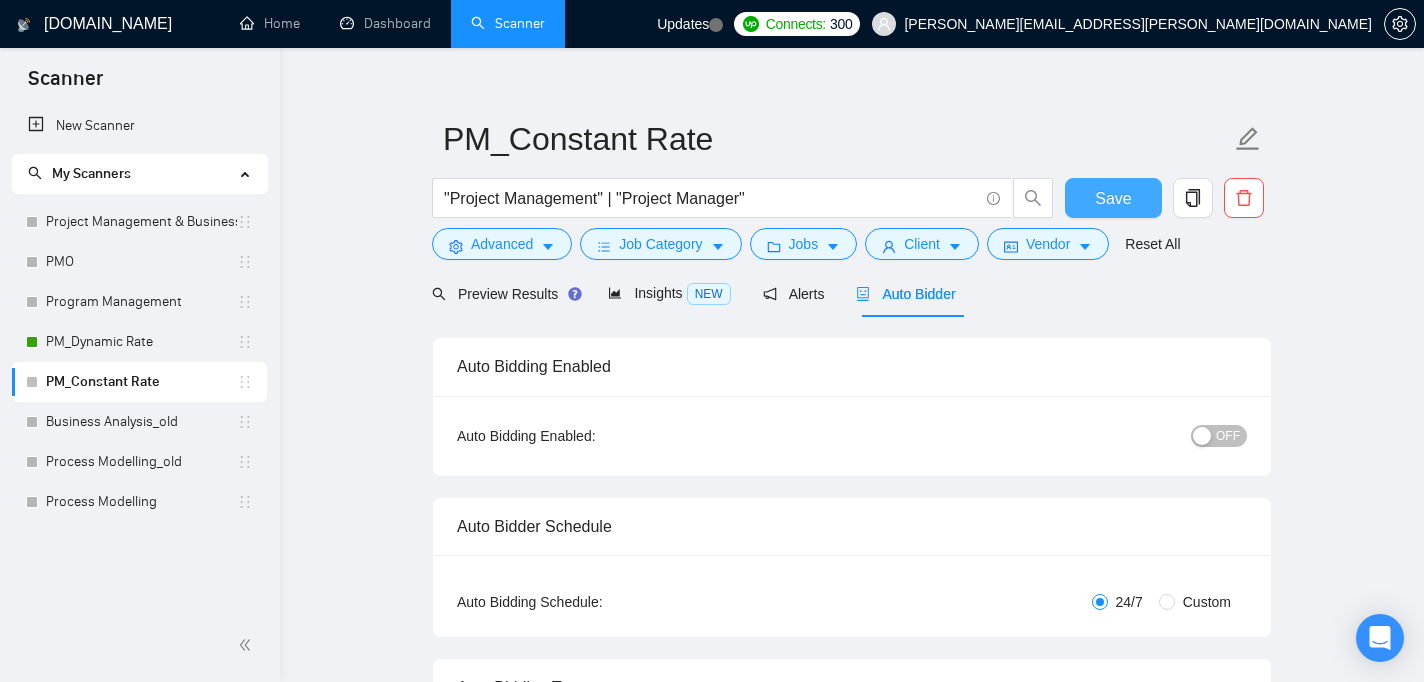scroll, scrollTop: 0, scrollLeft: 0, axis: both 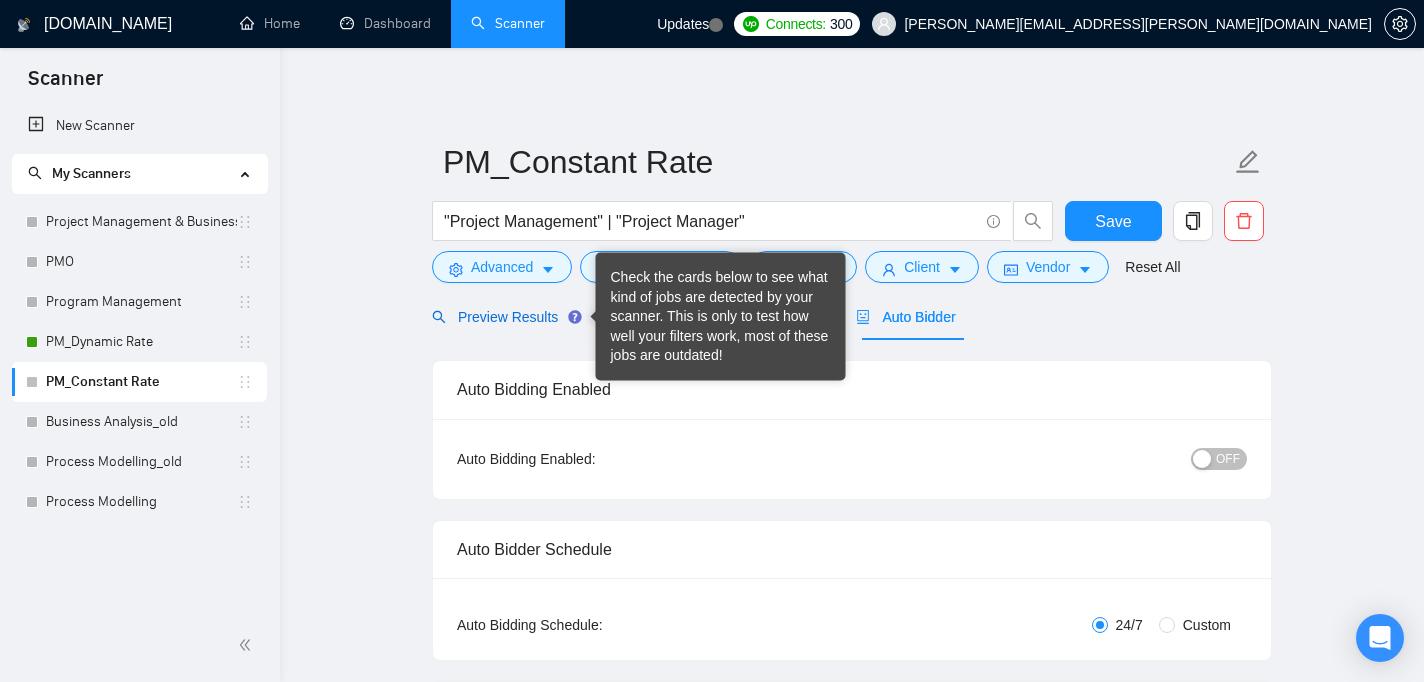 click on "Preview Results" at bounding box center (504, 317) 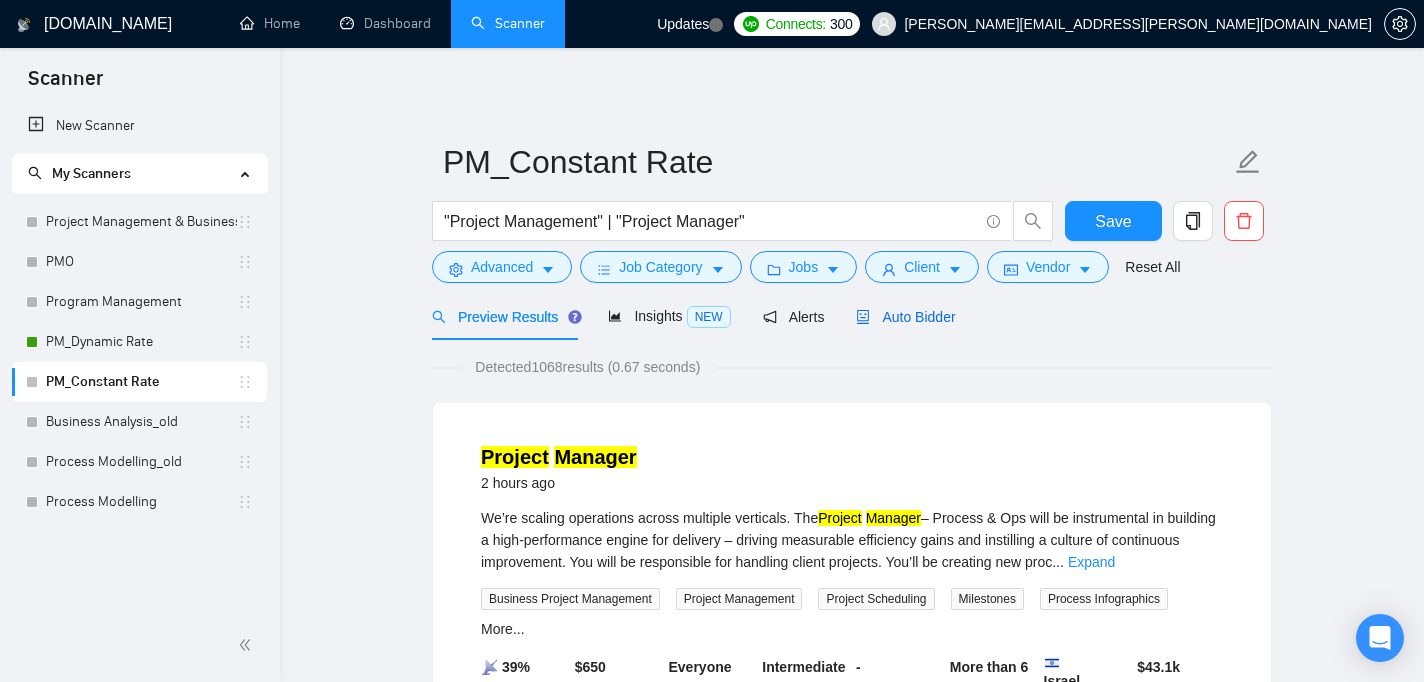 click on "Auto Bidder" at bounding box center (905, 317) 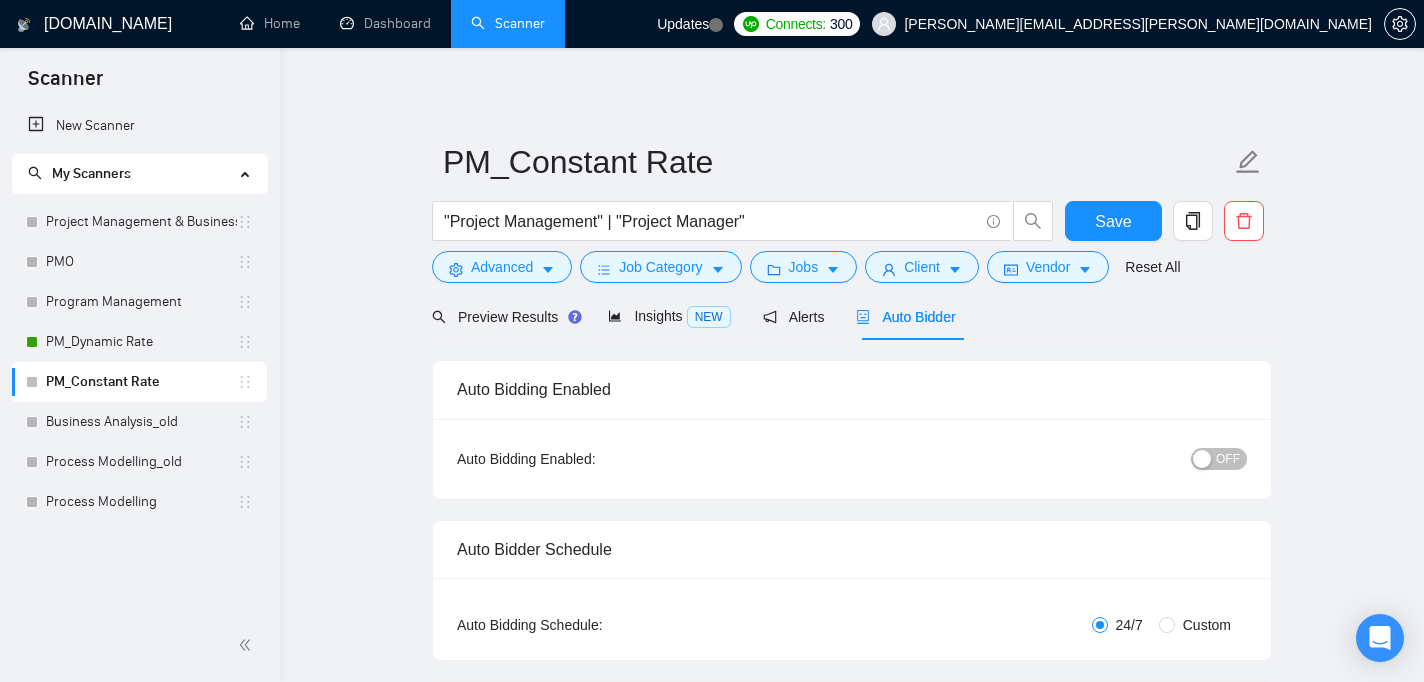 click on "OFF" at bounding box center [1228, 459] 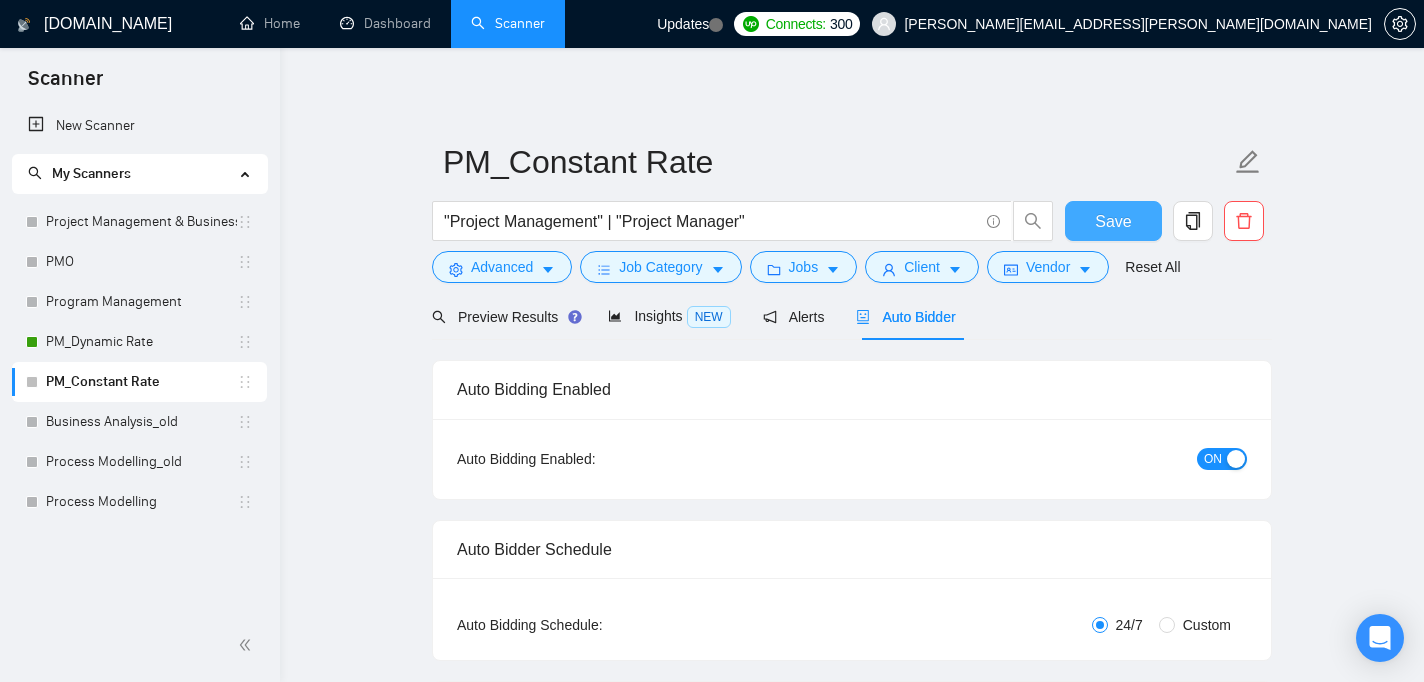 click on "Save" at bounding box center (1113, 221) 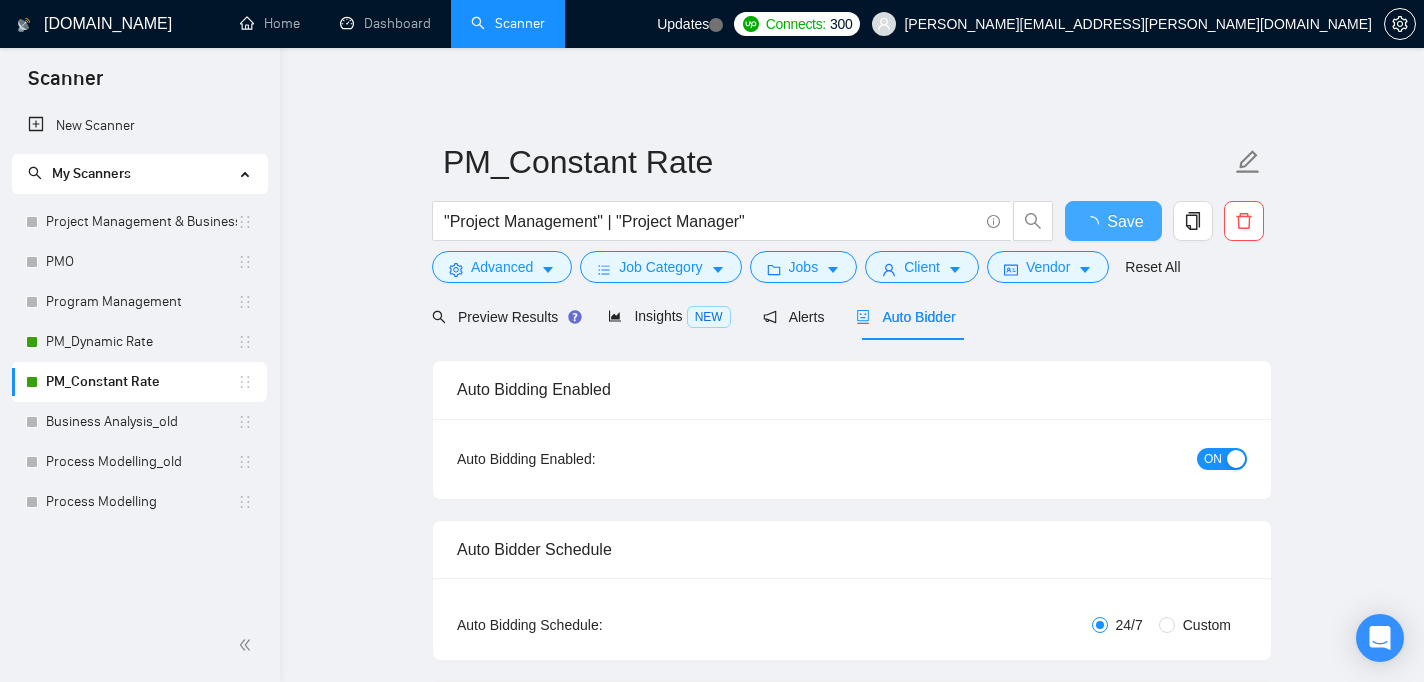 type 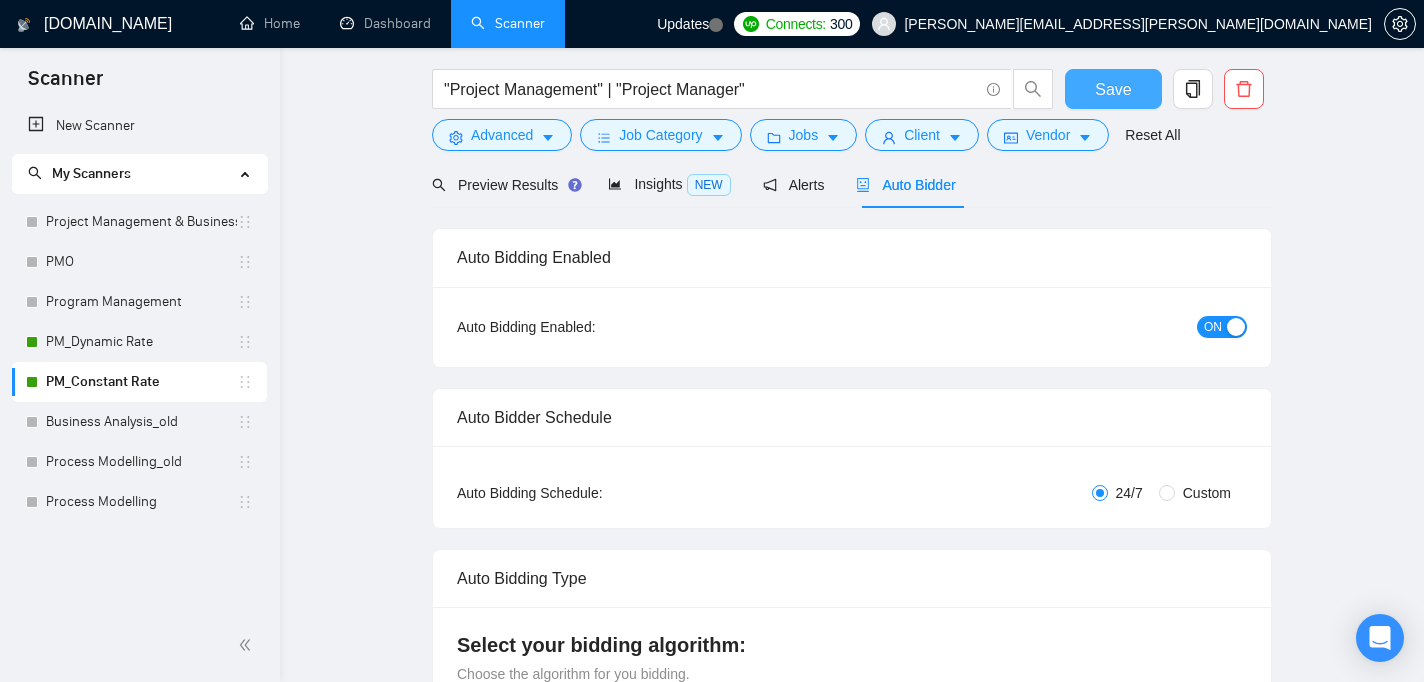 scroll, scrollTop: 0, scrollLeft: 0, axis: both 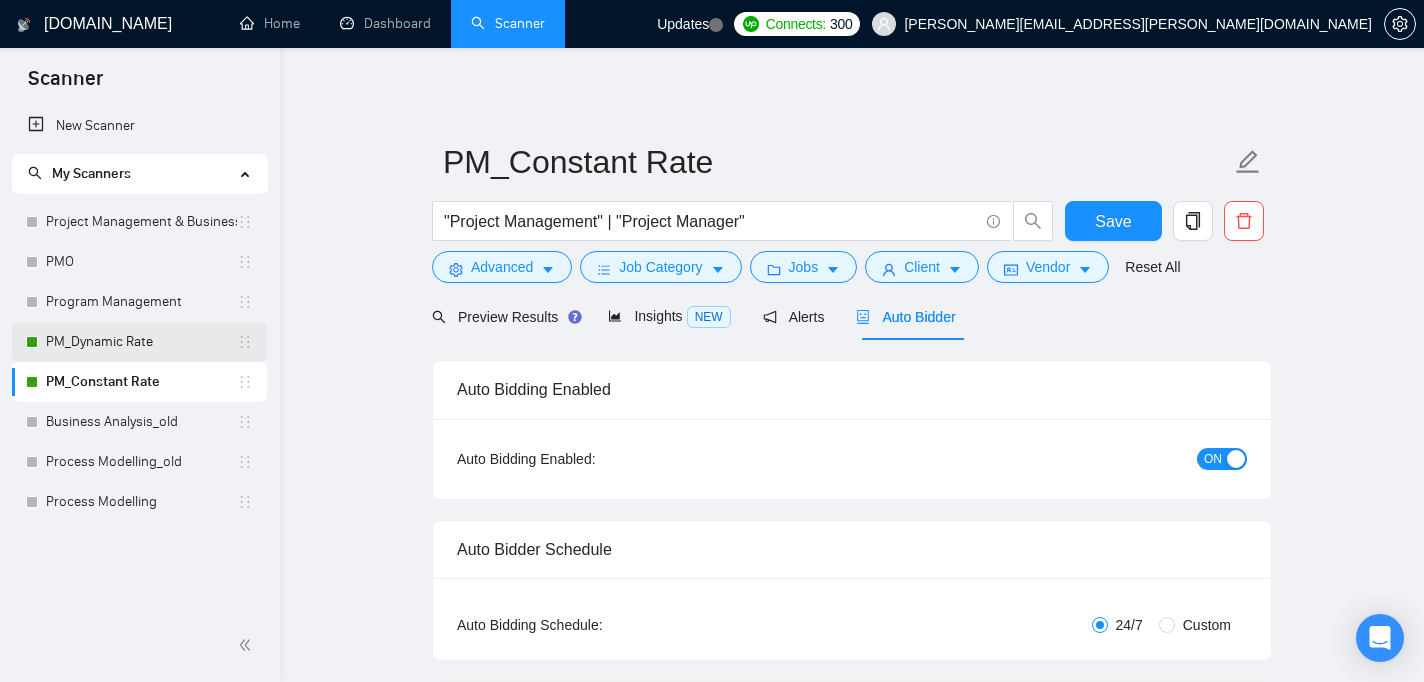click on "PM_Dynamic Rate" at bounding box center (141, 342) 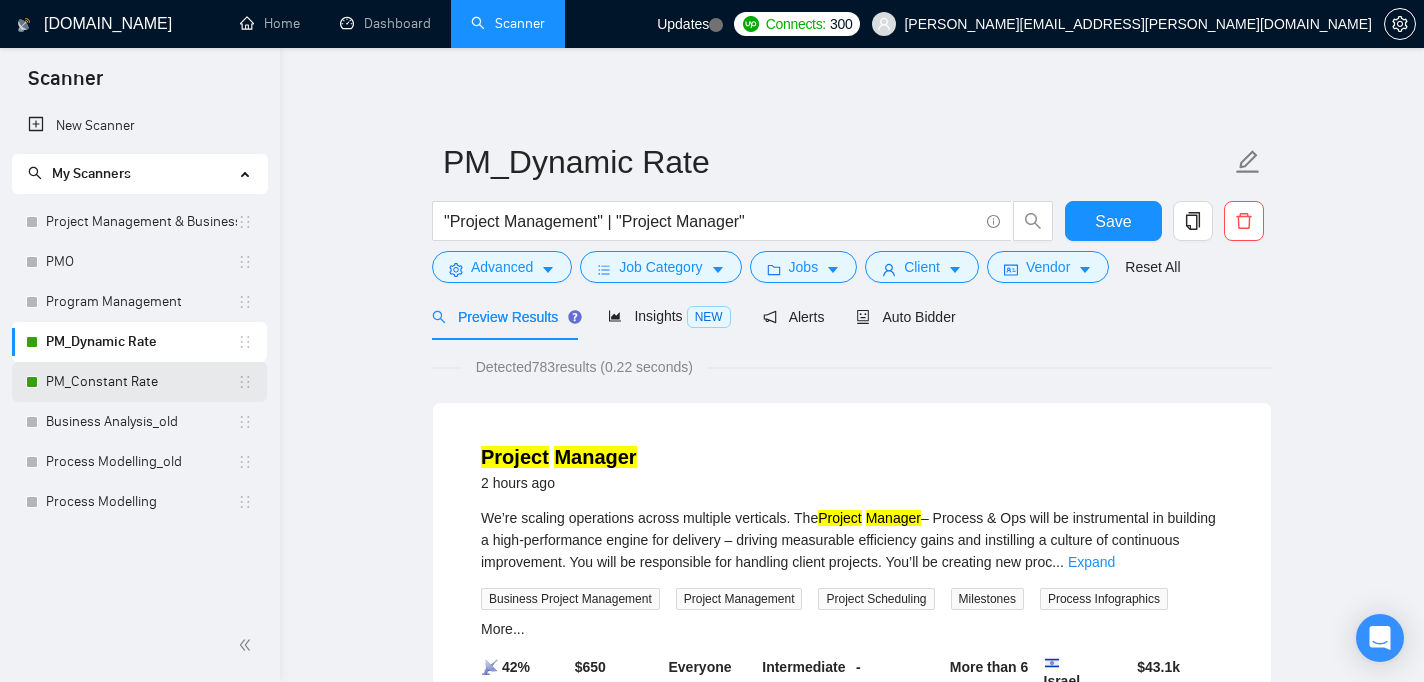 click on "PM_Constant Rate" at bounding box center [141, 382] 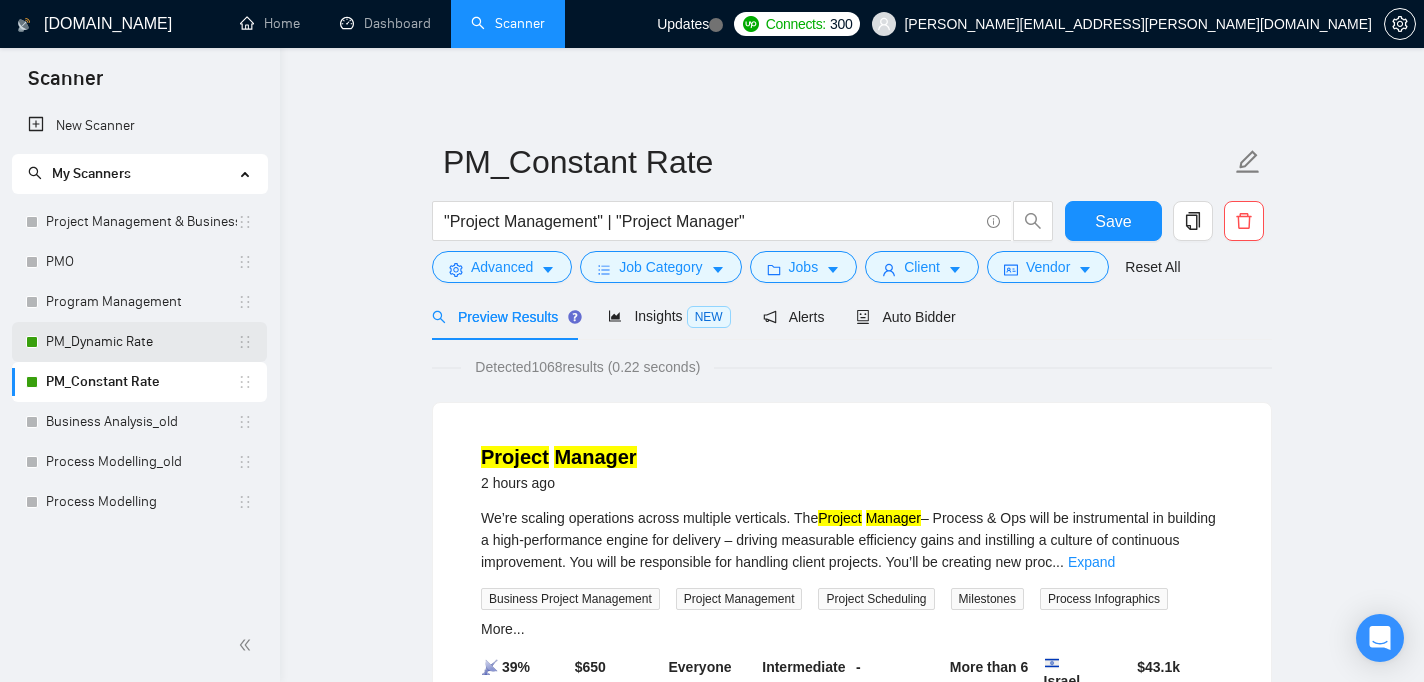 click on "PM_Dynamic Rate" at bounding box center (141, 342) 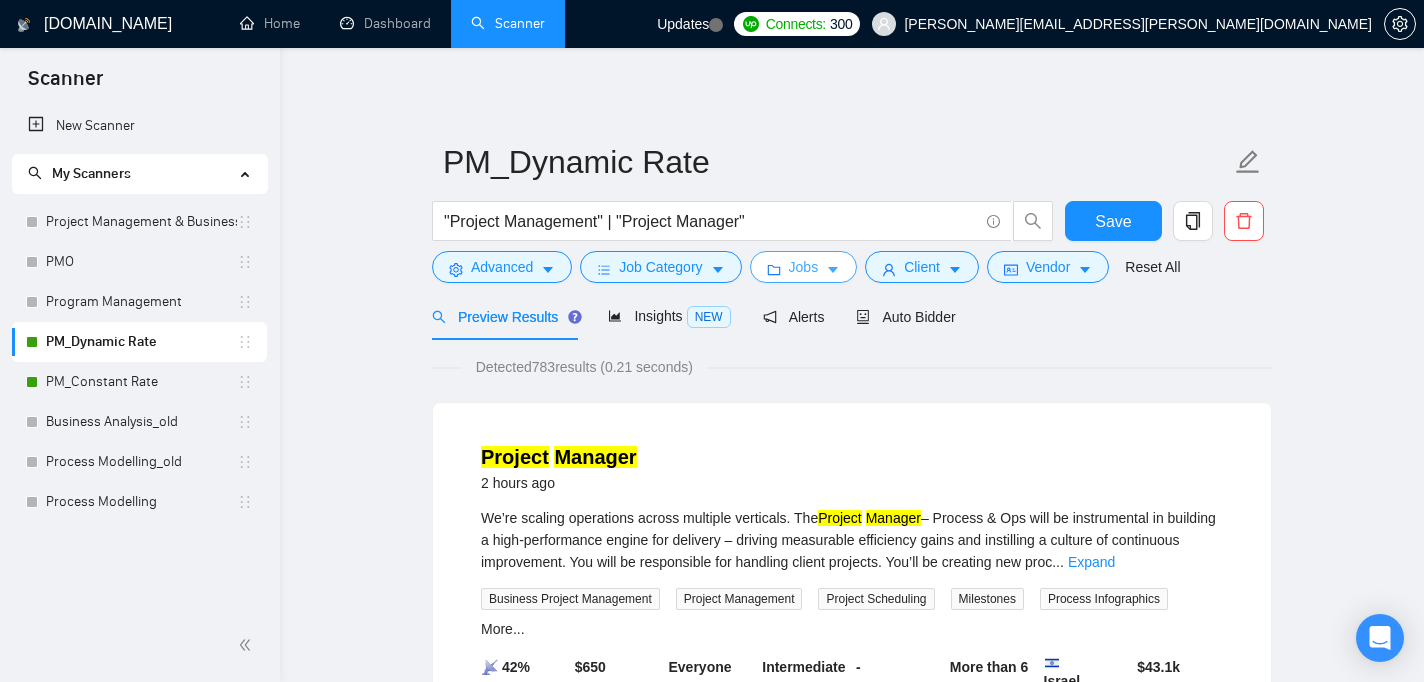 click on "Jobs" at bounding box center [804, 267] 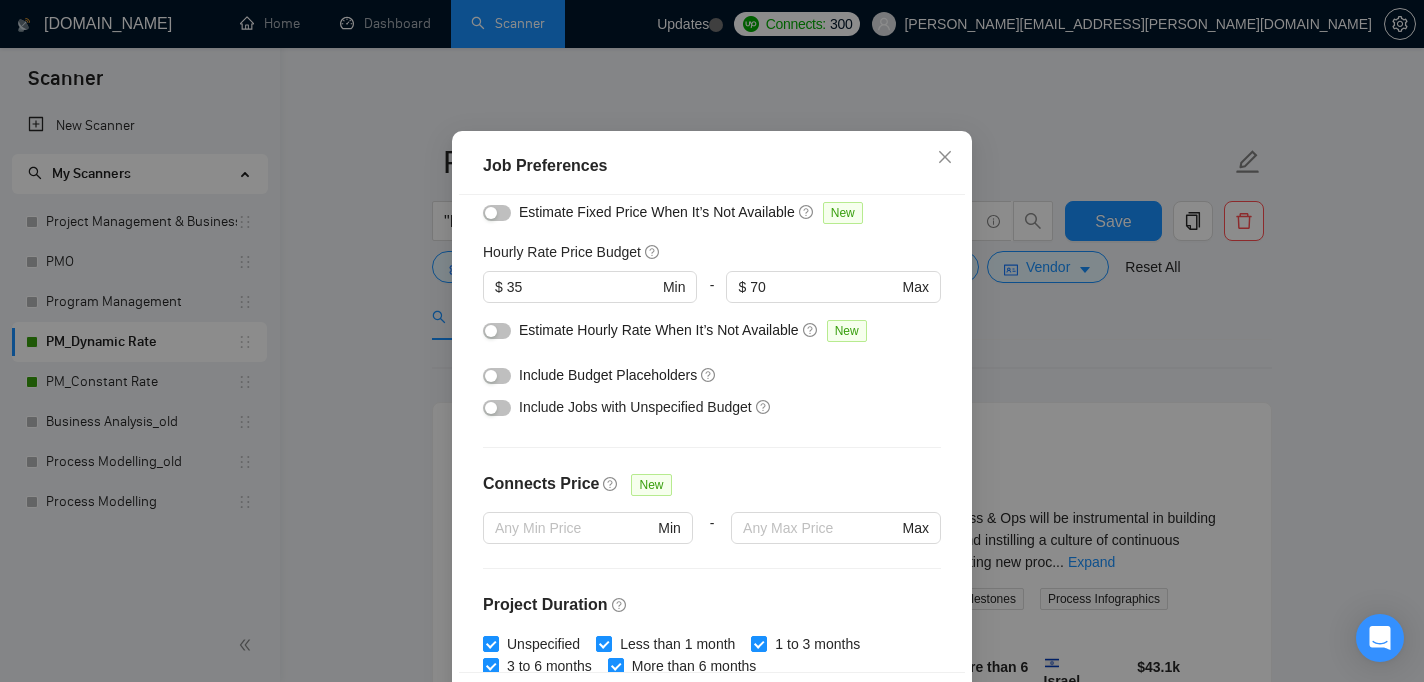 scroll, scrollTop: 178, scrollLeft: 0, axis: vertical 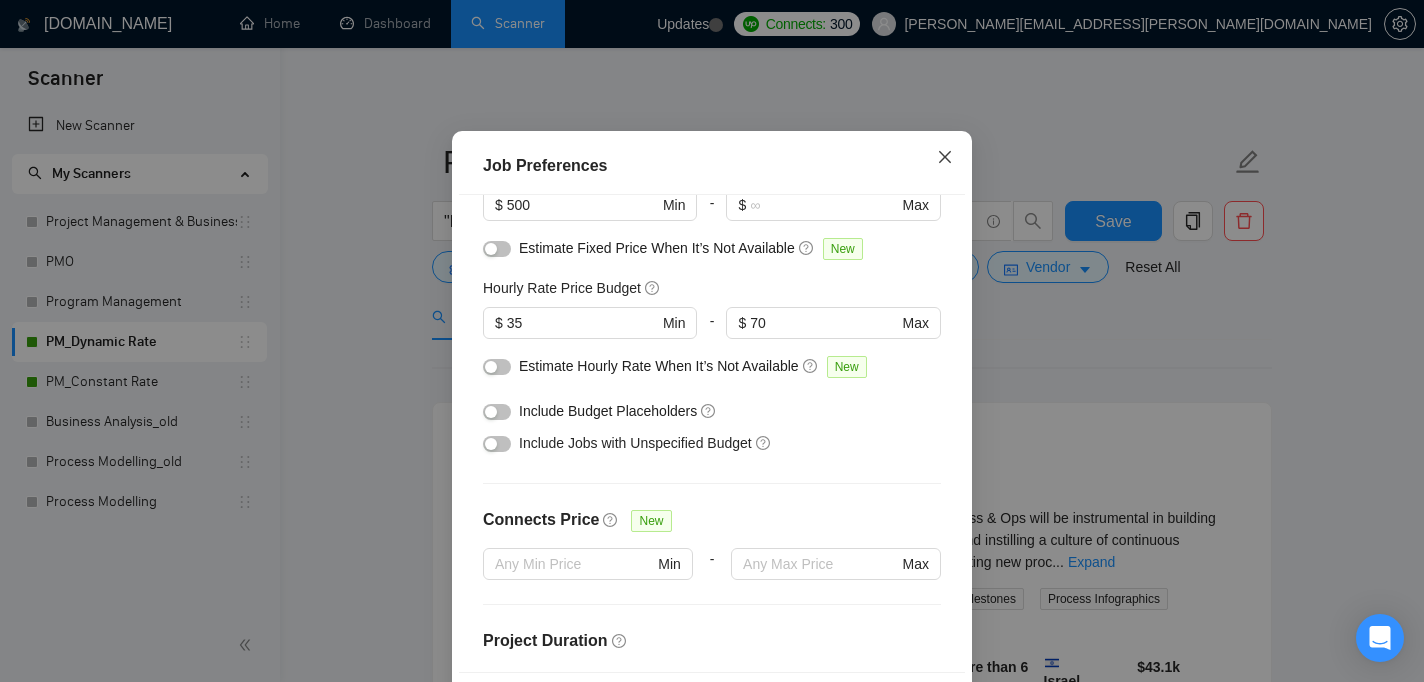 click at bounding box center (945, 158) 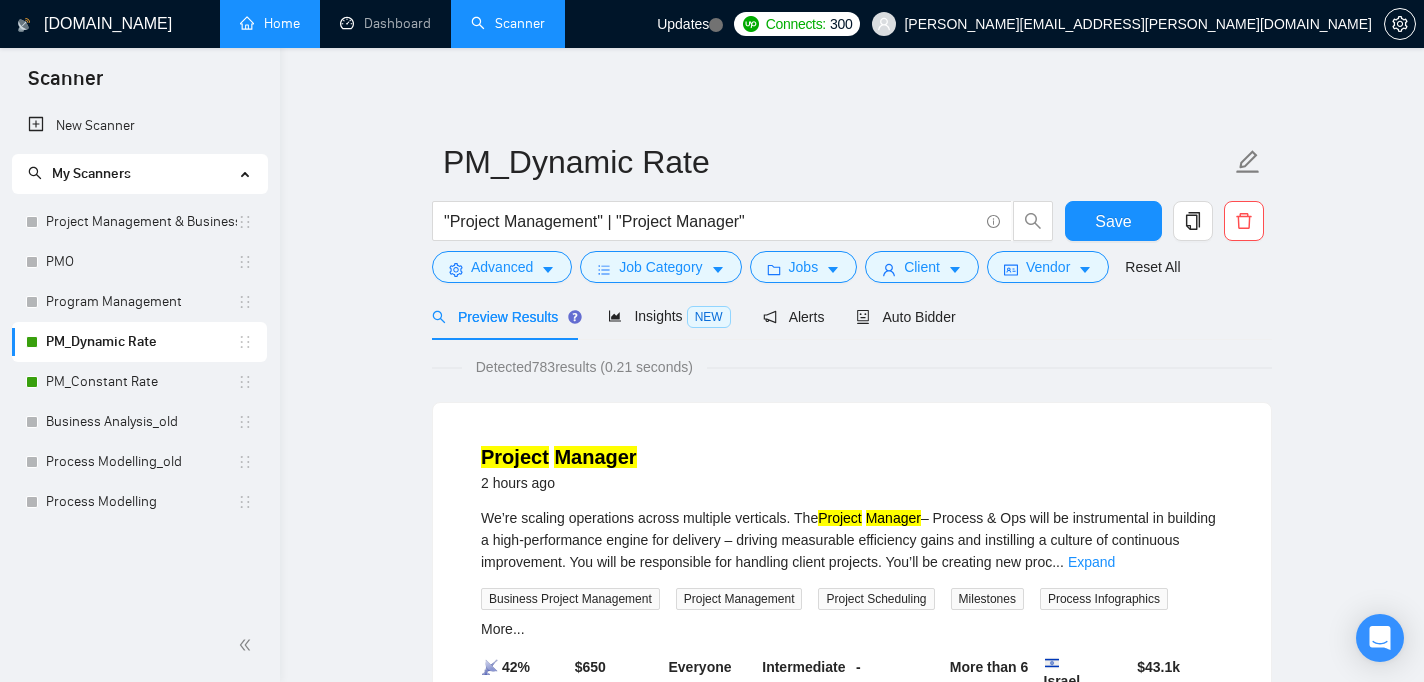 click on "Home" at bounding box center [270, 23] 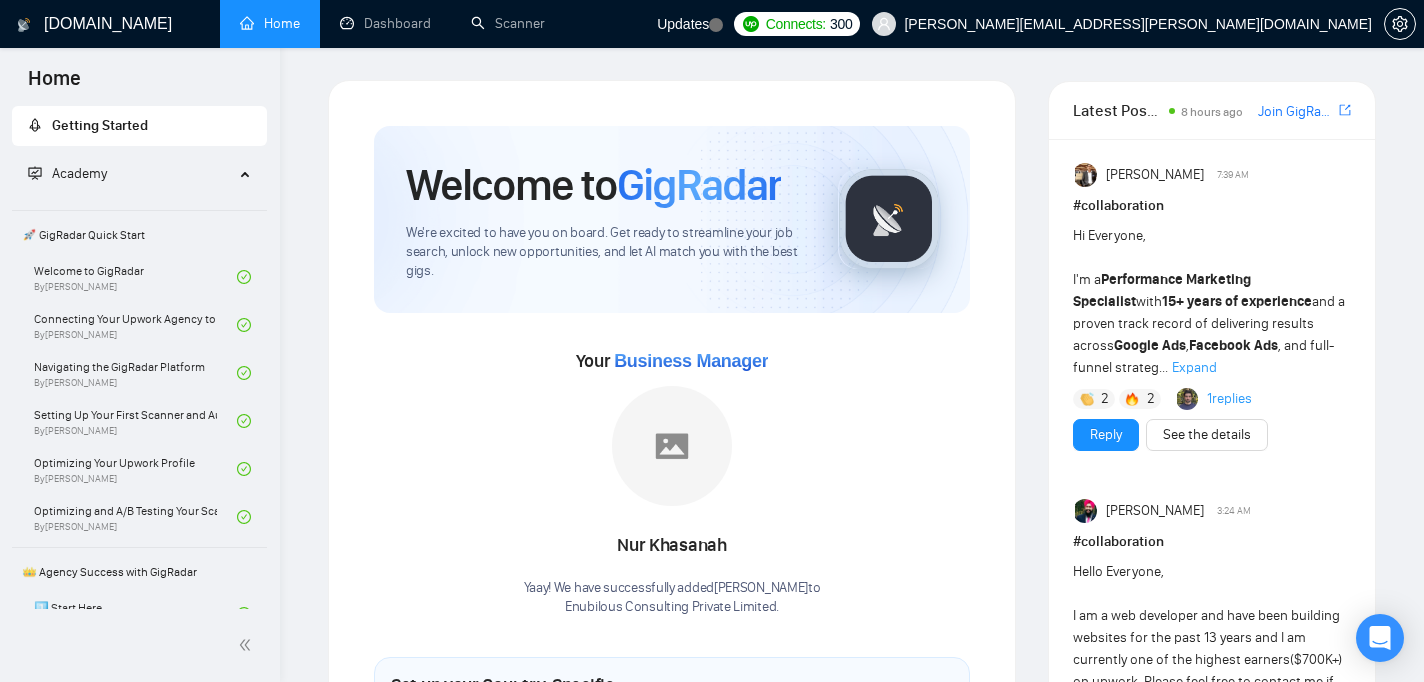 click on "Expand" at bounding box center (1194, 367) 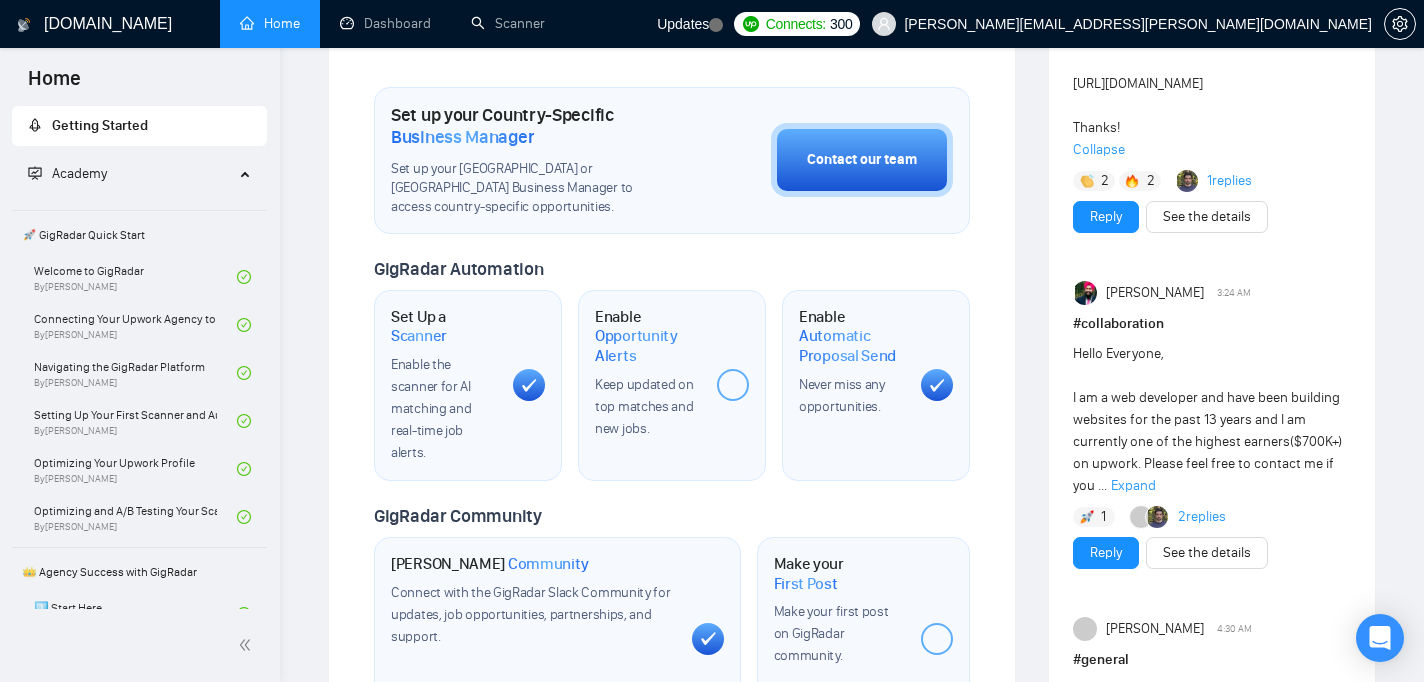 scroll, scrollTop: 441, scrollLeft: 0, axis: vertical 